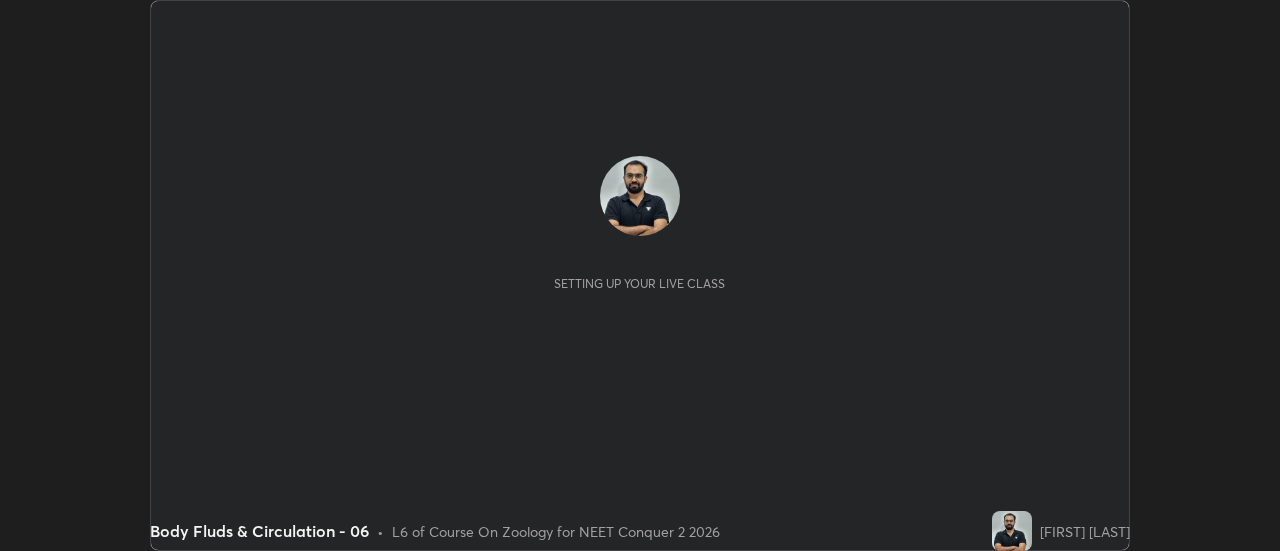 scroll, scrollTop: 0, scrollLeft: 0, axis: both 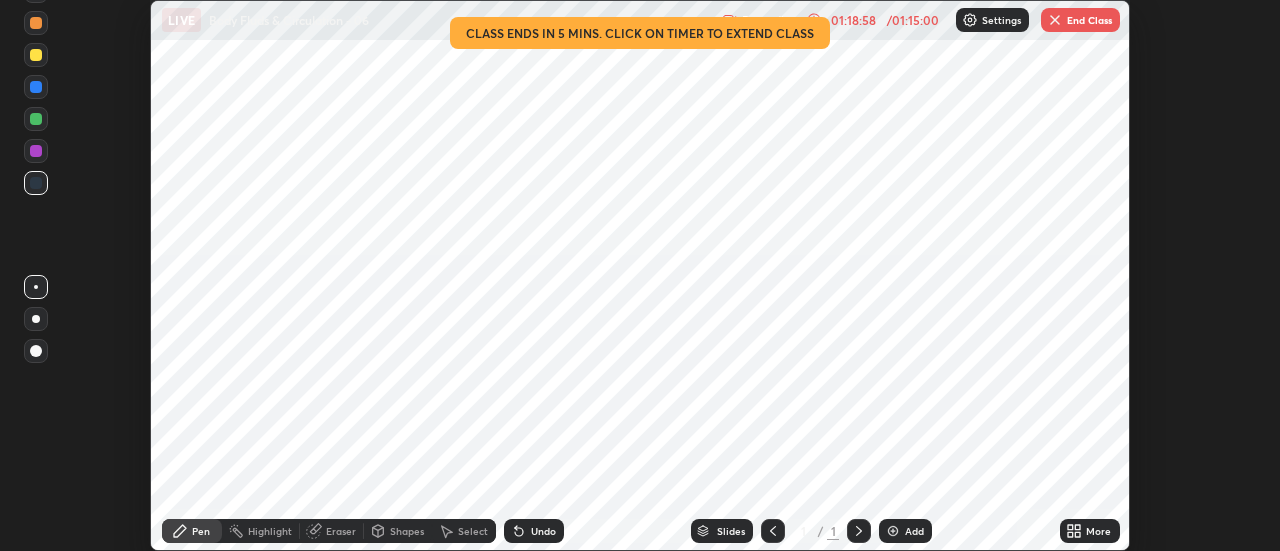 click on "End Class" at bounding box center [1080, 20] 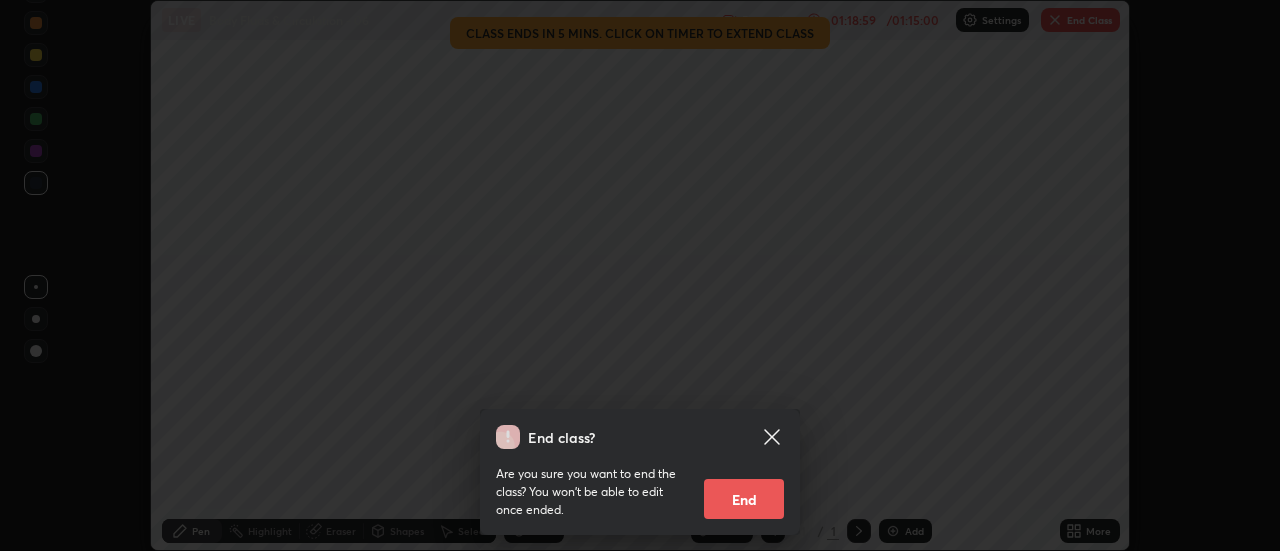 click on "End" at bounding box center [744, 499] 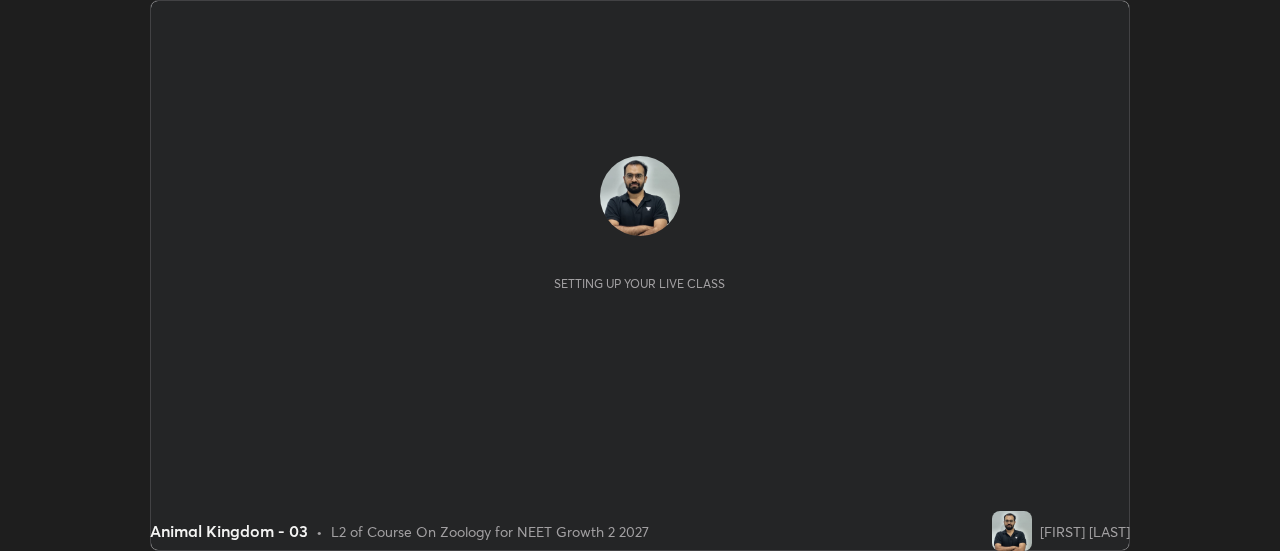 scroll, scrollTop: 0, scrollLeft: 0, axis: both 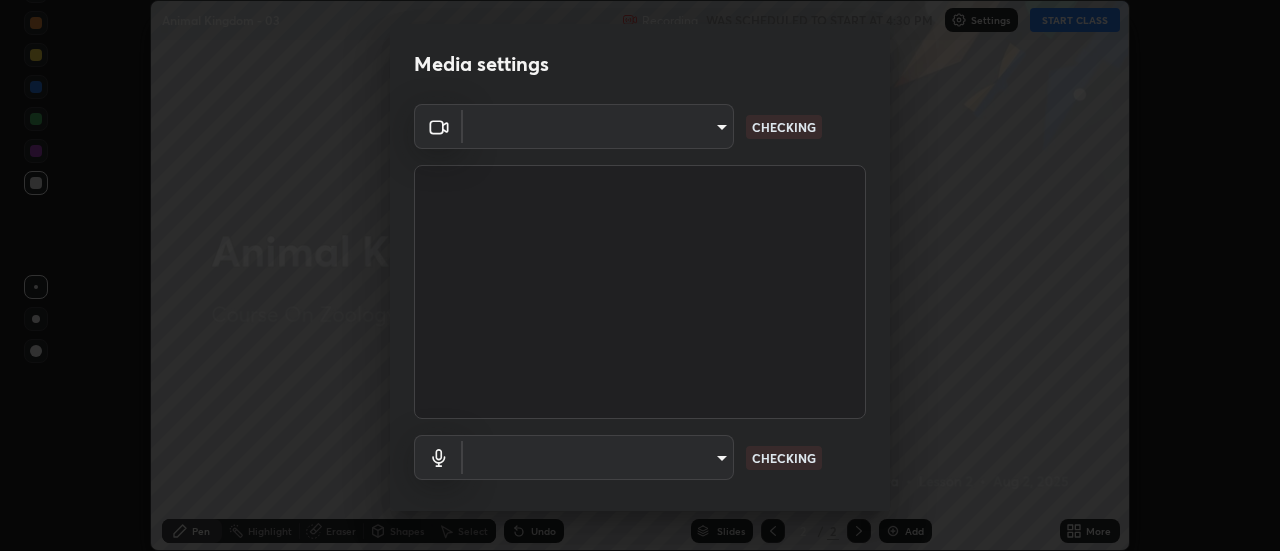 type on "28859c64a8e3d58139daa62c4cbb3a58b4059ef2bfed964700f789928c4fc7db" 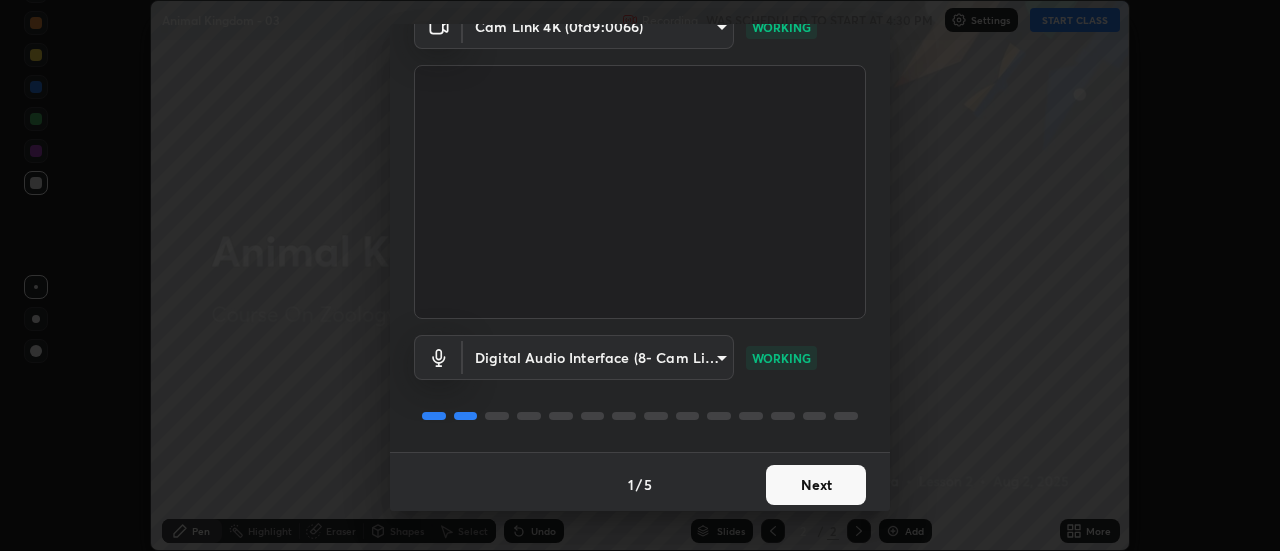 scroll, scrollTop: 92, scrollLeft: 0, axis: vertical 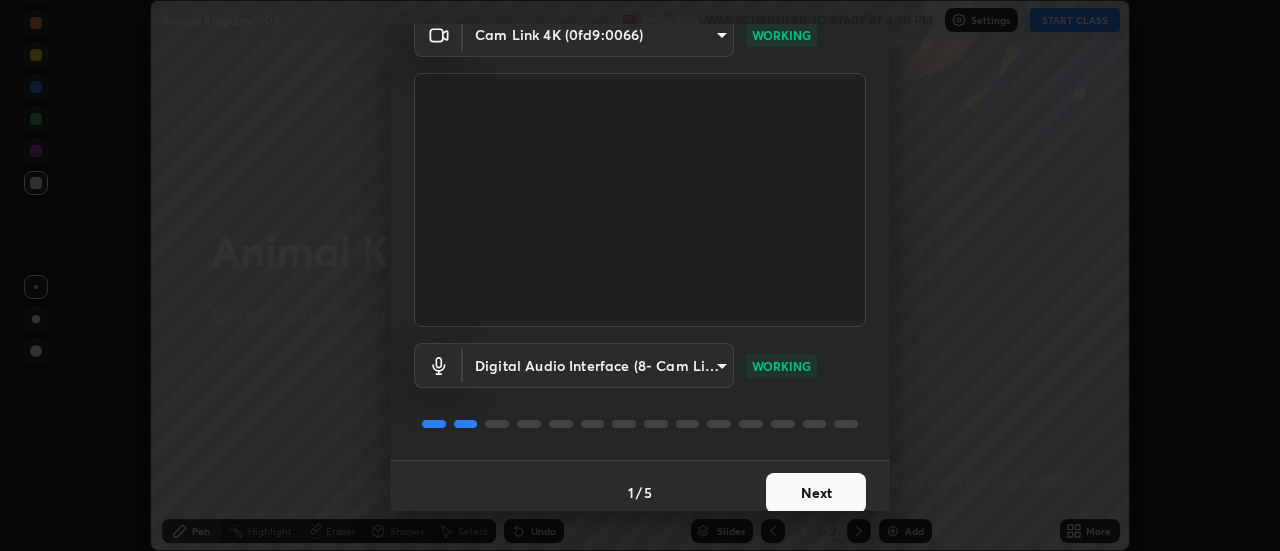 click on "Next" at bounding box center (816, 493) 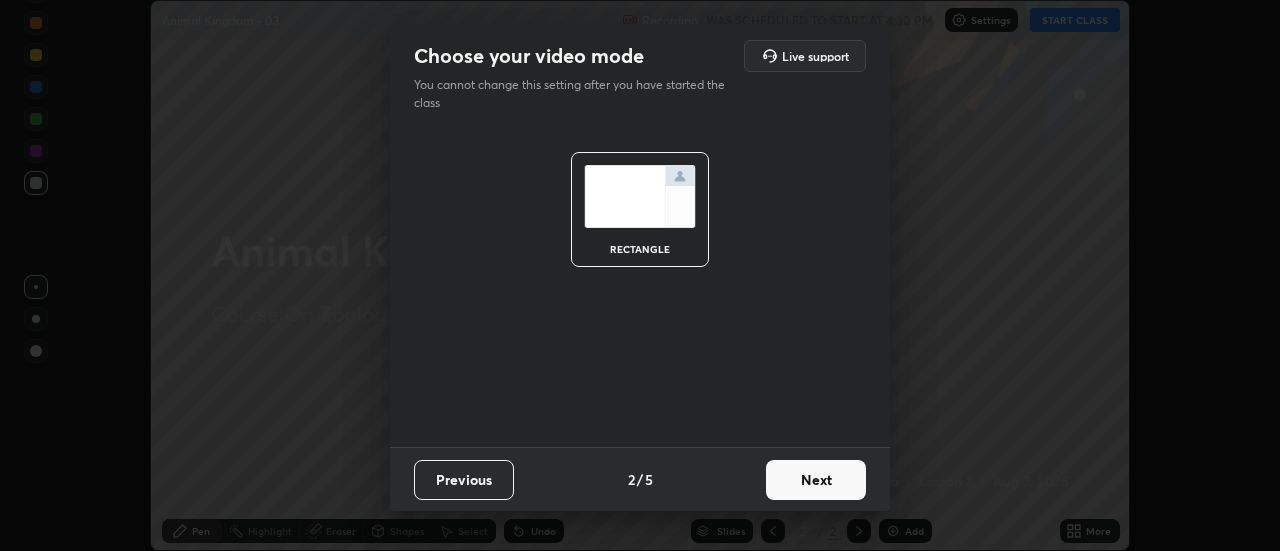 scroll, scrollTop: 0, scrollLeft: 0, axis: both 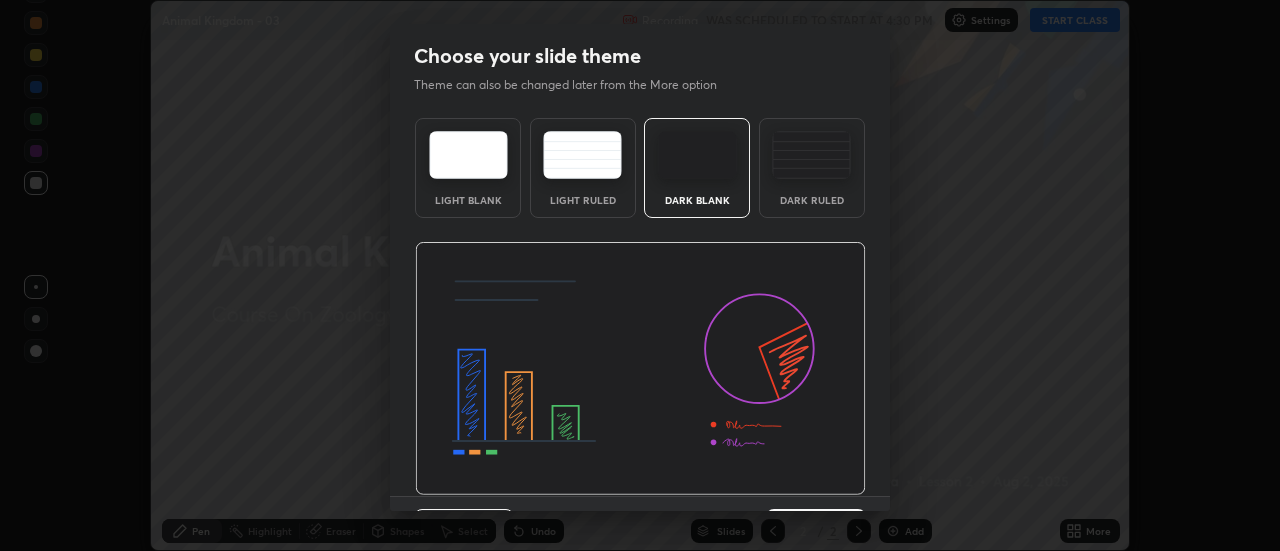 click at bounding box center [640, 369] 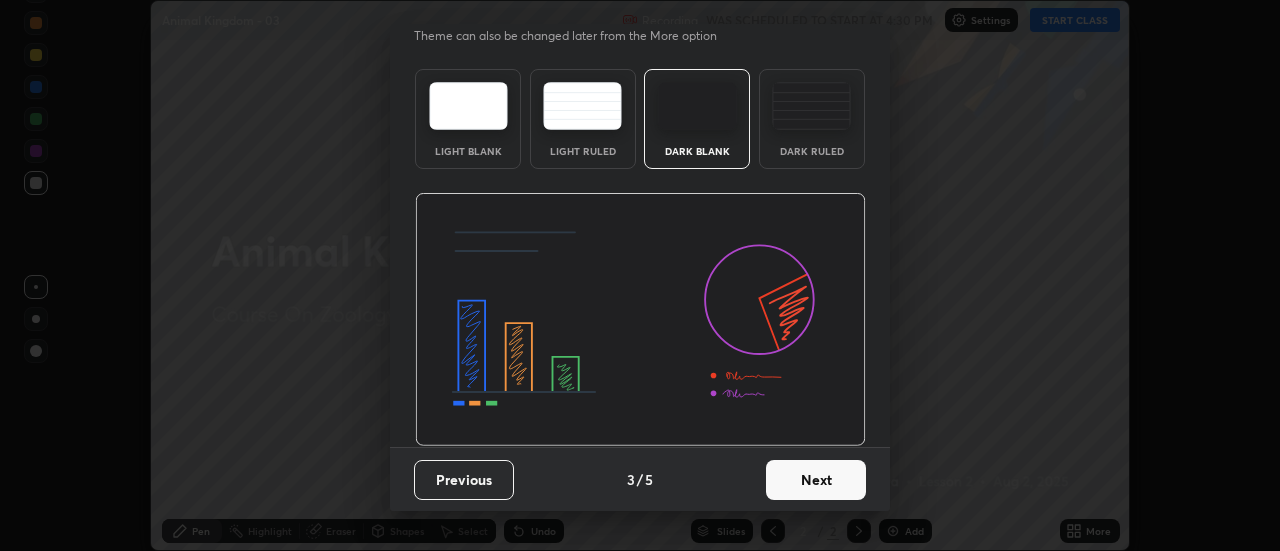 click on "Next" at bounding box center (816, 480) 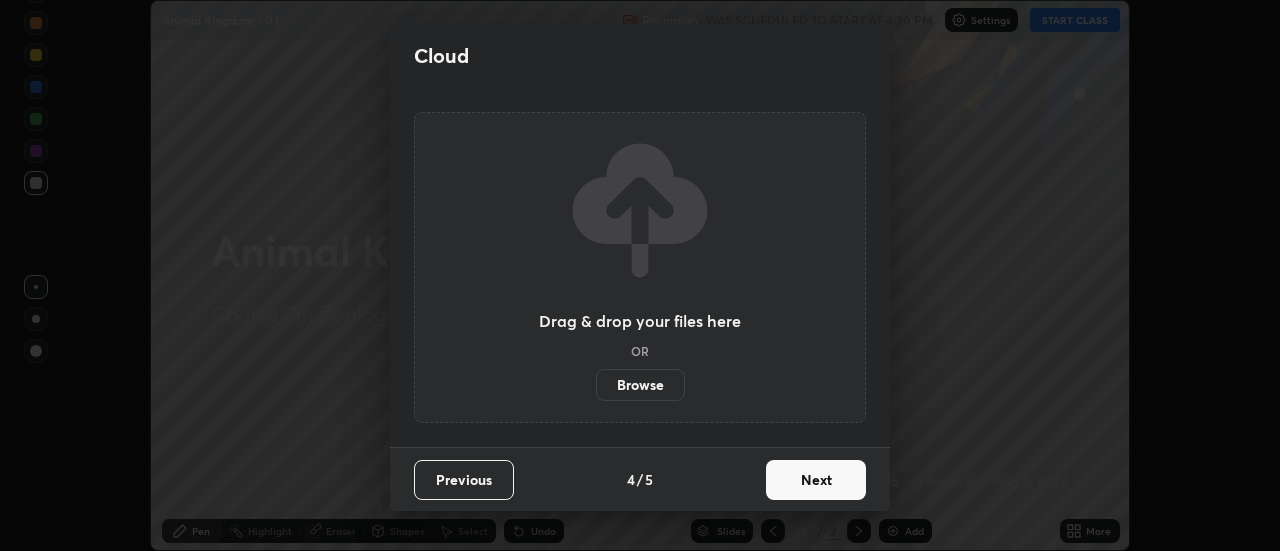 click on "Next" at bounding box center (816, 480) 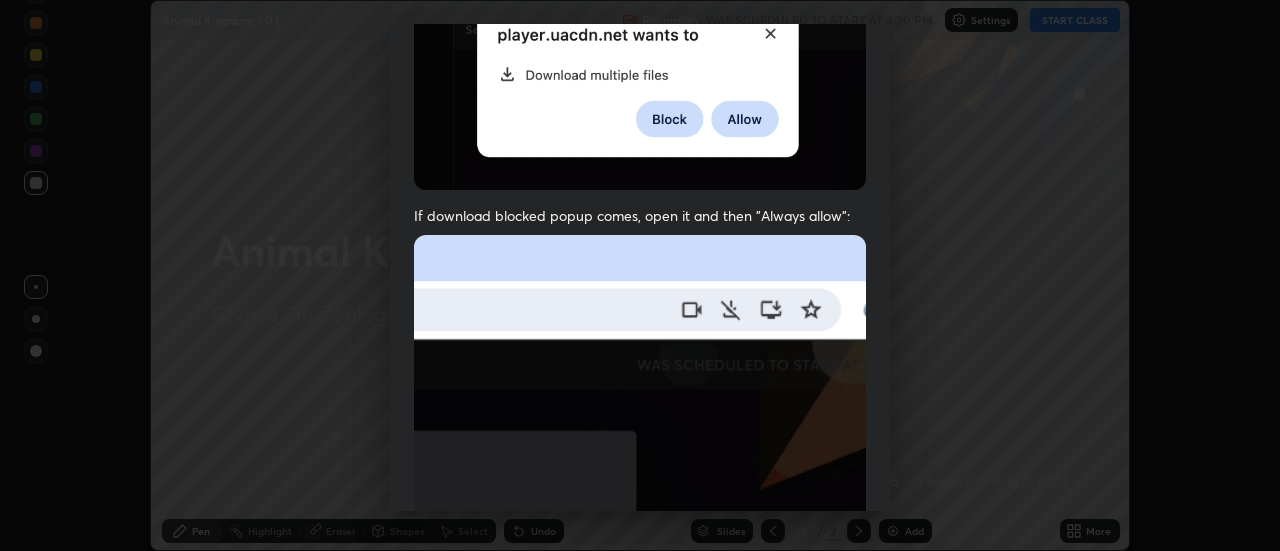 scroll, scrollTop: 513, scrollLeft: 0, axis: vertical 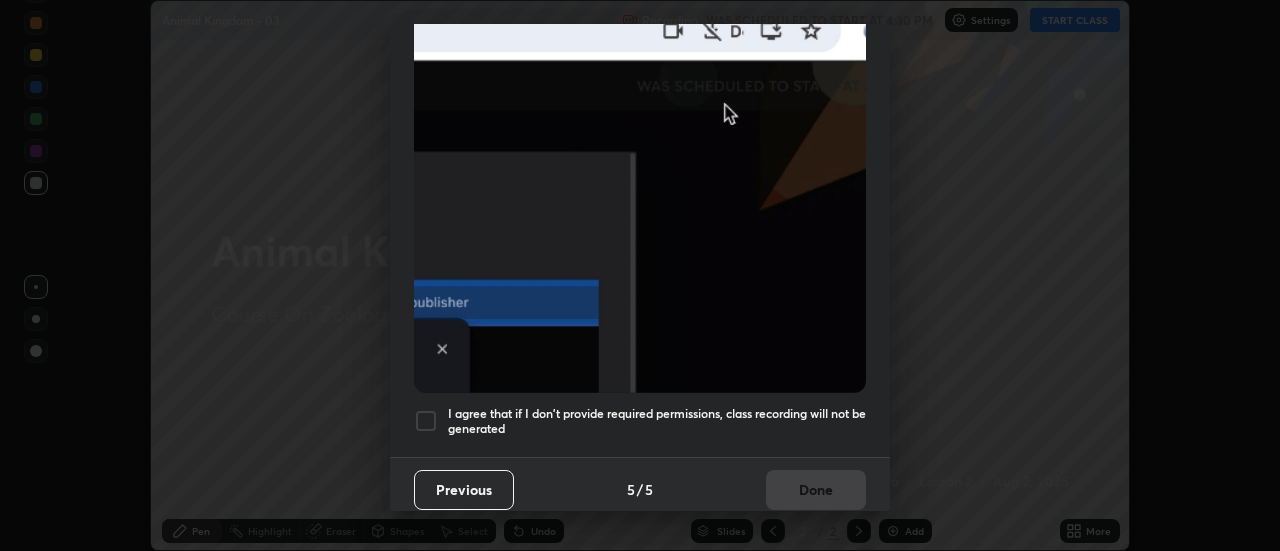 click on "I agree that if I don't provide required permissions, class recording will not be generated" at bounding box center (657, 421) 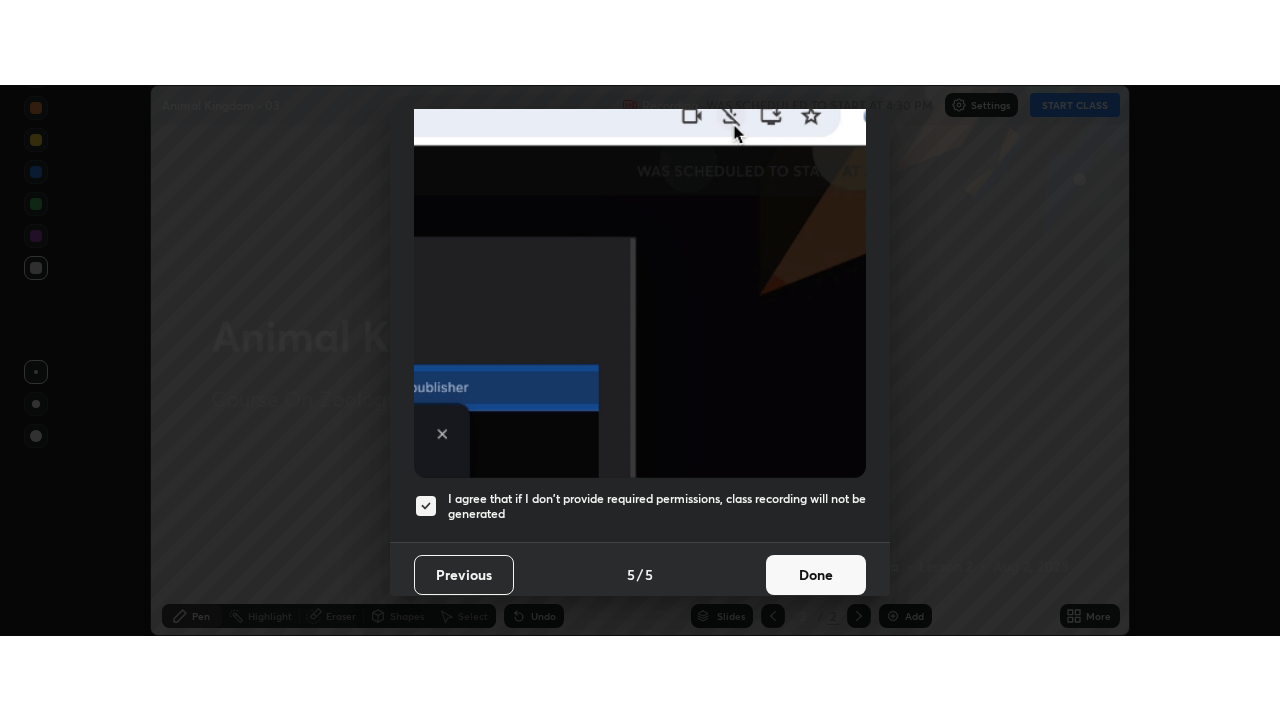 scroll, scrollTop: 512, scrollLeft: 0, axis: vertical 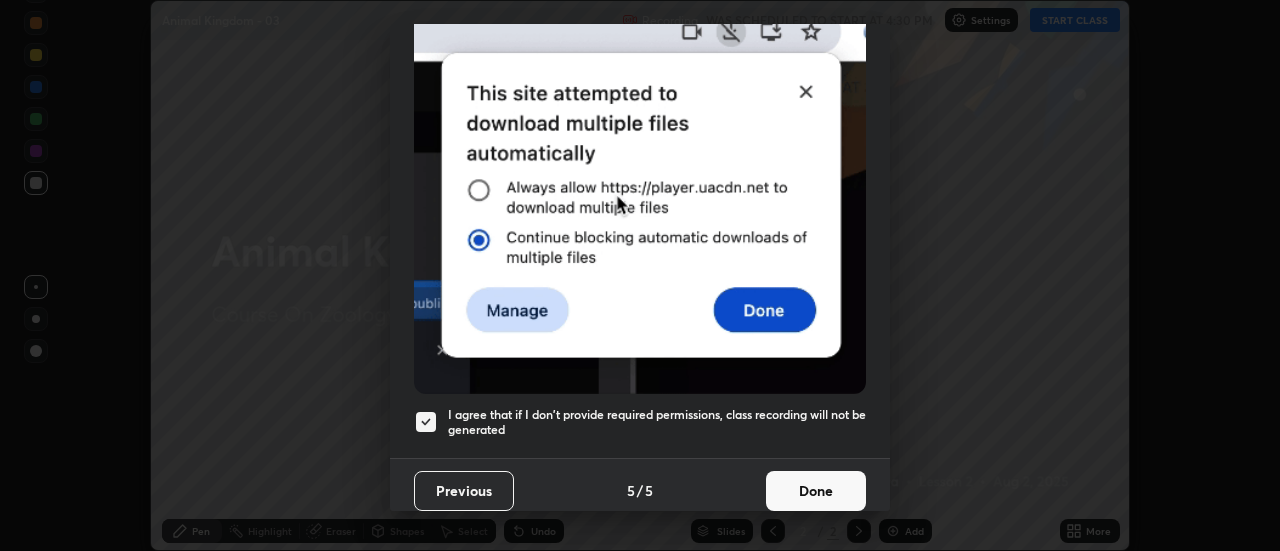 click on "Done" at bounding box center (816, 491) 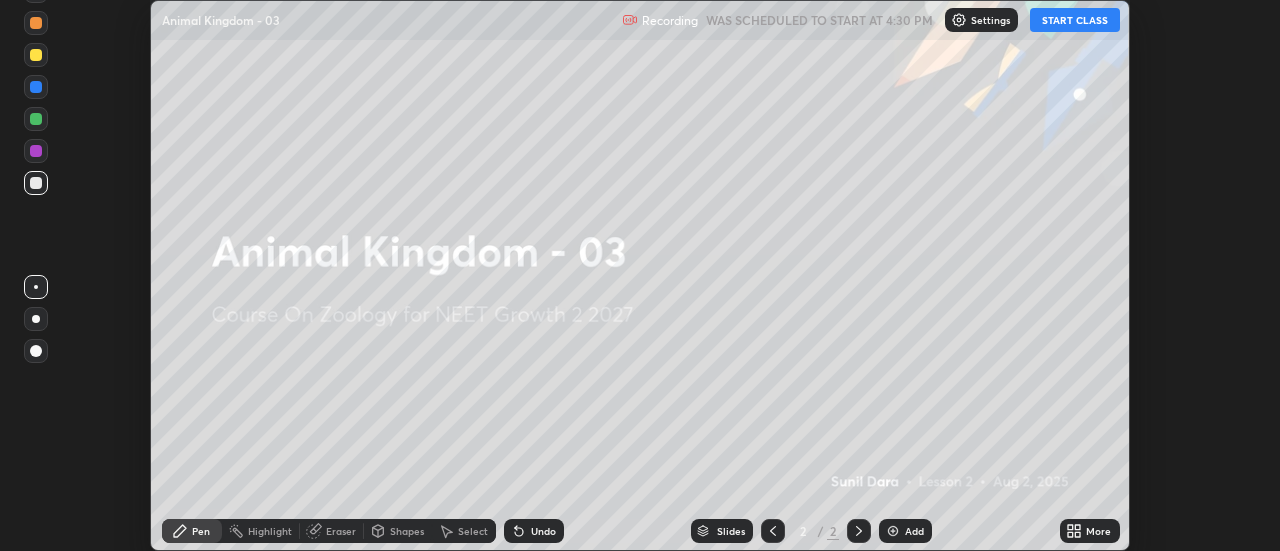click 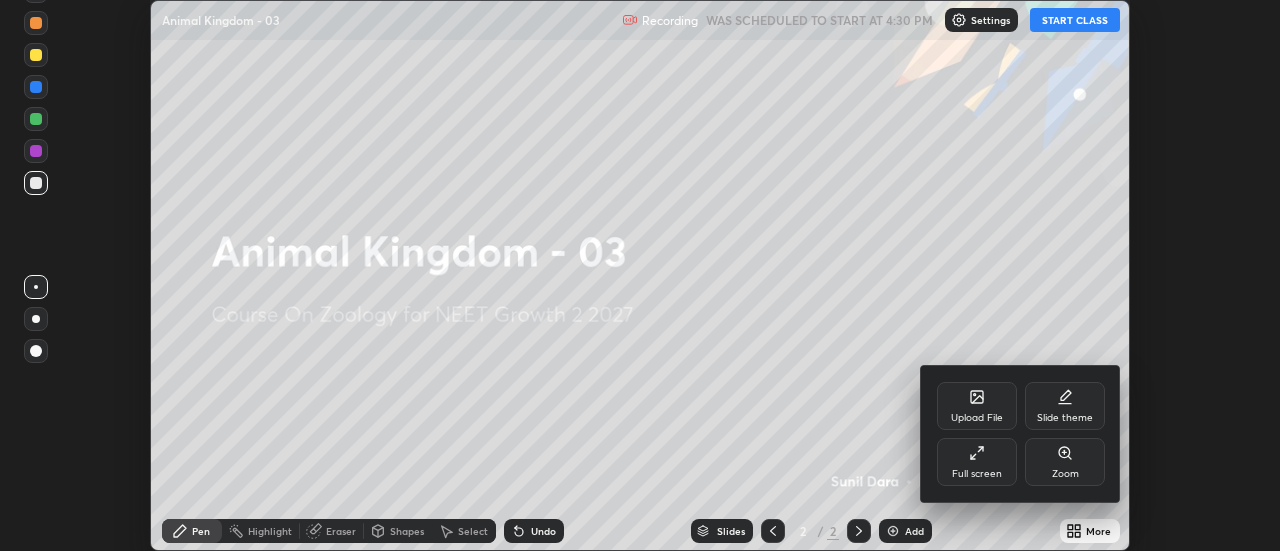 click 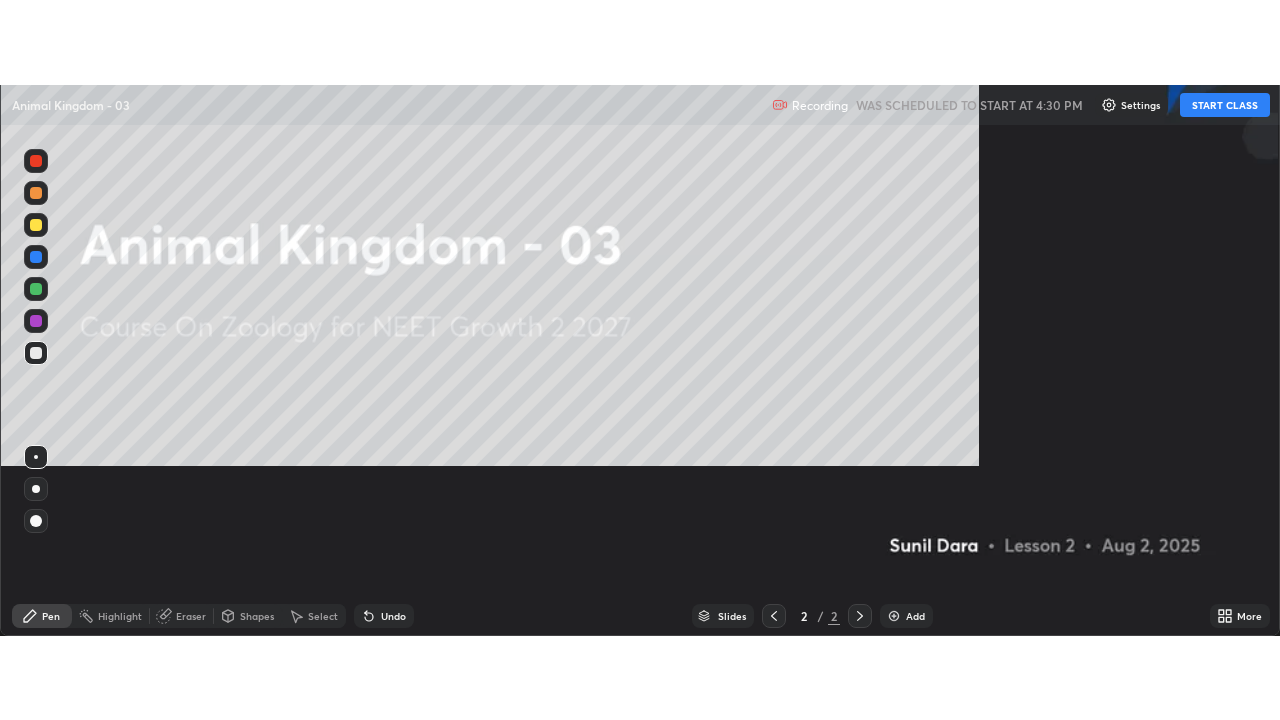 scroll, scrollTop: 99280, scrollLeft: 98720, axis: both 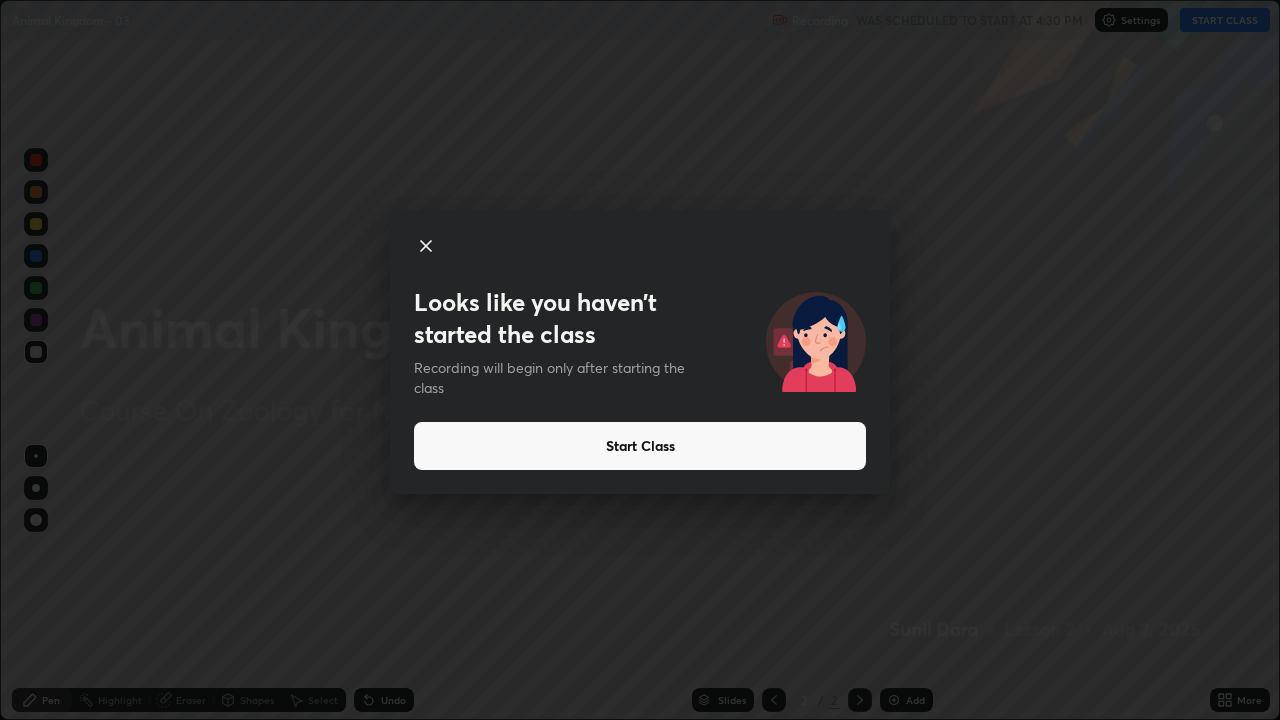 click 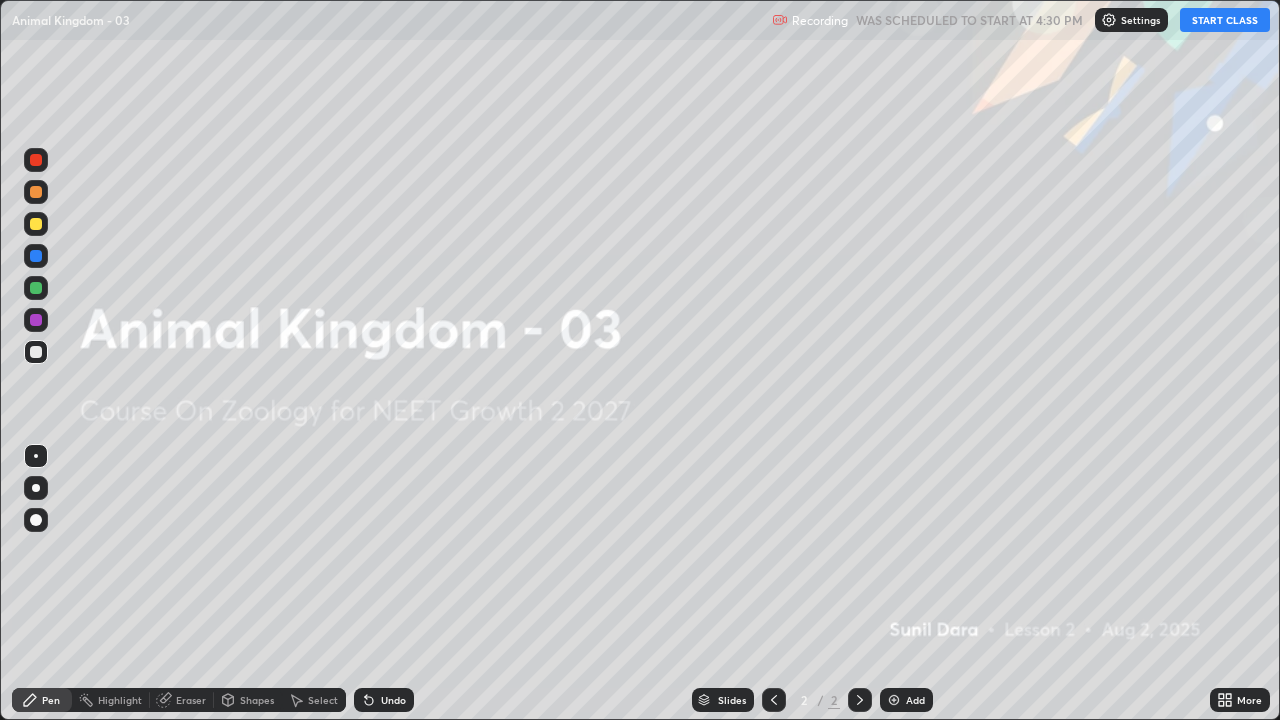 click on "START CLASS" at bounding box center [1225, 20] 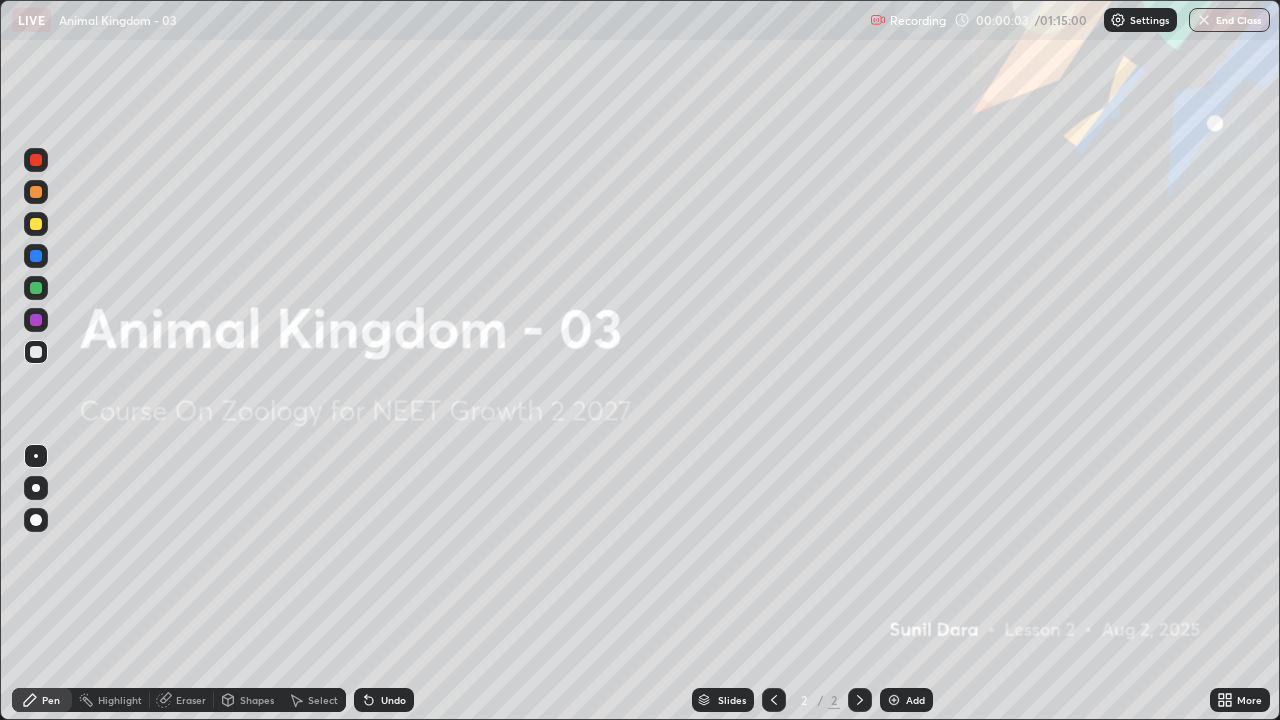 click on "Add" at bounding box center [906, 700] 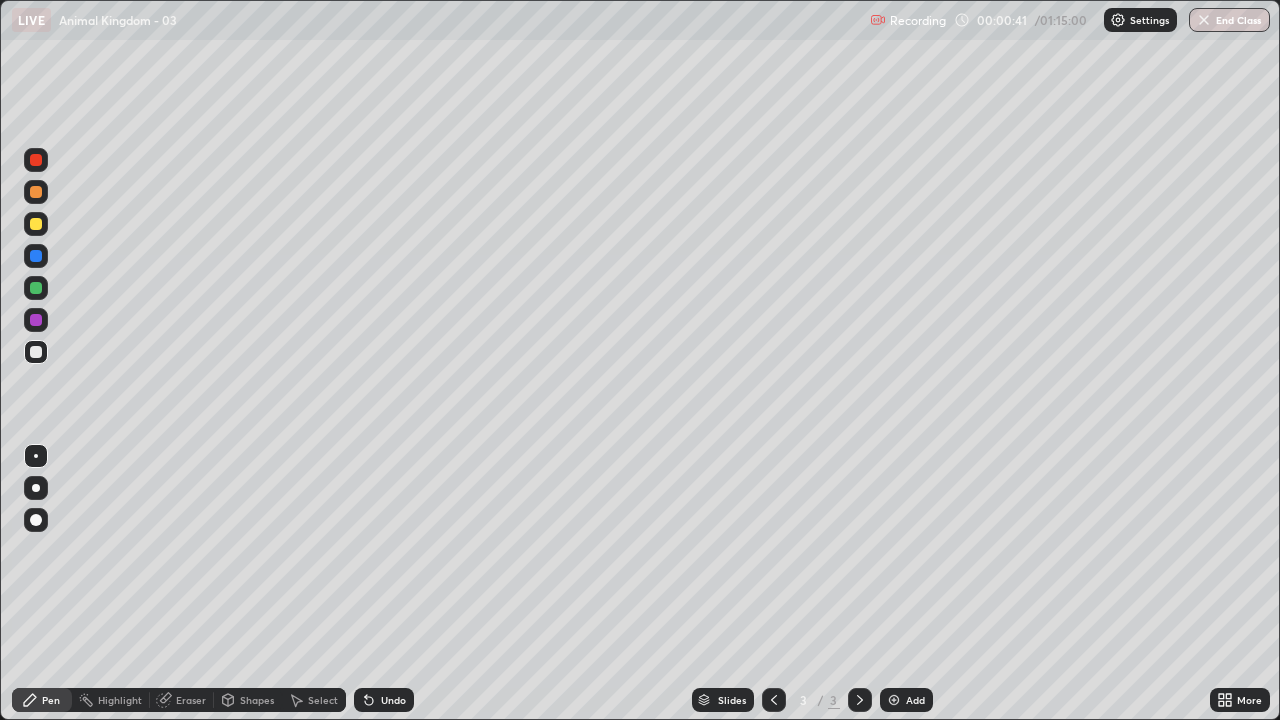 click at bounding box center [36, 488] 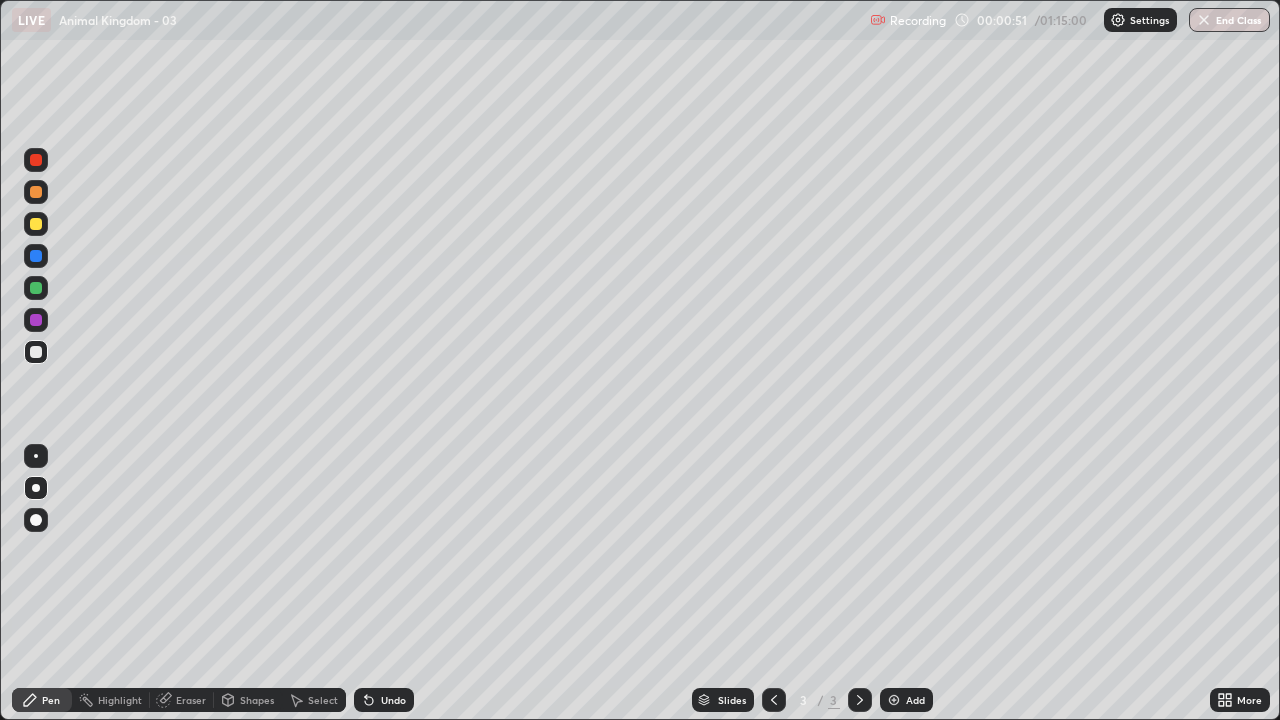 click at bounding box center [36, 488] 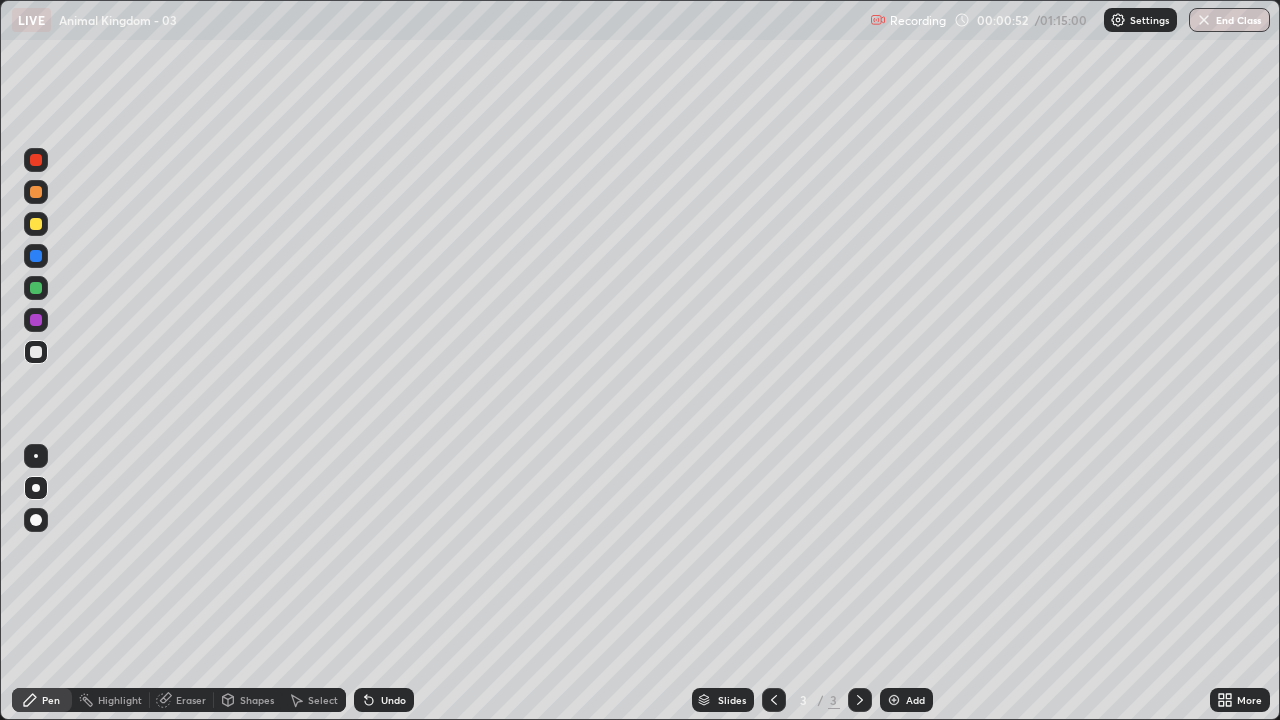 click at bounding box center [36, 456] 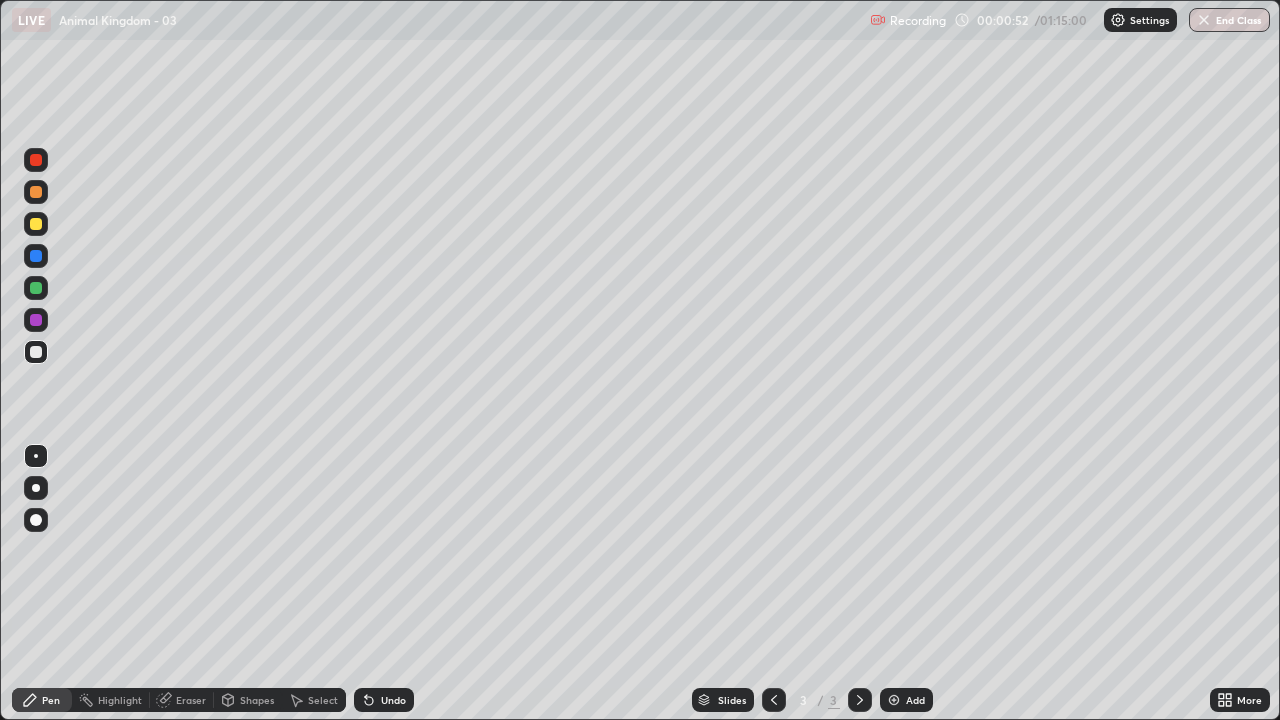 click at bounding box center (36, 488) 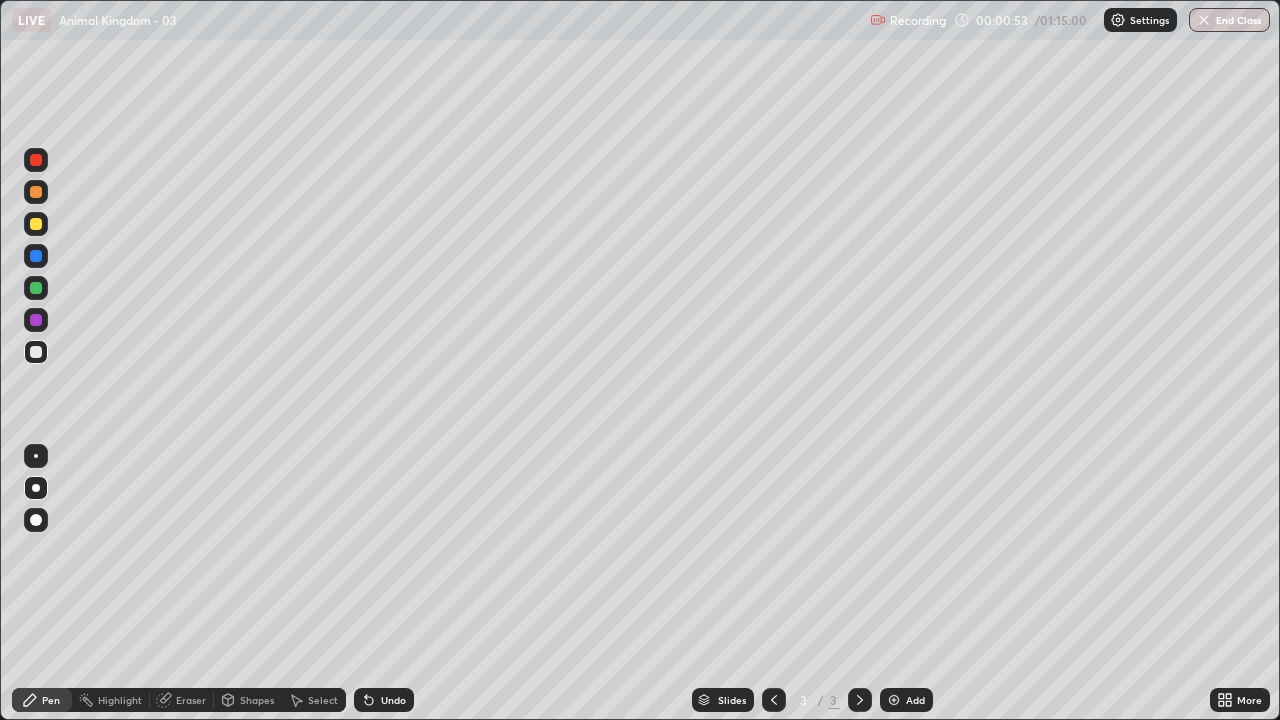 click at bounding box center [36, 352] 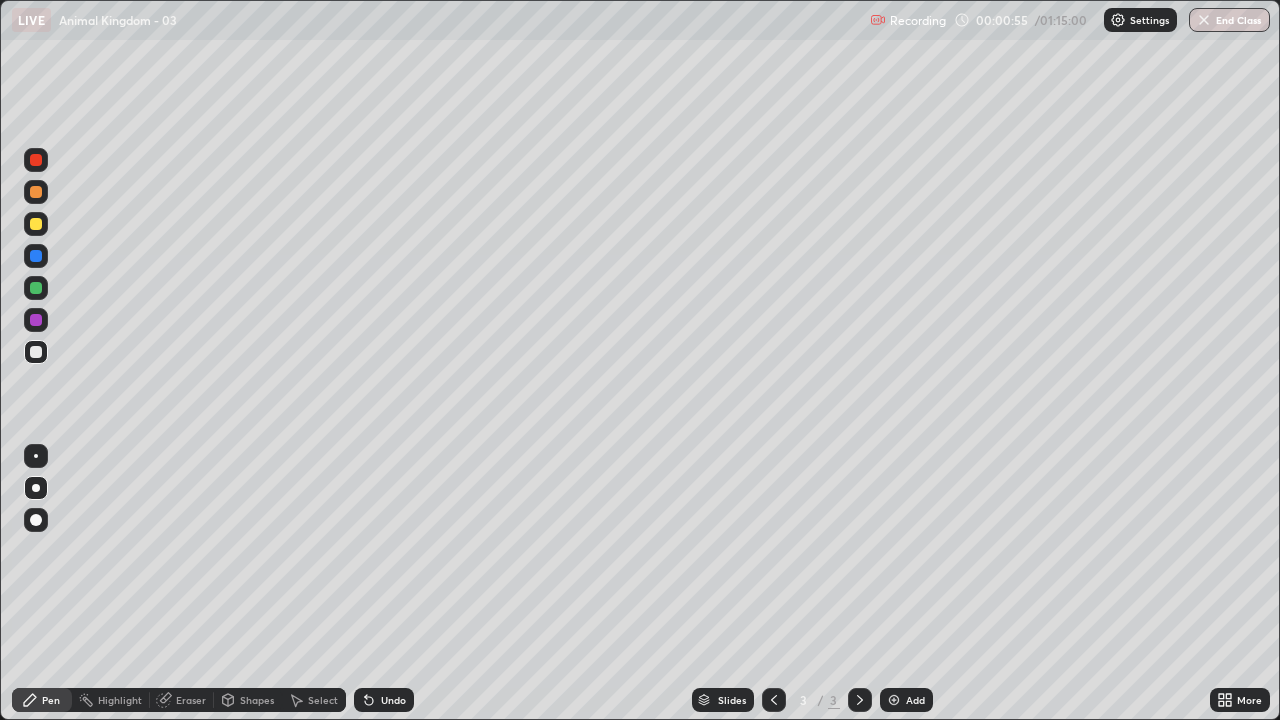 click at bounding box center (36, 352) 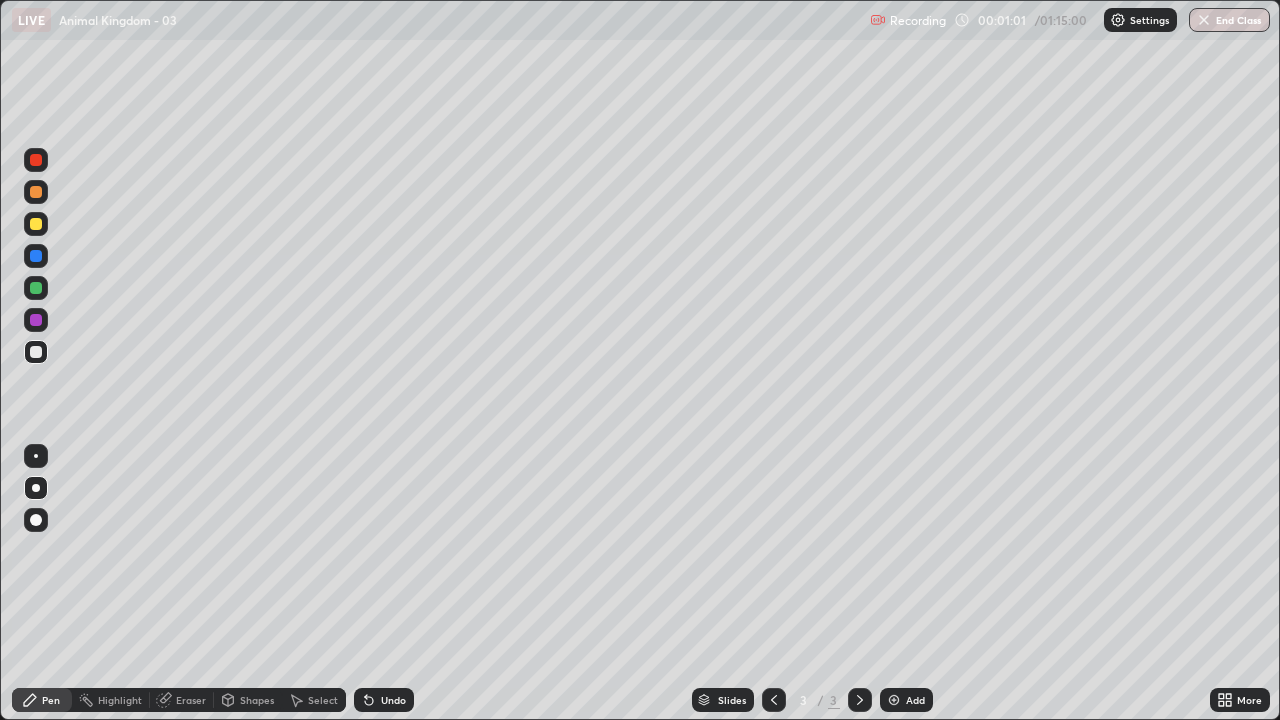 click at bounding box center [36, 488] 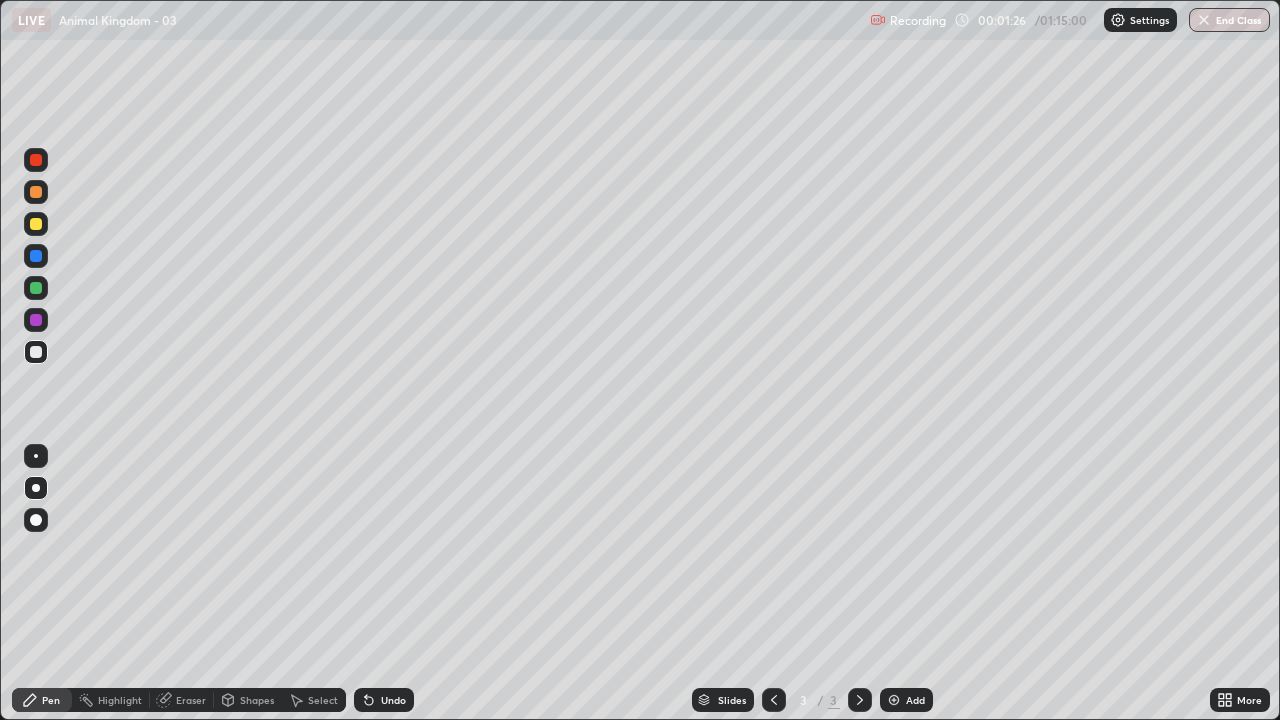 click at bounding box center (36, 352) 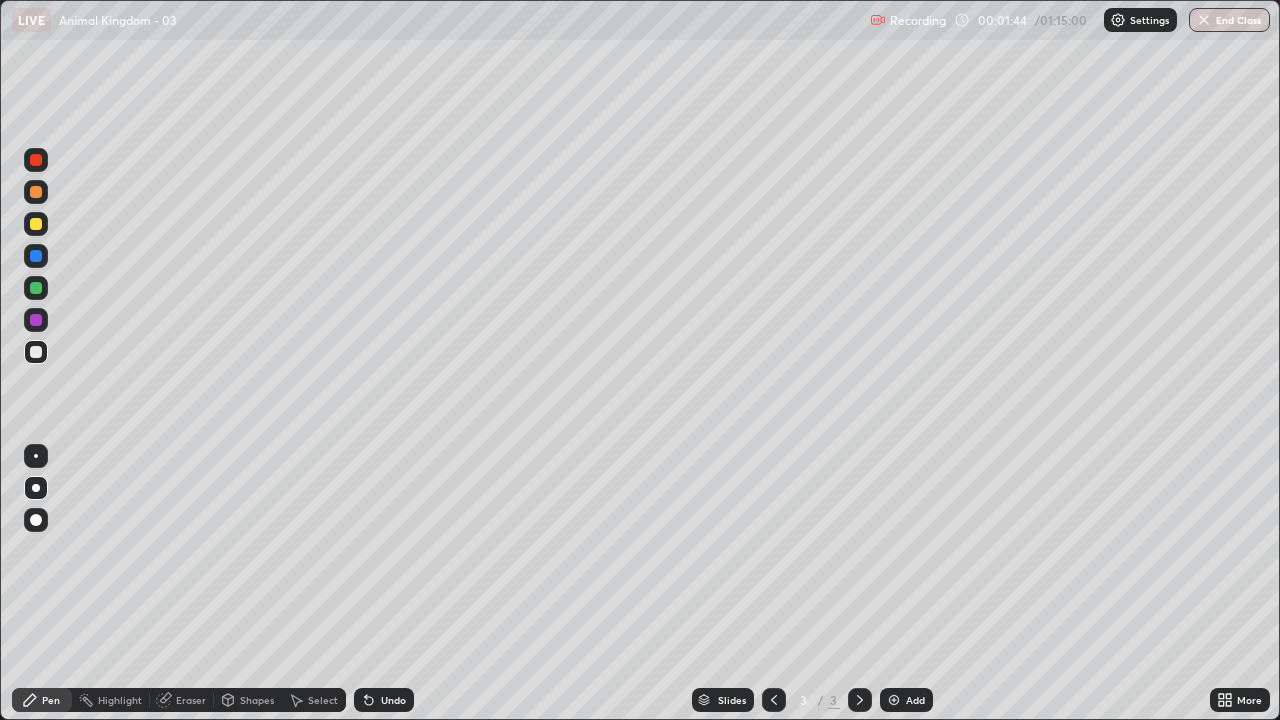 click at bounding box center (36, 352) 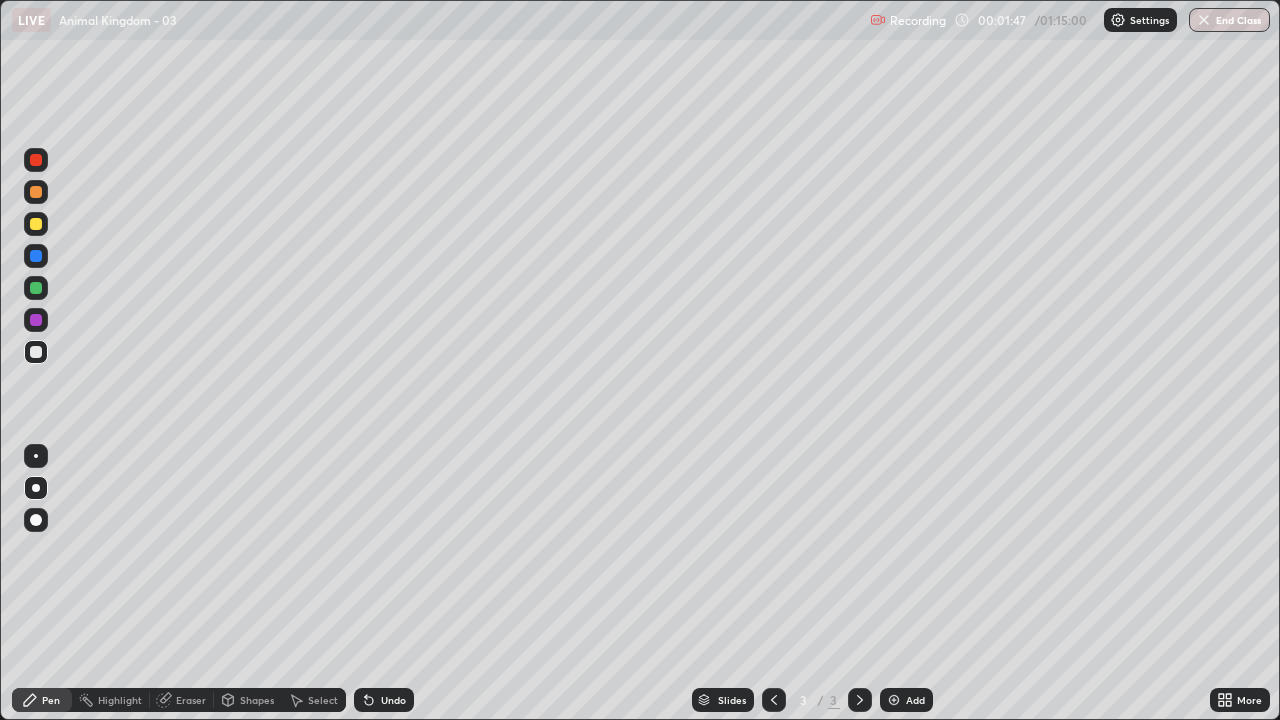 click at bounding box center [36, 352] 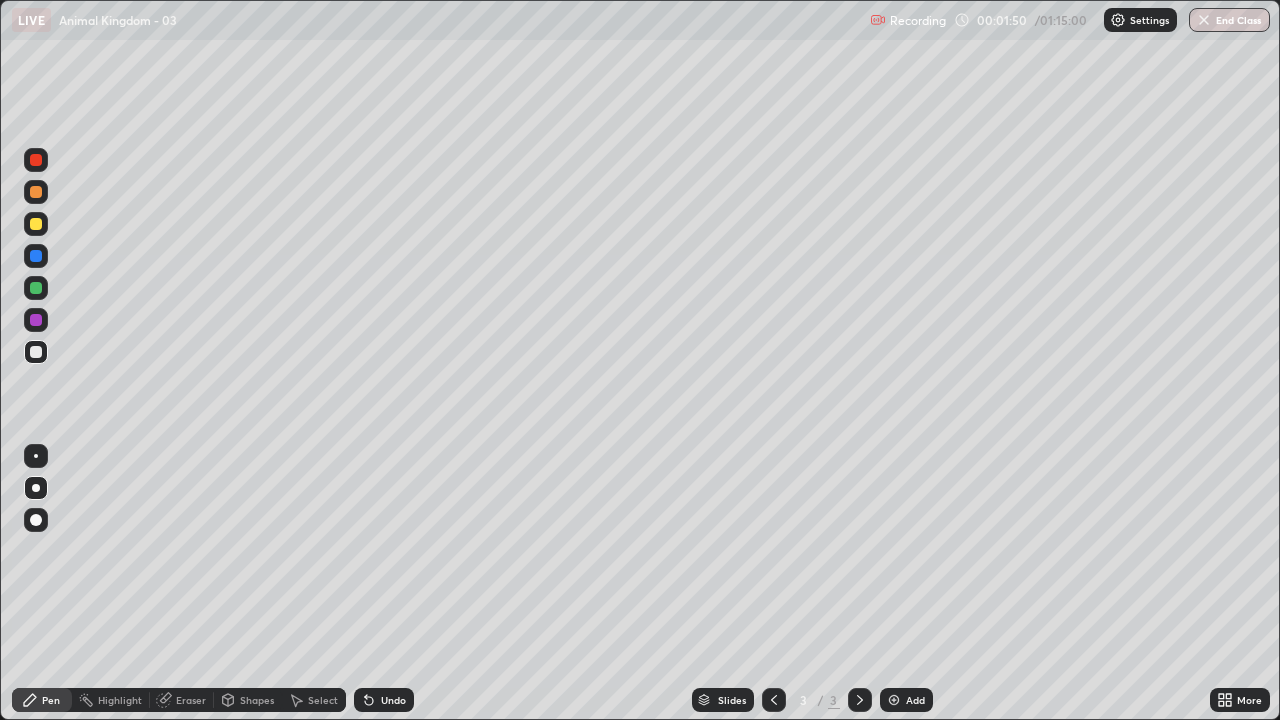 click at bounding box center [36, 352] 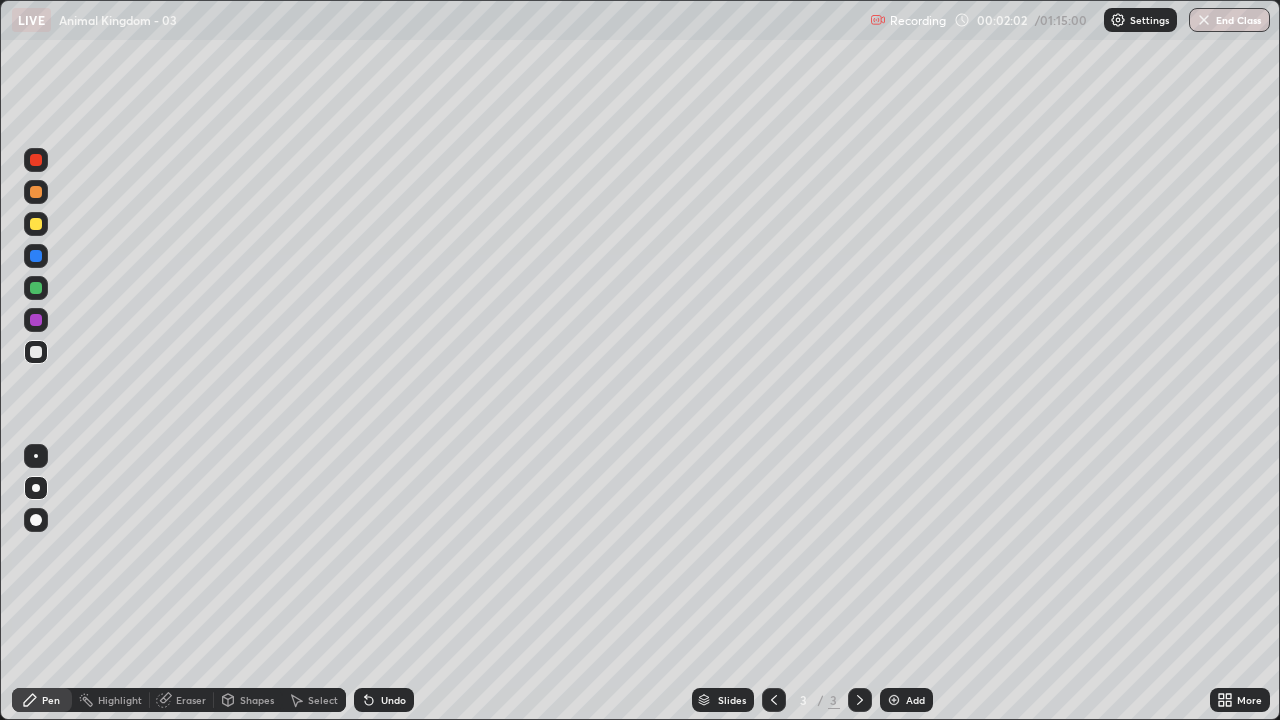 click on "Undo" at bounding box center (384, 700) 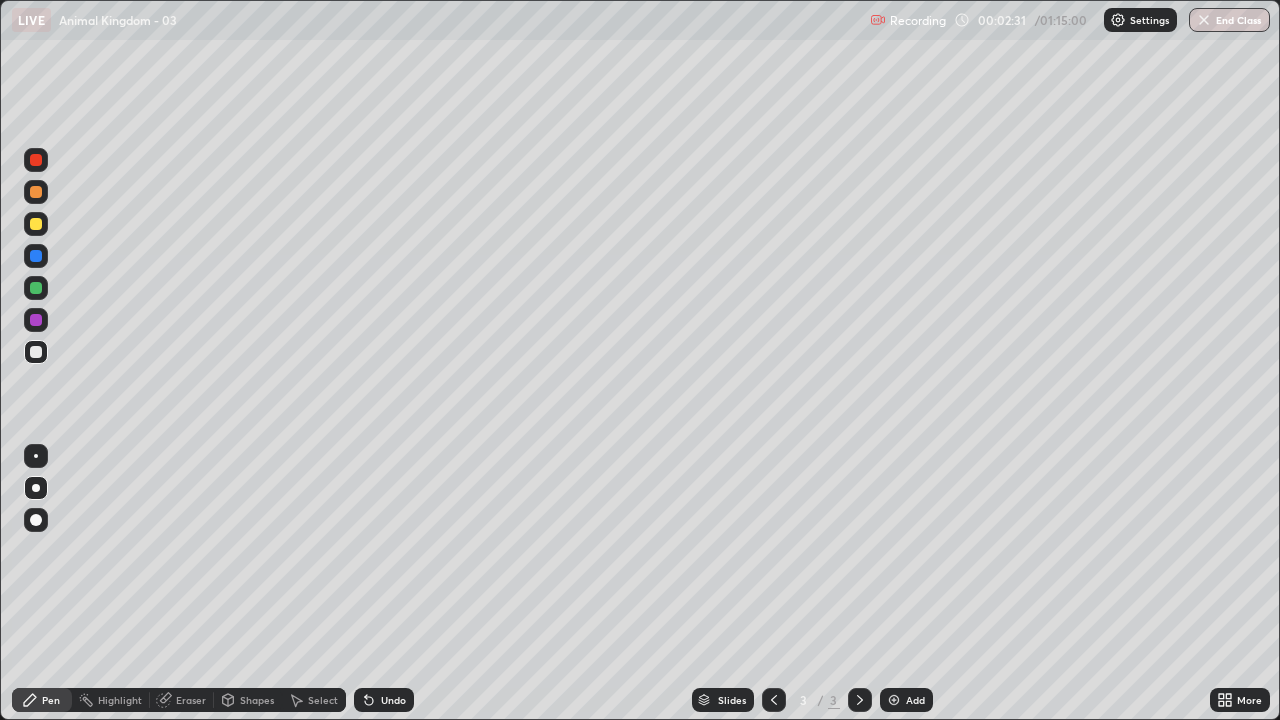 click at bounding box center [36, 352] 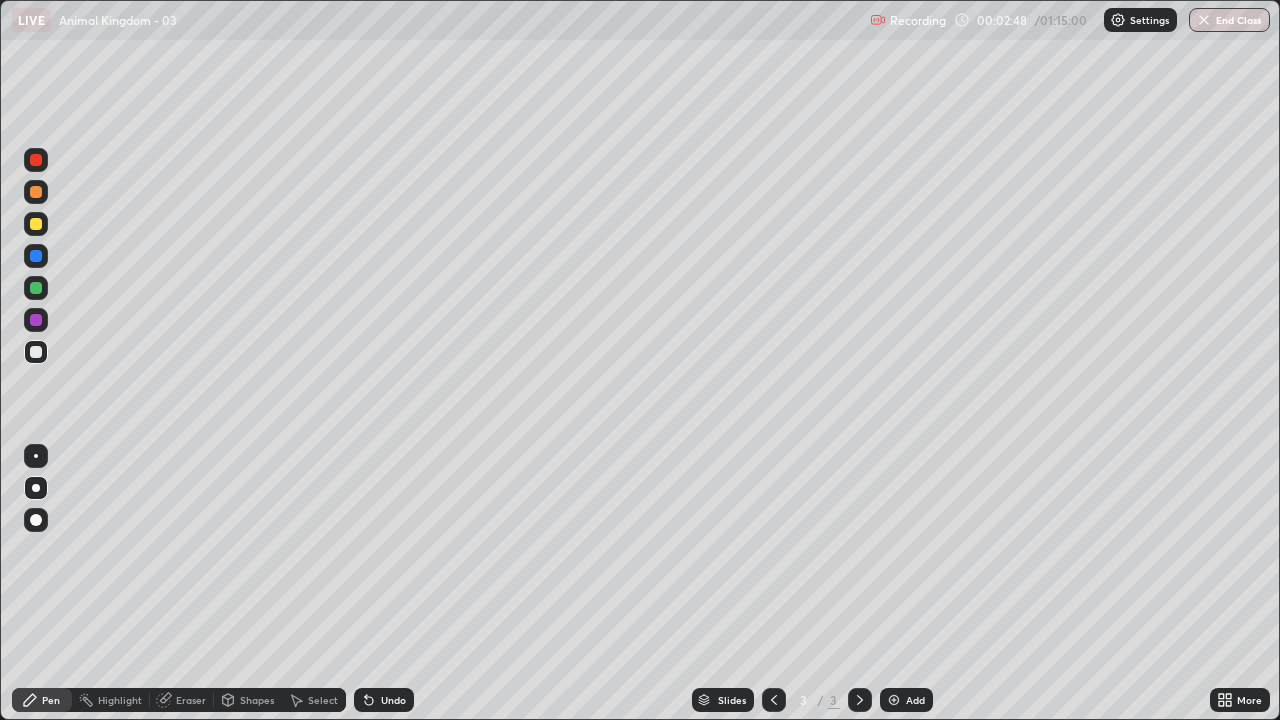 click at bounding box center (36, 352) 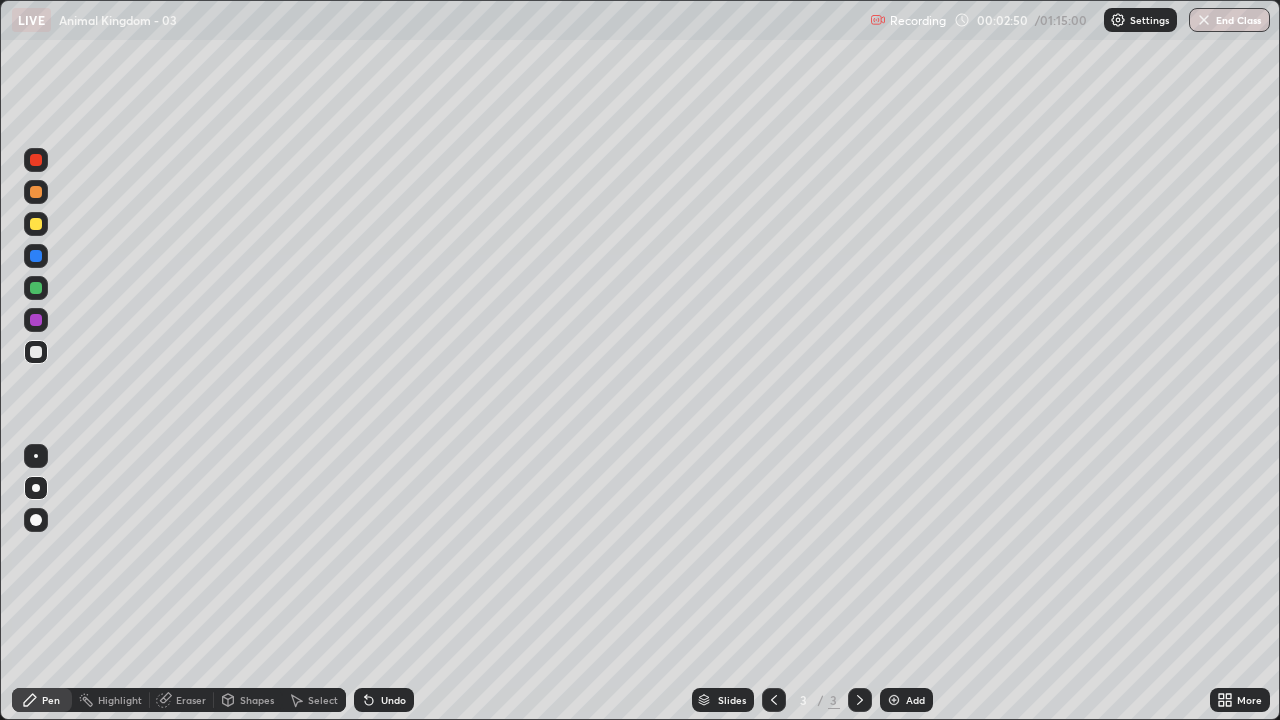 click at bounding box center [36, 352] 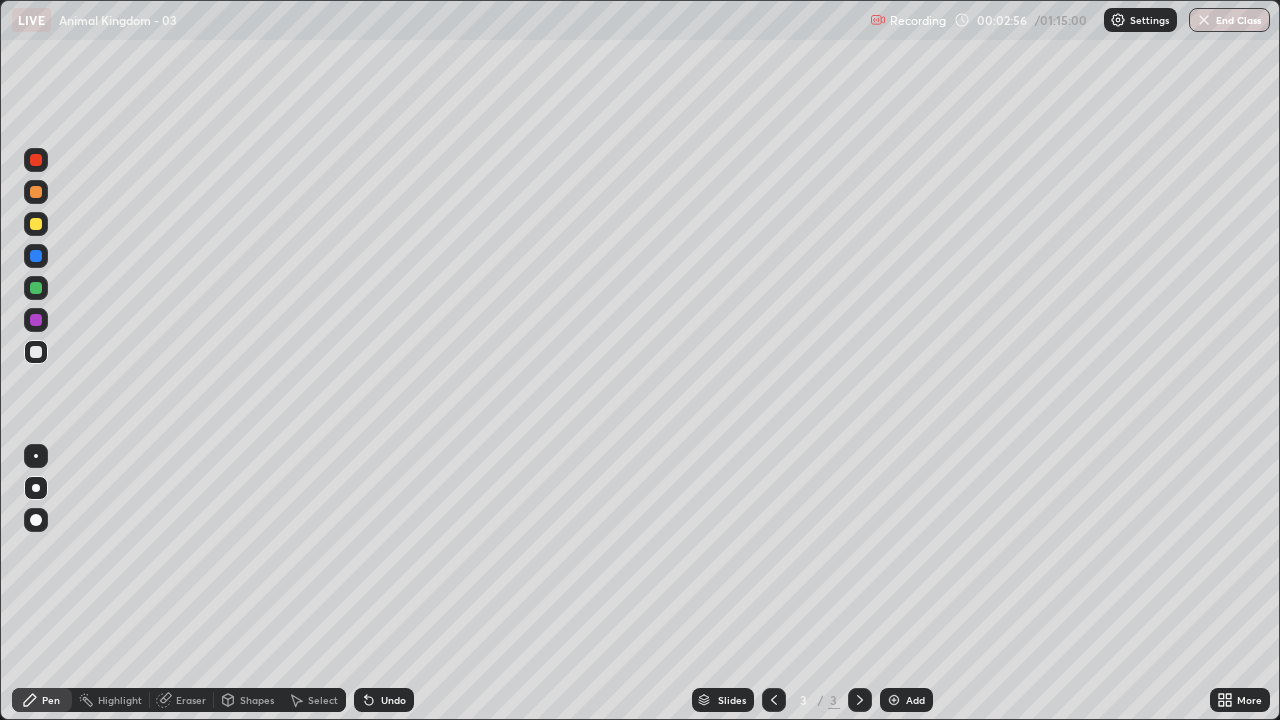 click at bounding box center [36, 352] 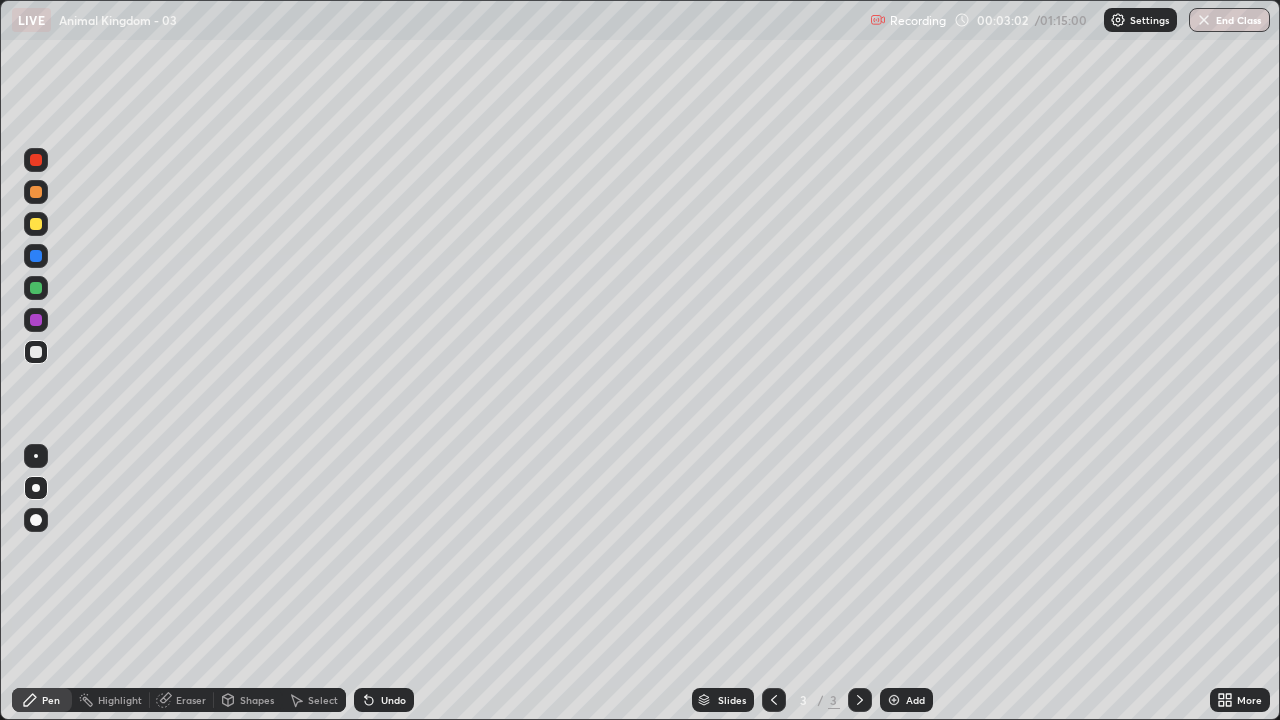 click at bounding box center (36, 352) 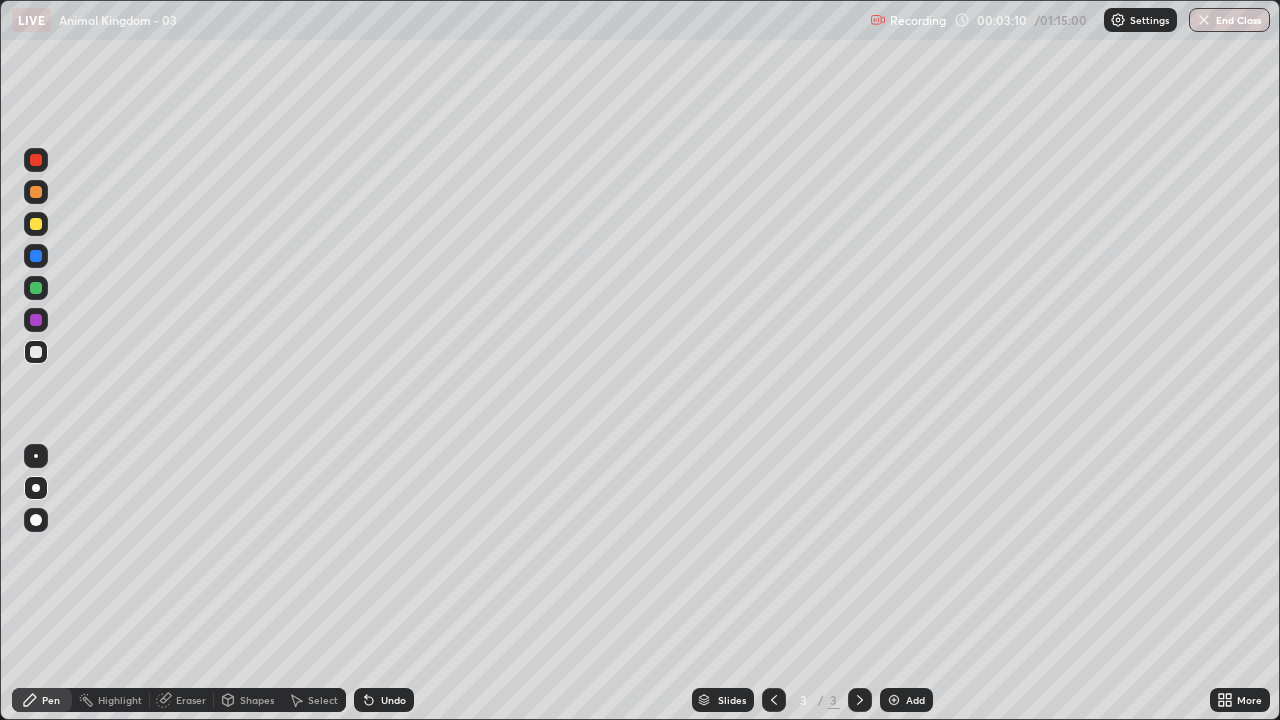click at bounding box center (36, 352) 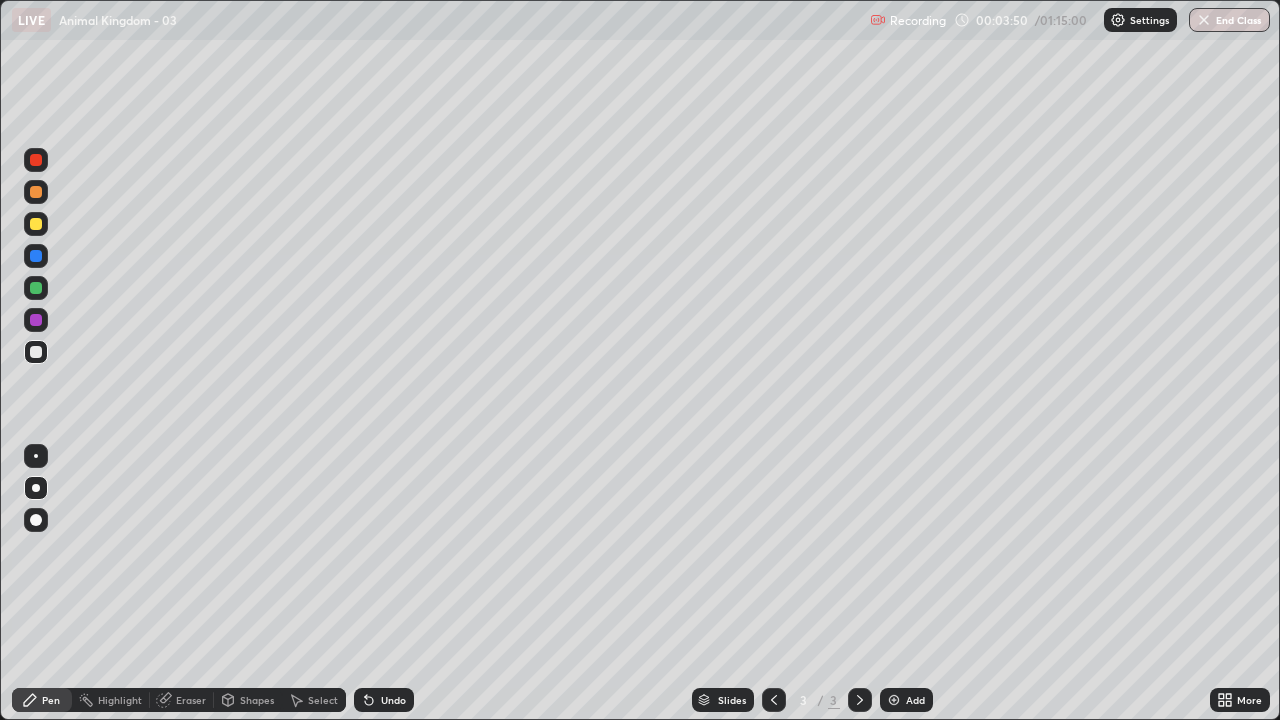 click on "Select" at bounding box center [323, 700] 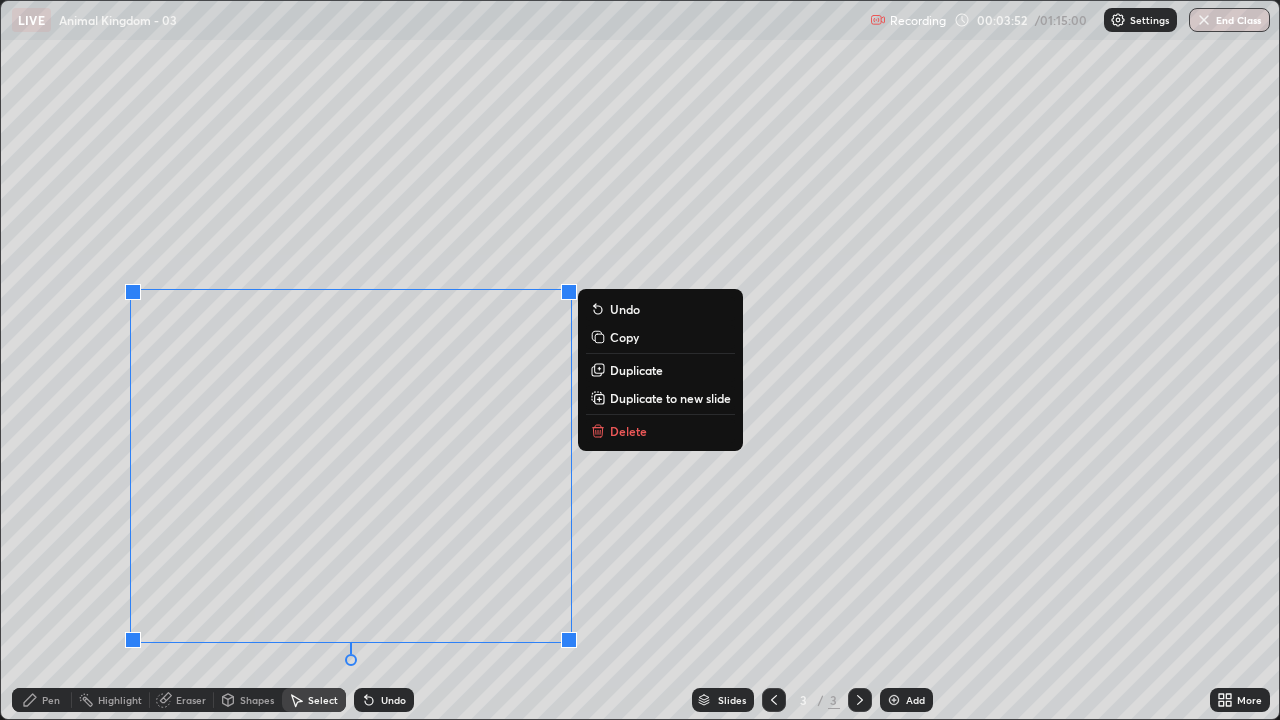 click on "Delete" at bounding box center (628, 431) 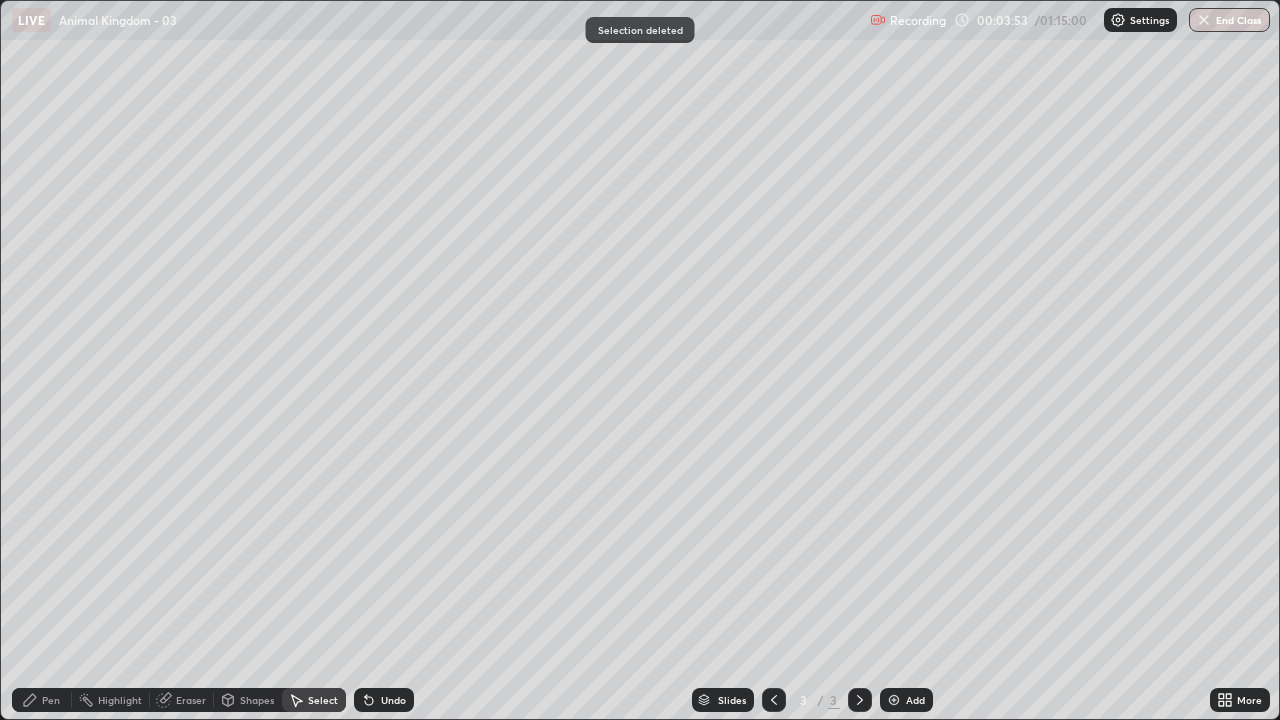 click on "Pen" at bounding box center (51, 700) 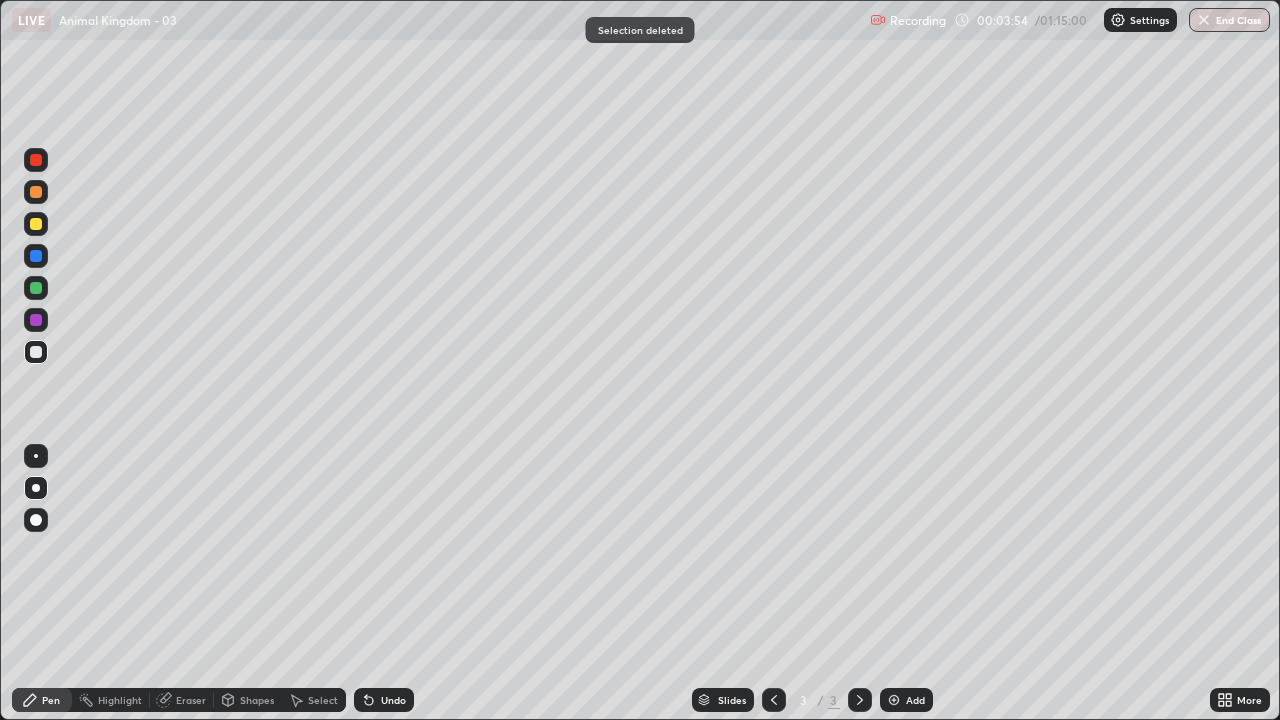 click at bounding box center [36, 352] 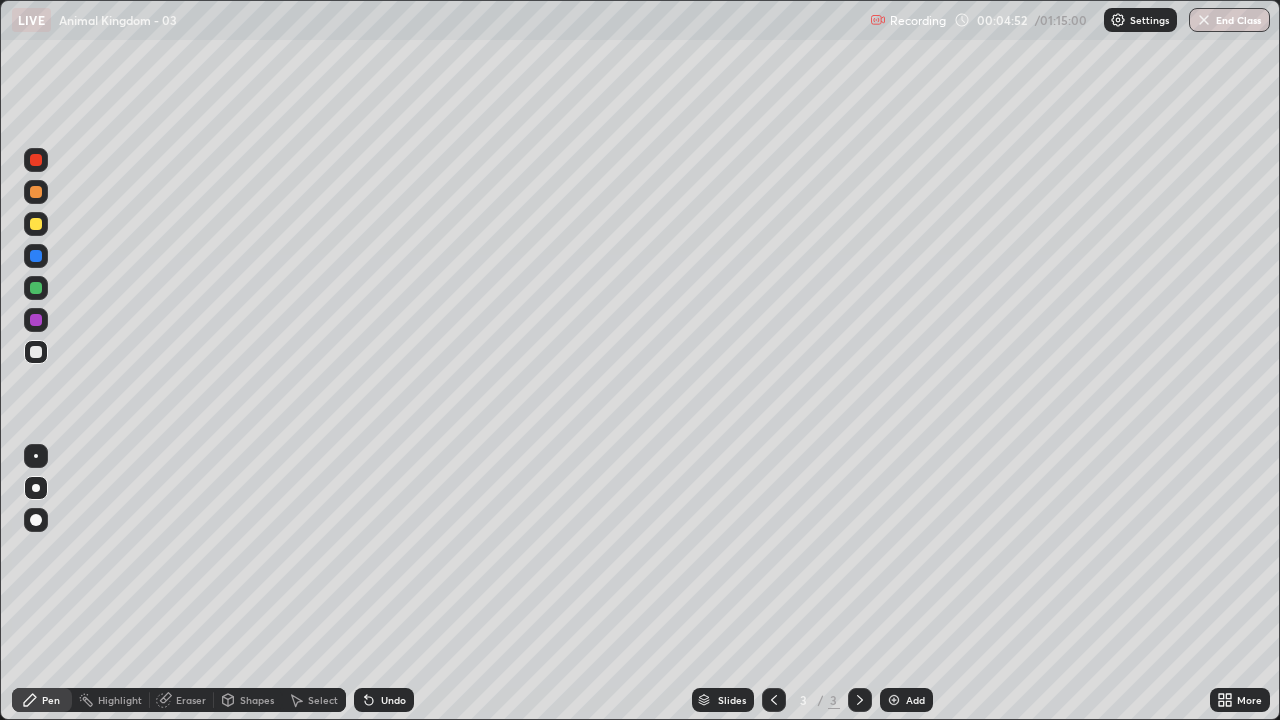 click at bounding box center [36, 352] 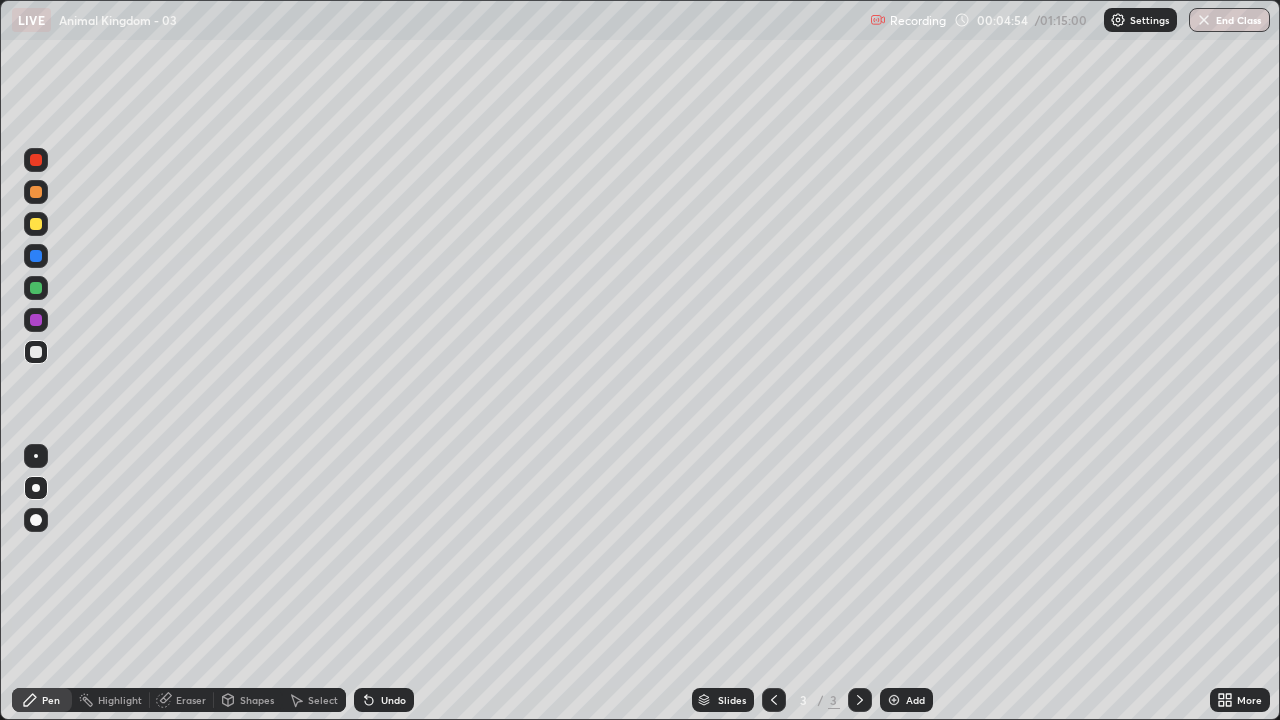 click at bounding box center (36, 320) 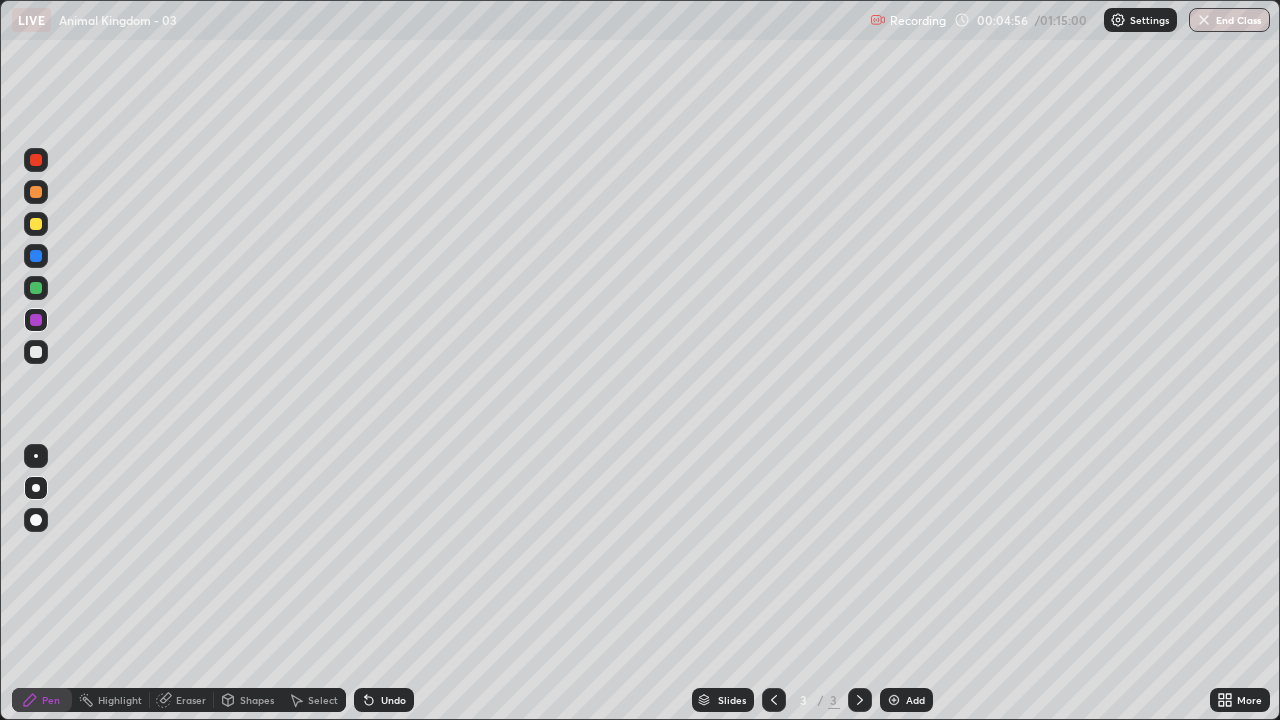 click at bounding box center [36, 320] 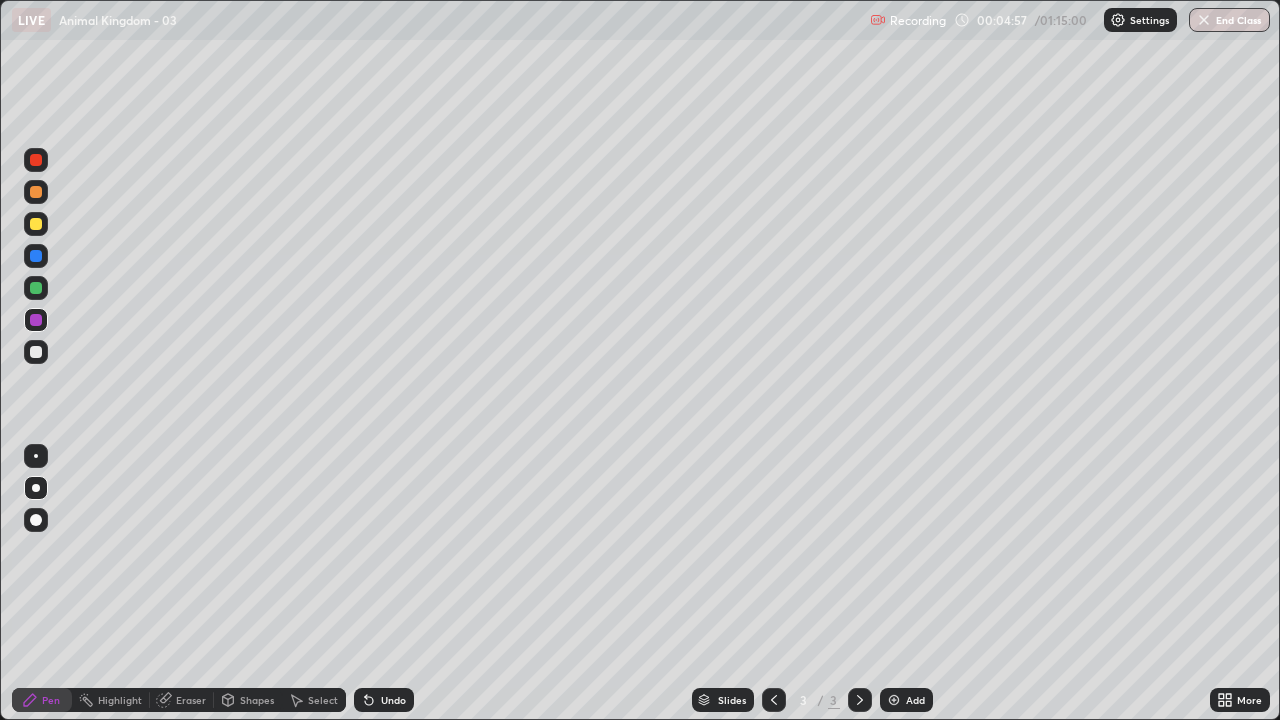 click at bounding box center [36, 288] 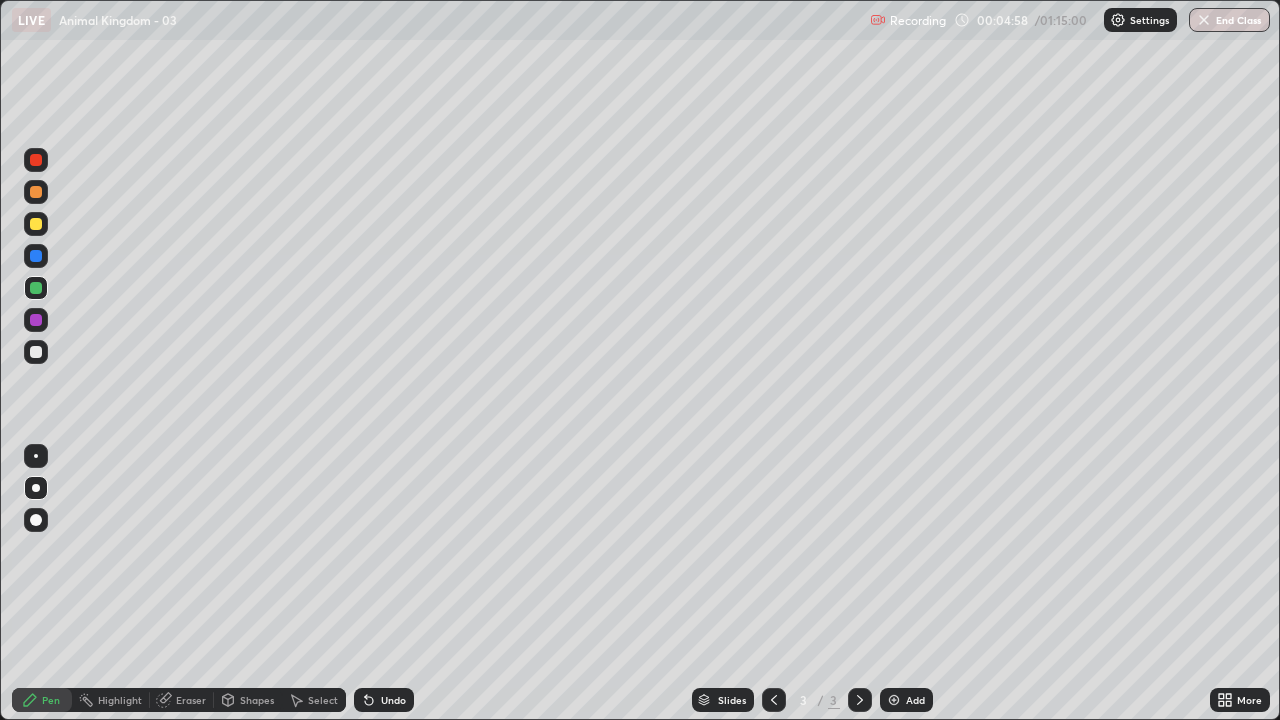 click at bounding box center (36, 224) 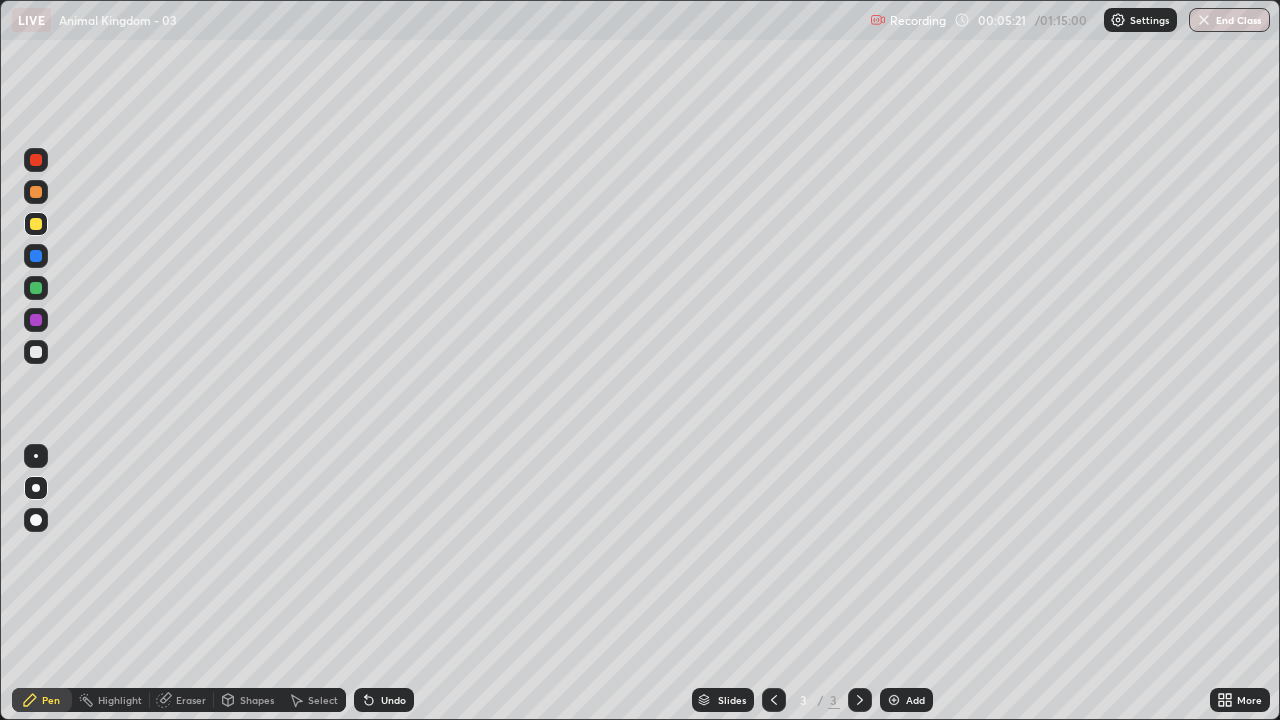click at bounding box center [36, 352] 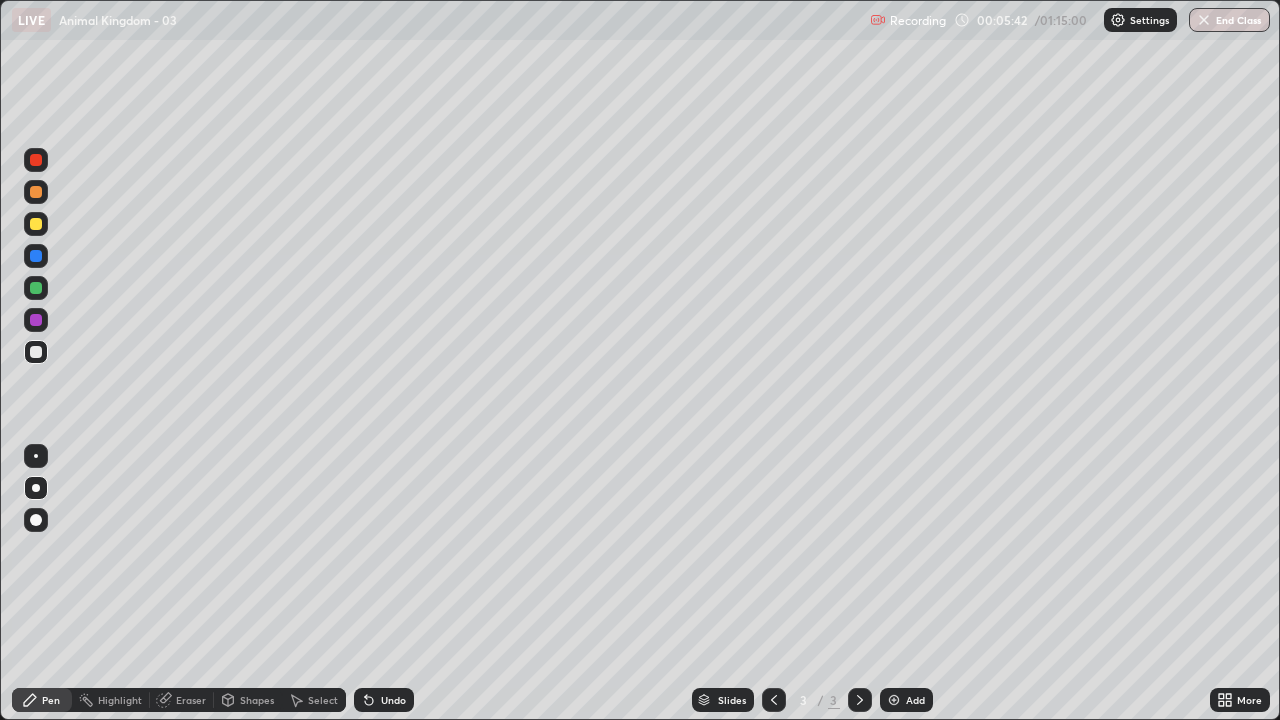 click at bounding box center [36, 352] 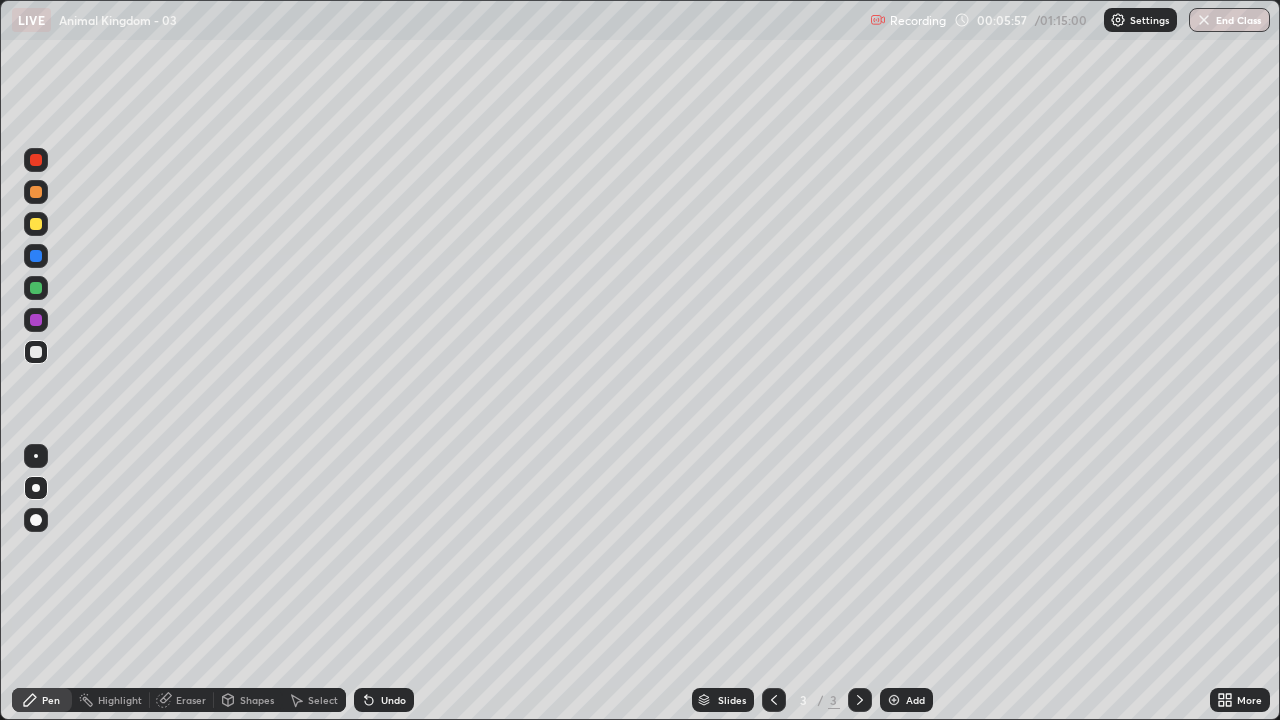 click at bounding box center (36, 352) 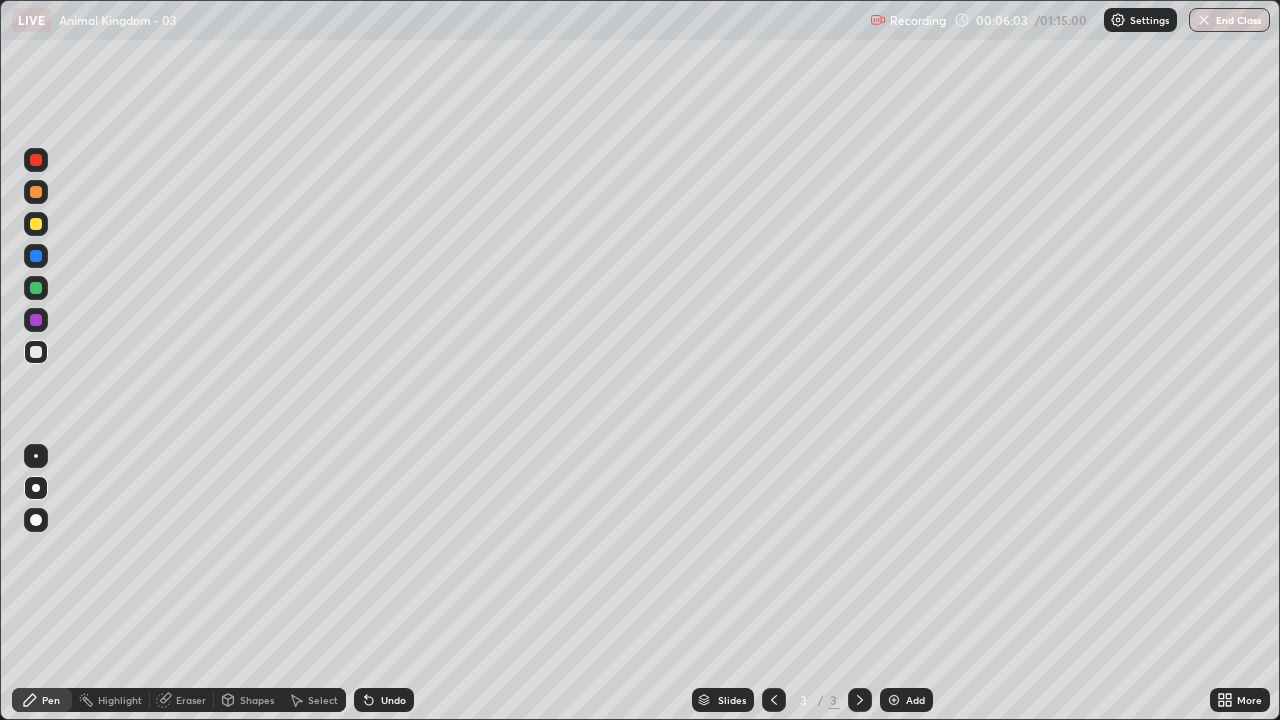 click on "Add" at bounding box center [906, 700] 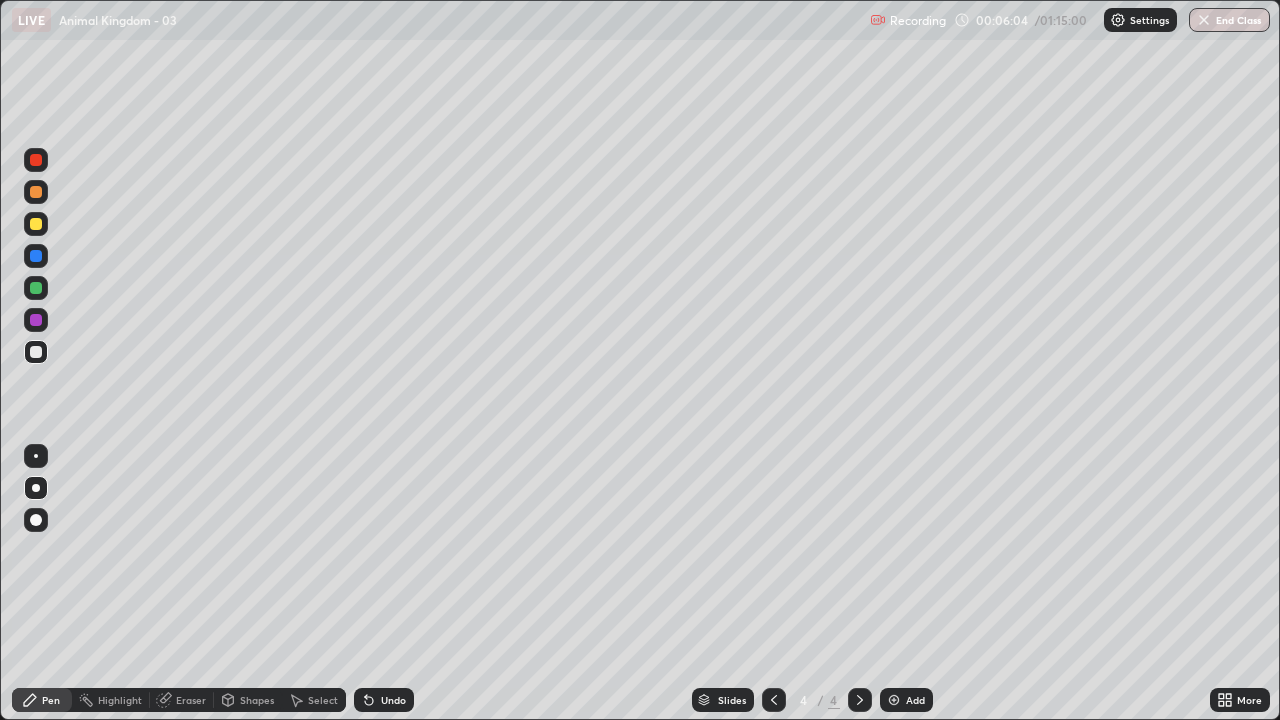 click at bounding box center (36, 352) 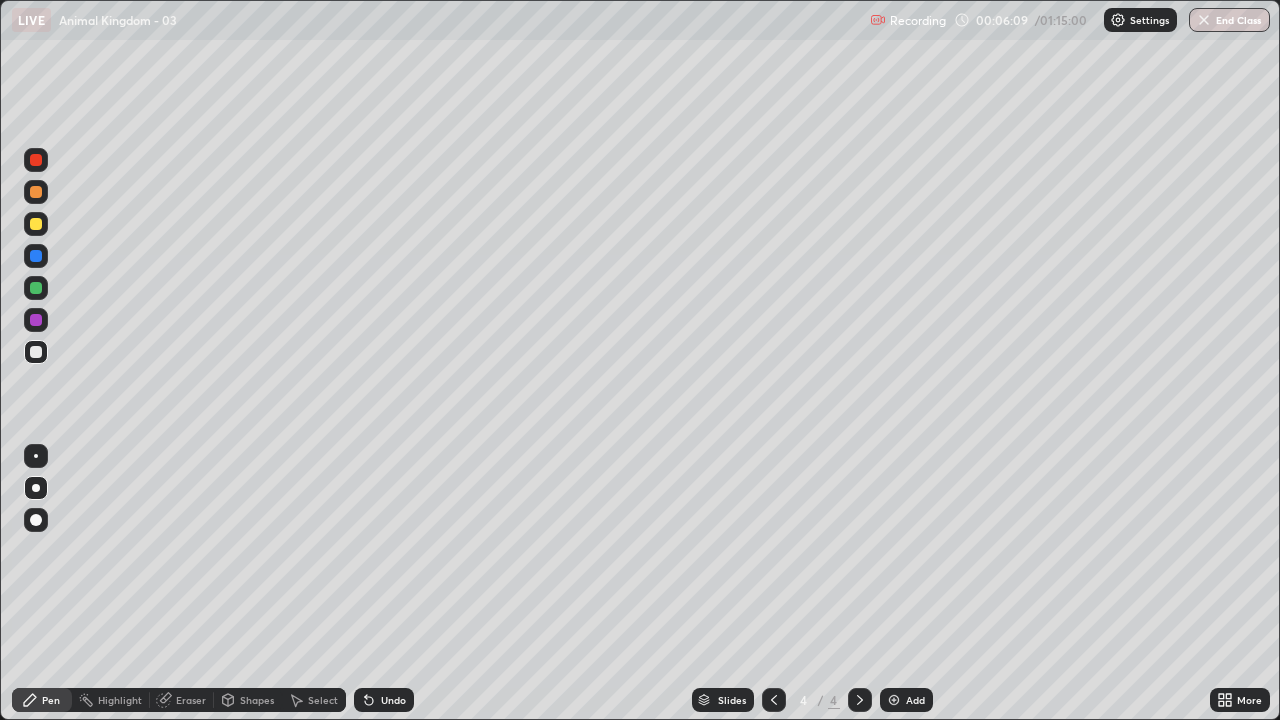 click at bounding box center [36, 352] 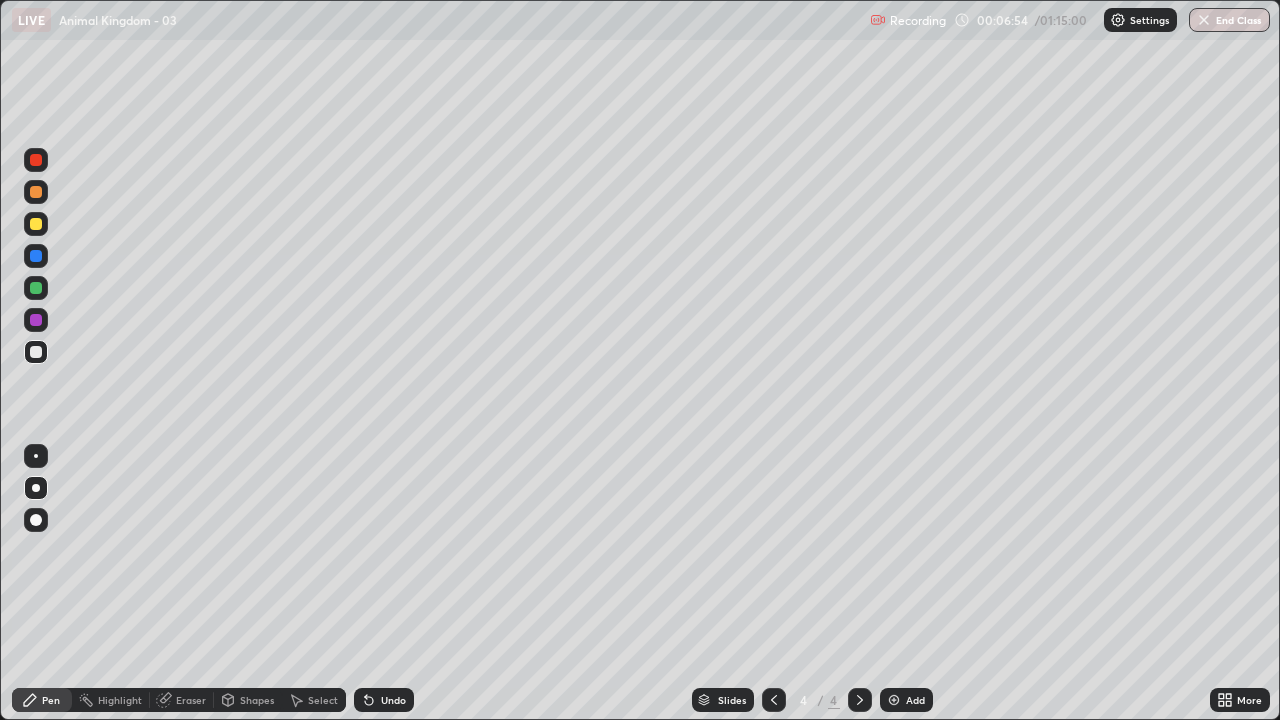 click at bounding box center (36, 352) 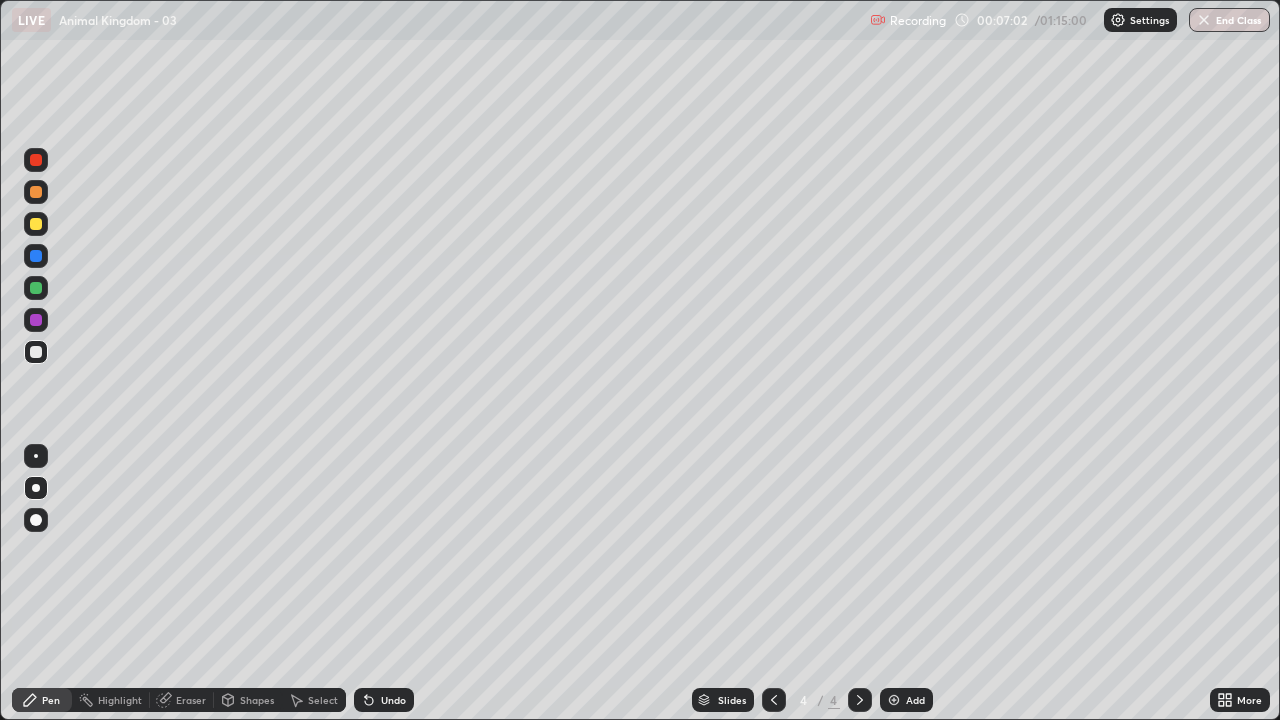 click at bounding box center [36, 352] 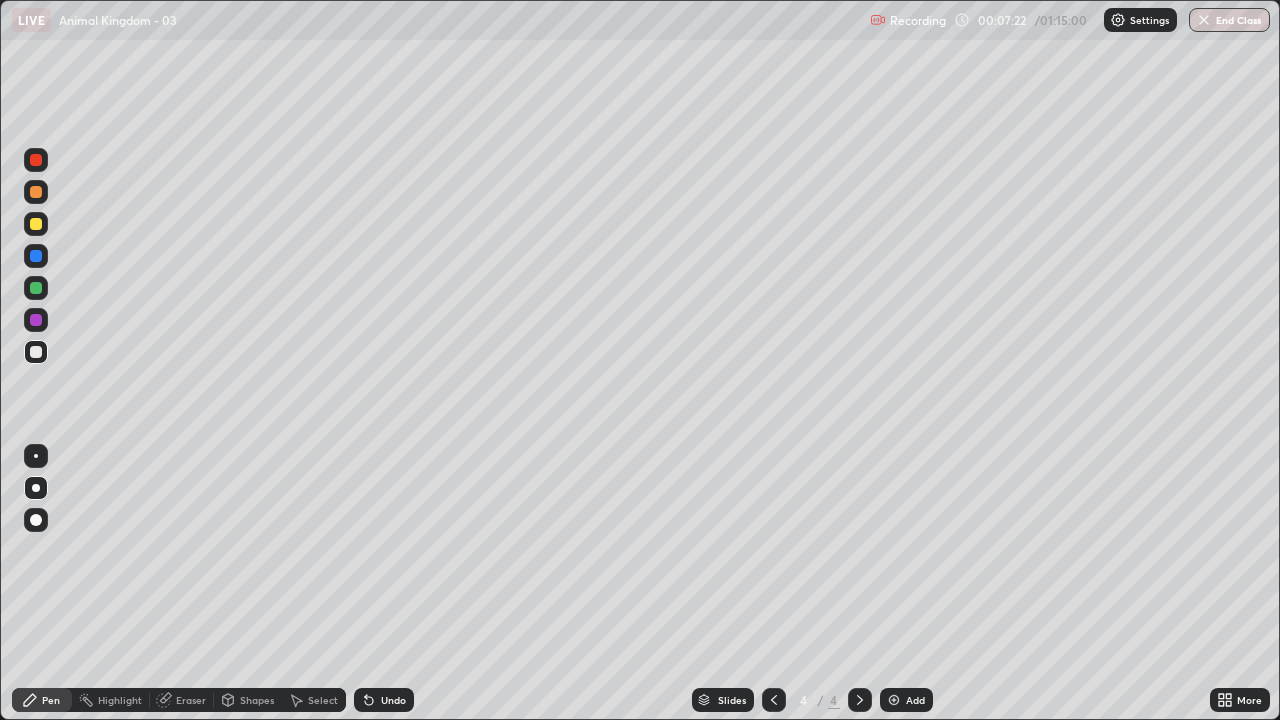 click at bounding box center (36, 352) 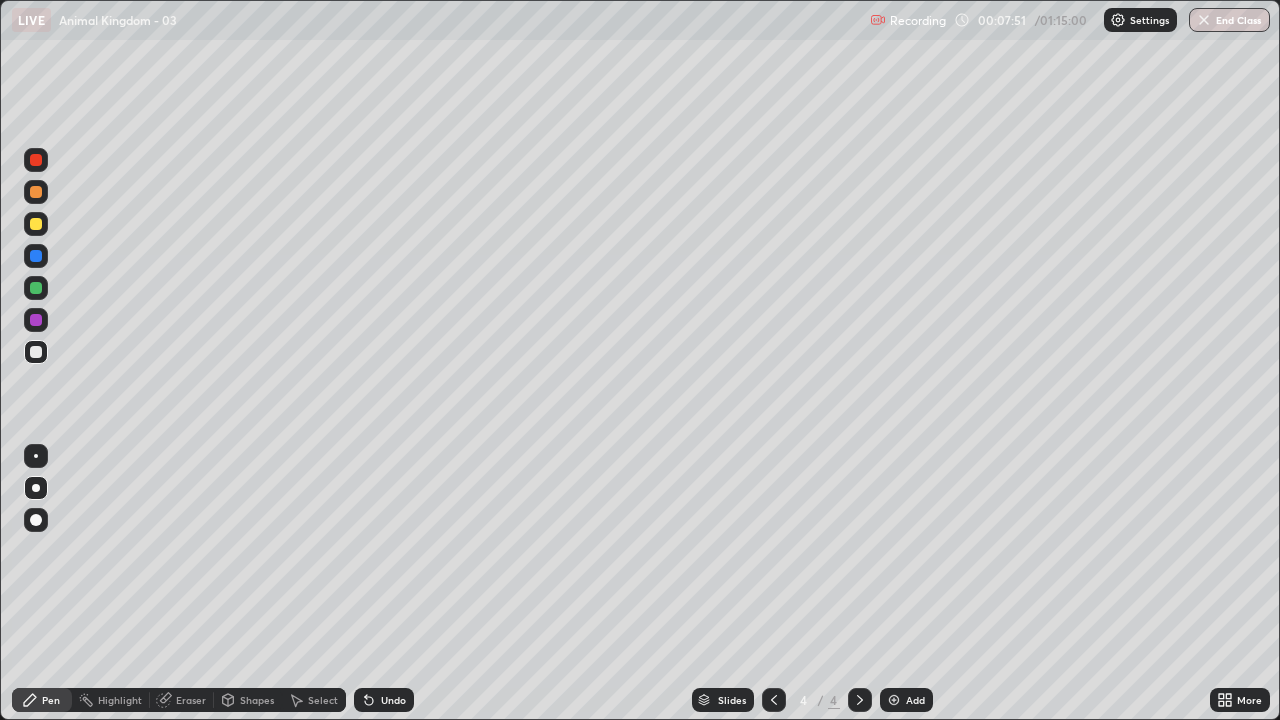 click at bounding box center (36, 352) 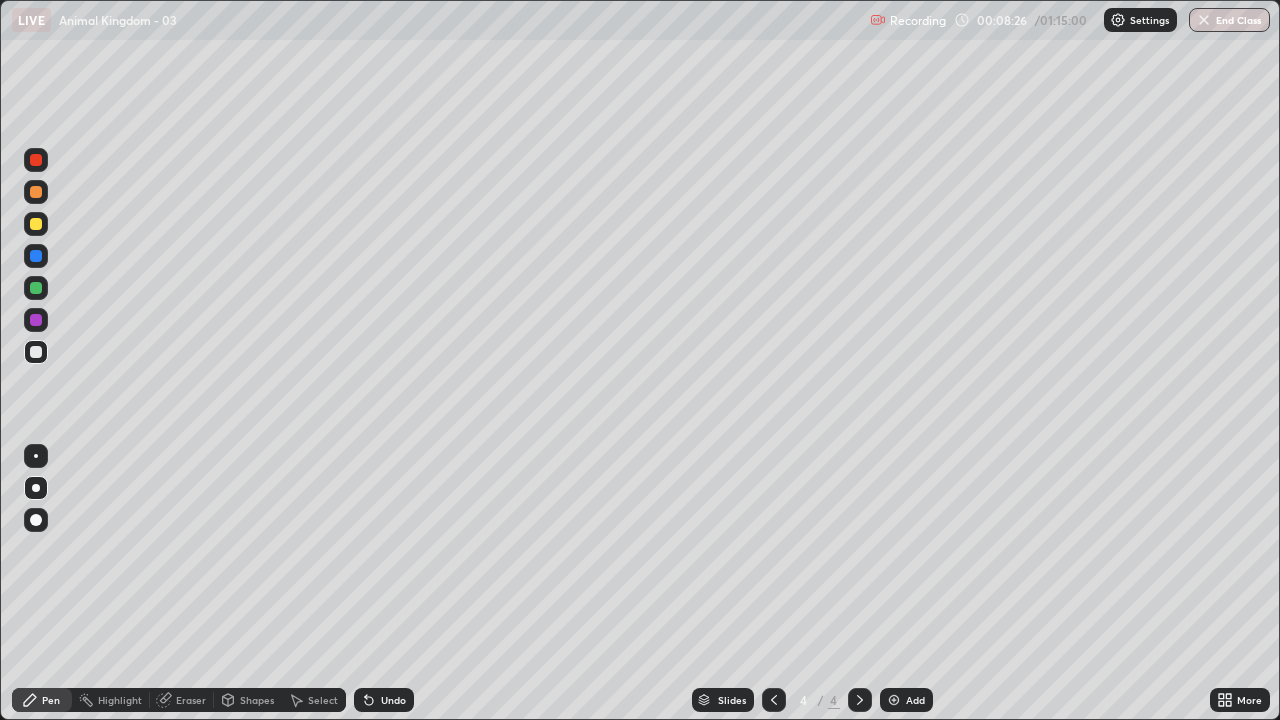 click 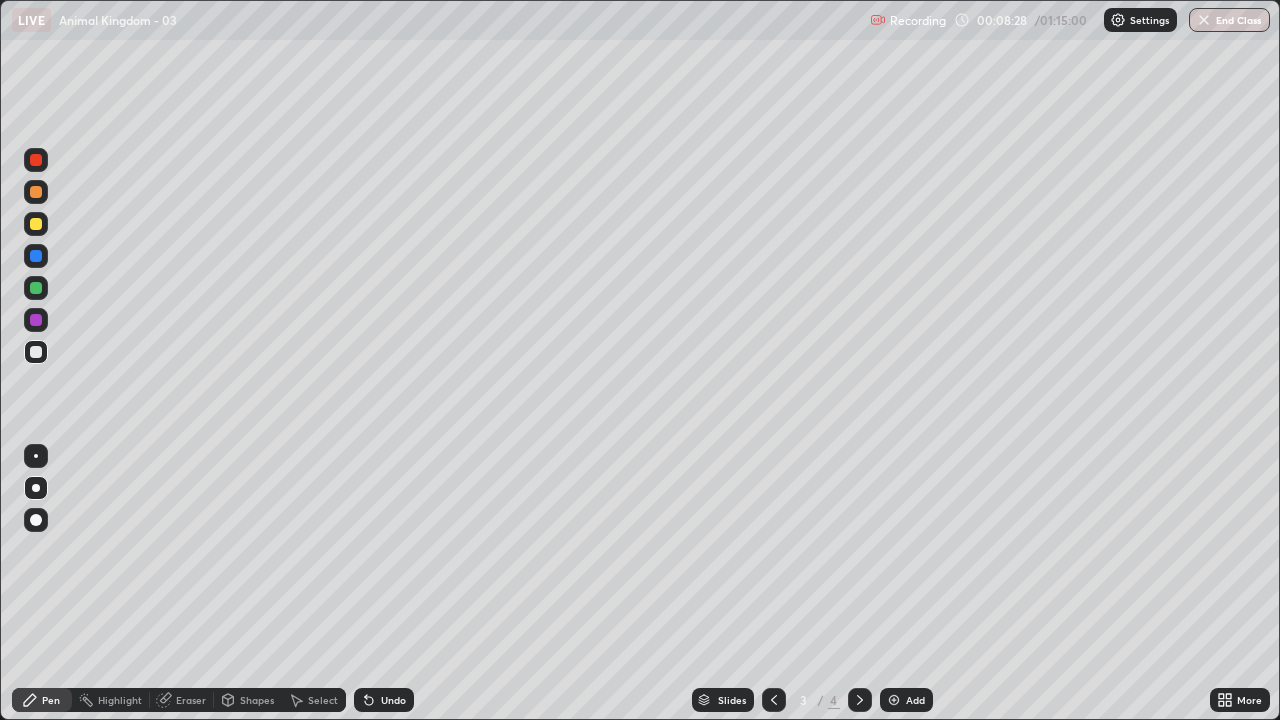 click at bounding box center [36, 352] 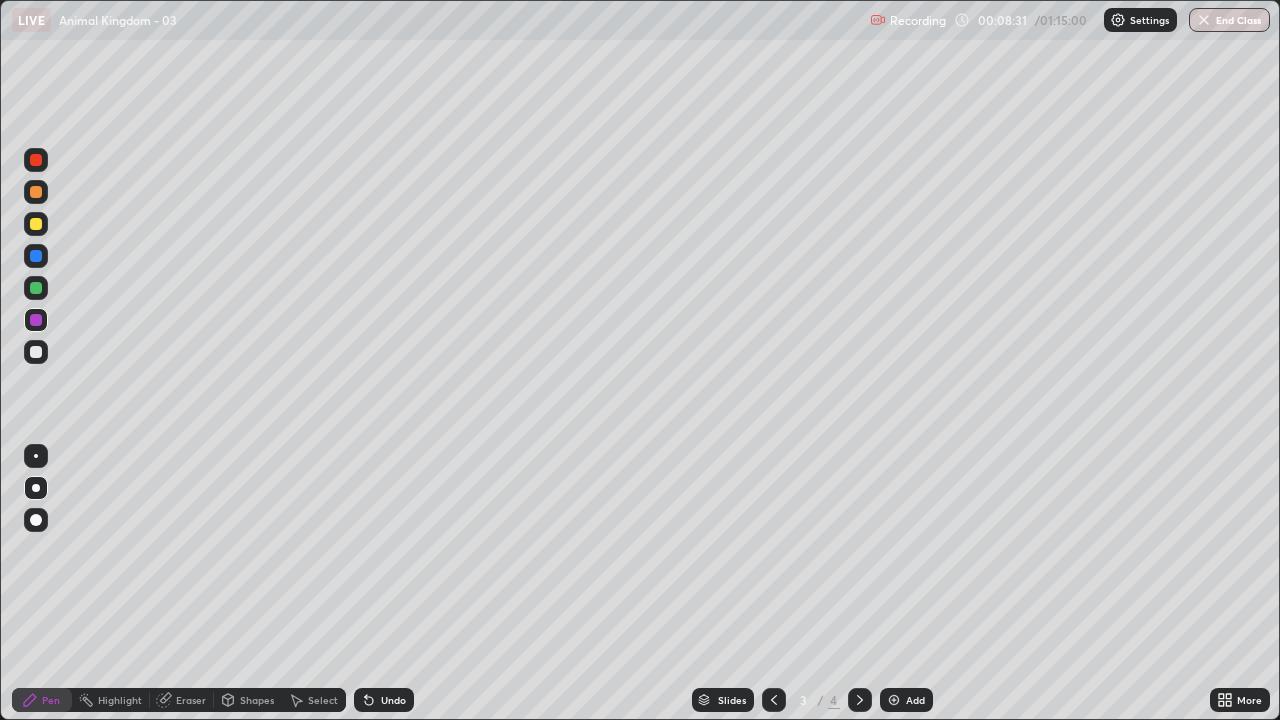 click at bounding box center (36, 352) 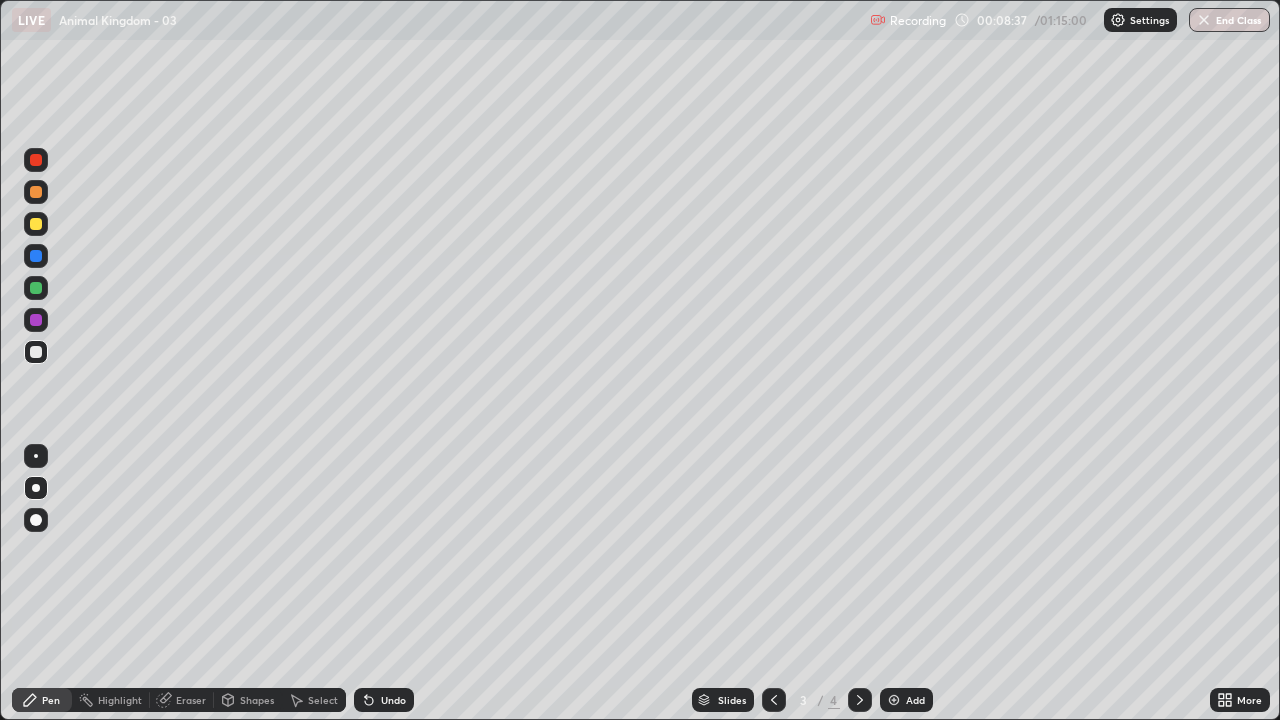 click 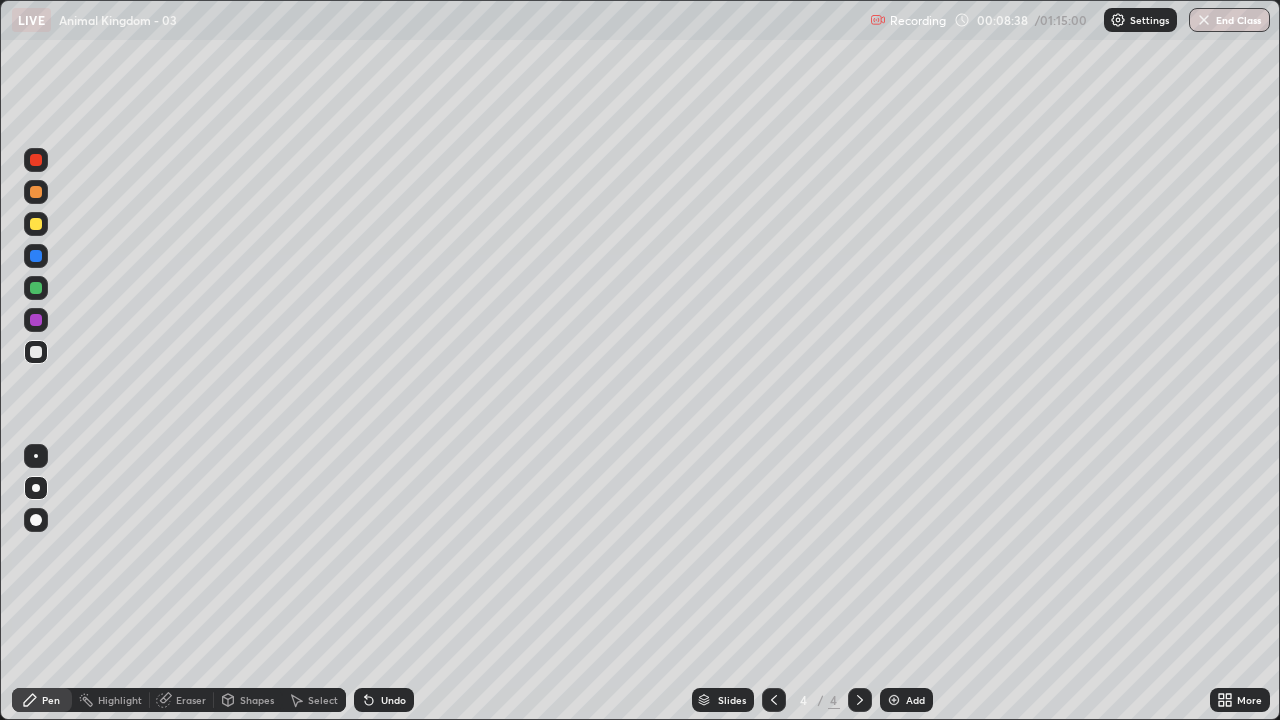 click on "Add" at bounding box center [915, 700] 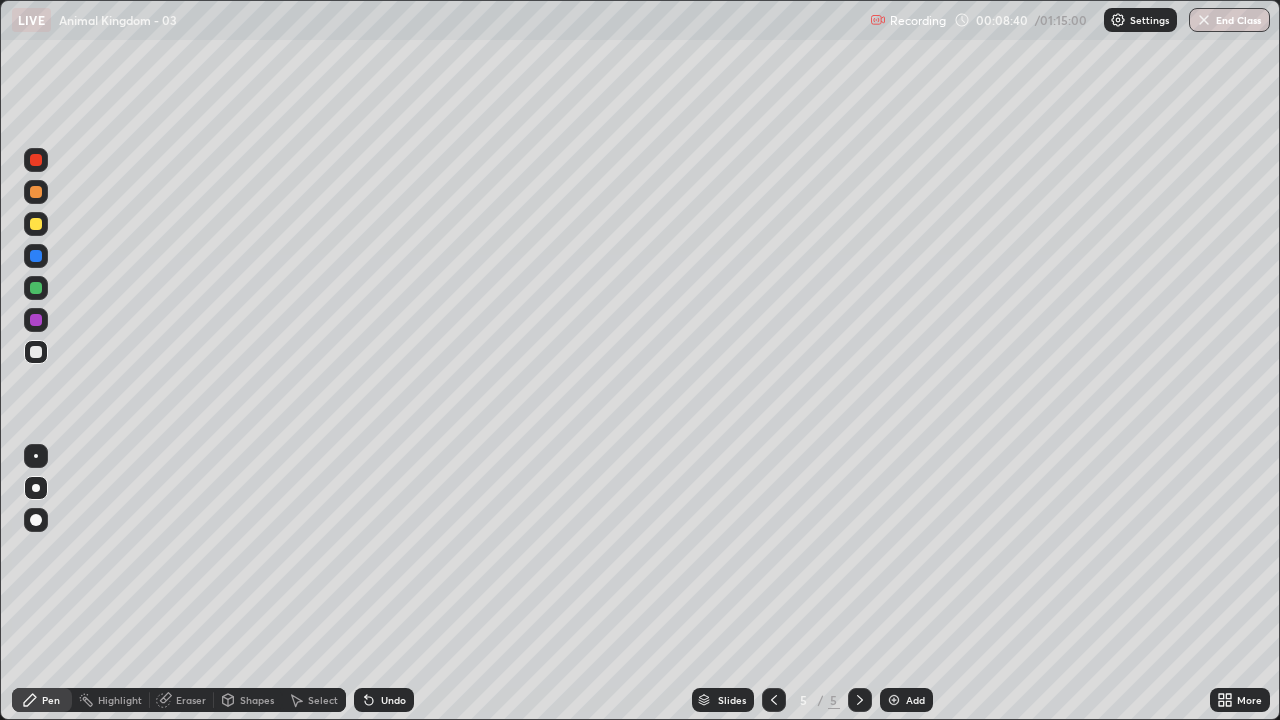click at bounding box center (36, 288) 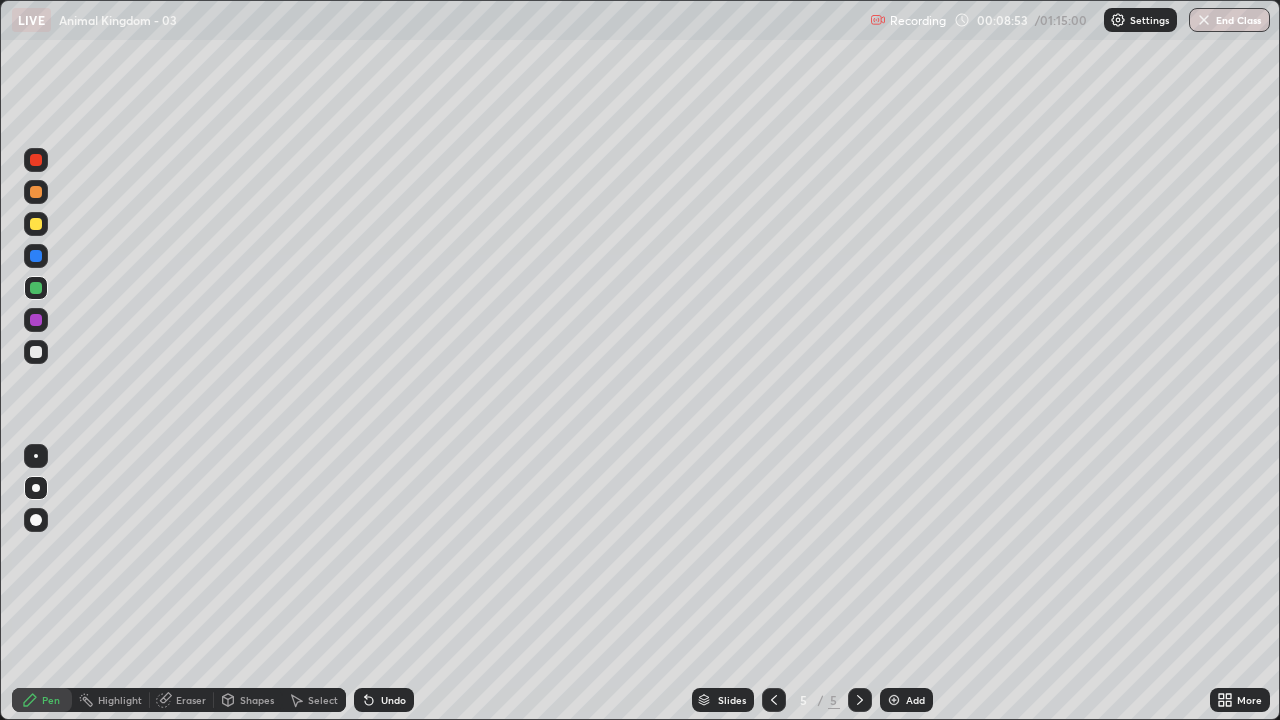click at bounding box center (36, 352) 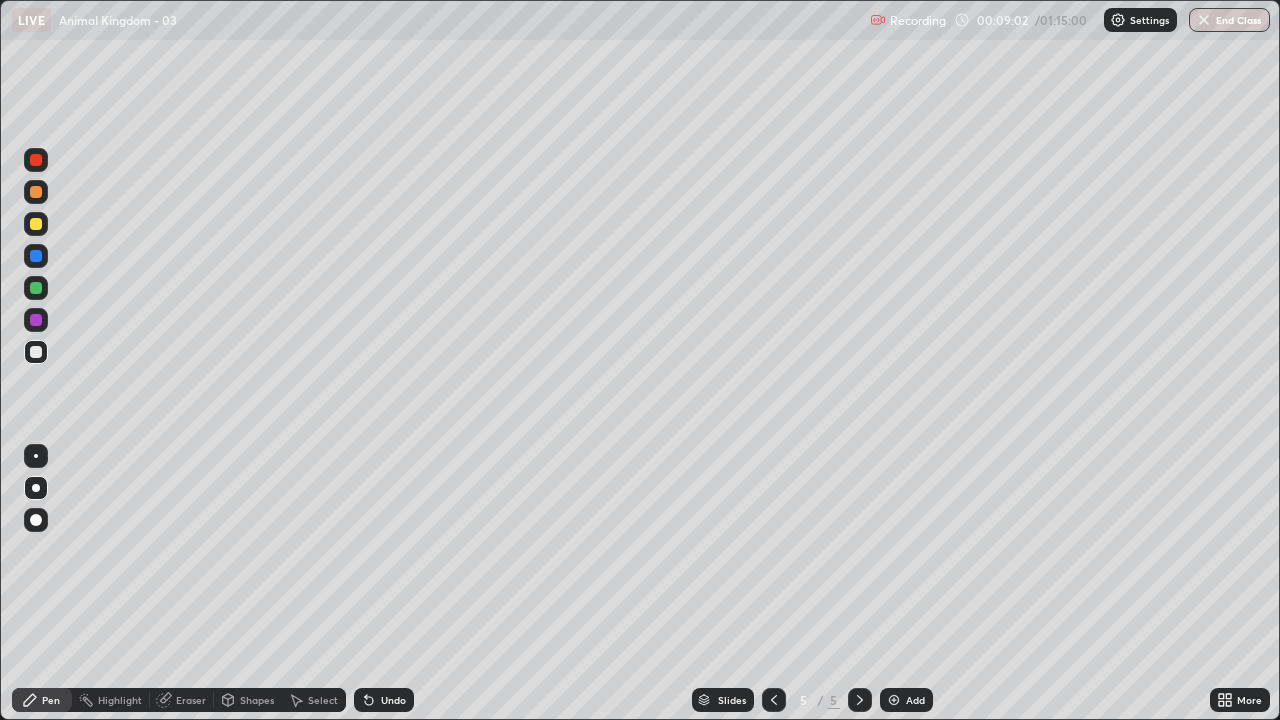 click at bounding box center (36, 352) 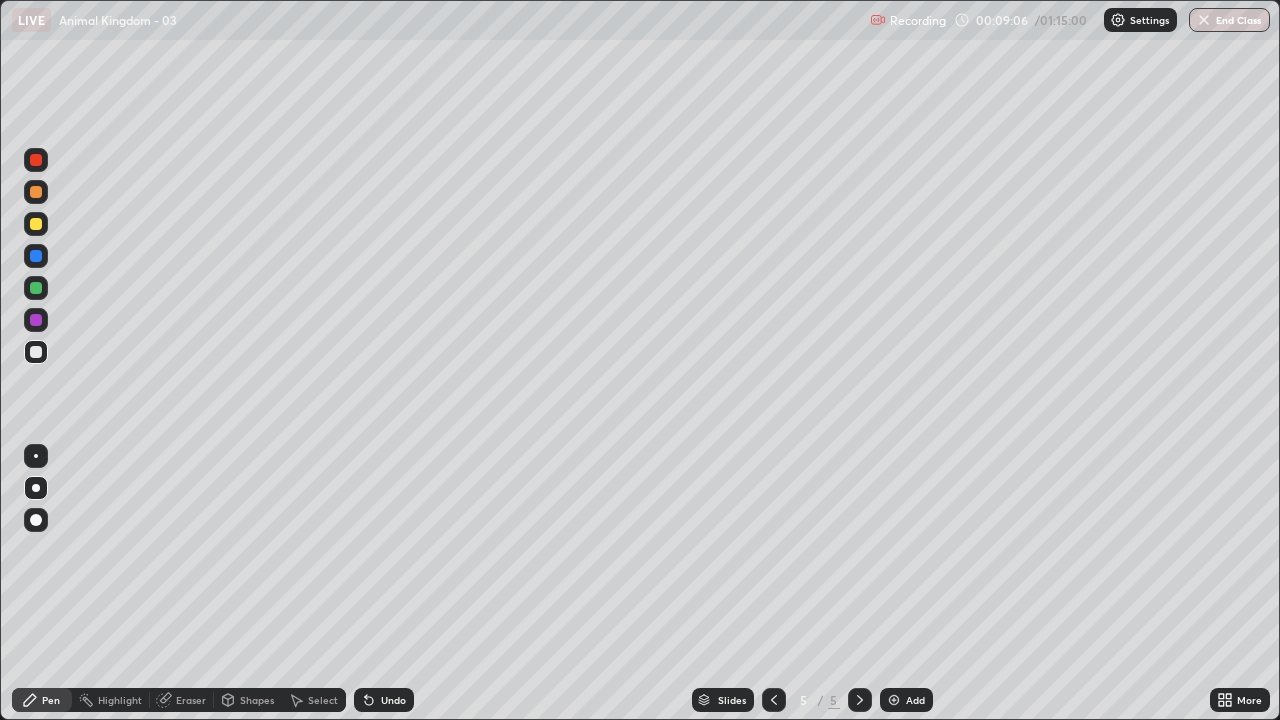 click at bounding box center (36, 352) 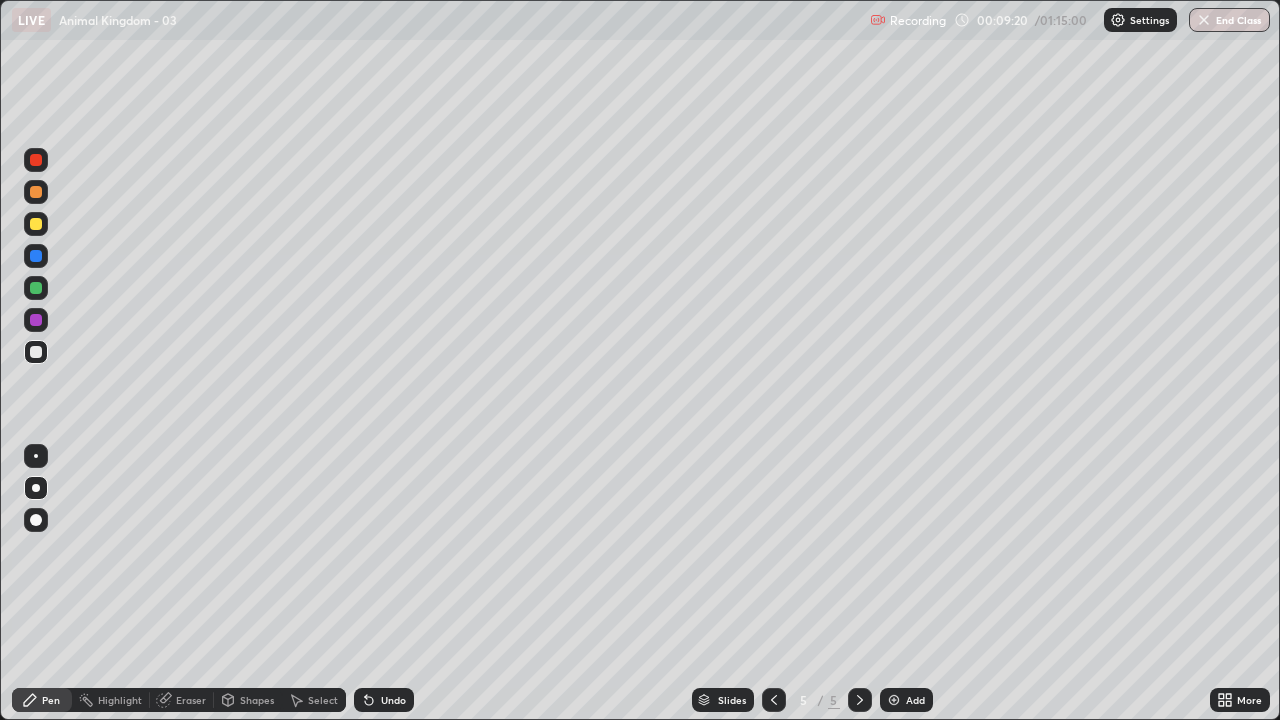 click at bounding box center [36, 352] 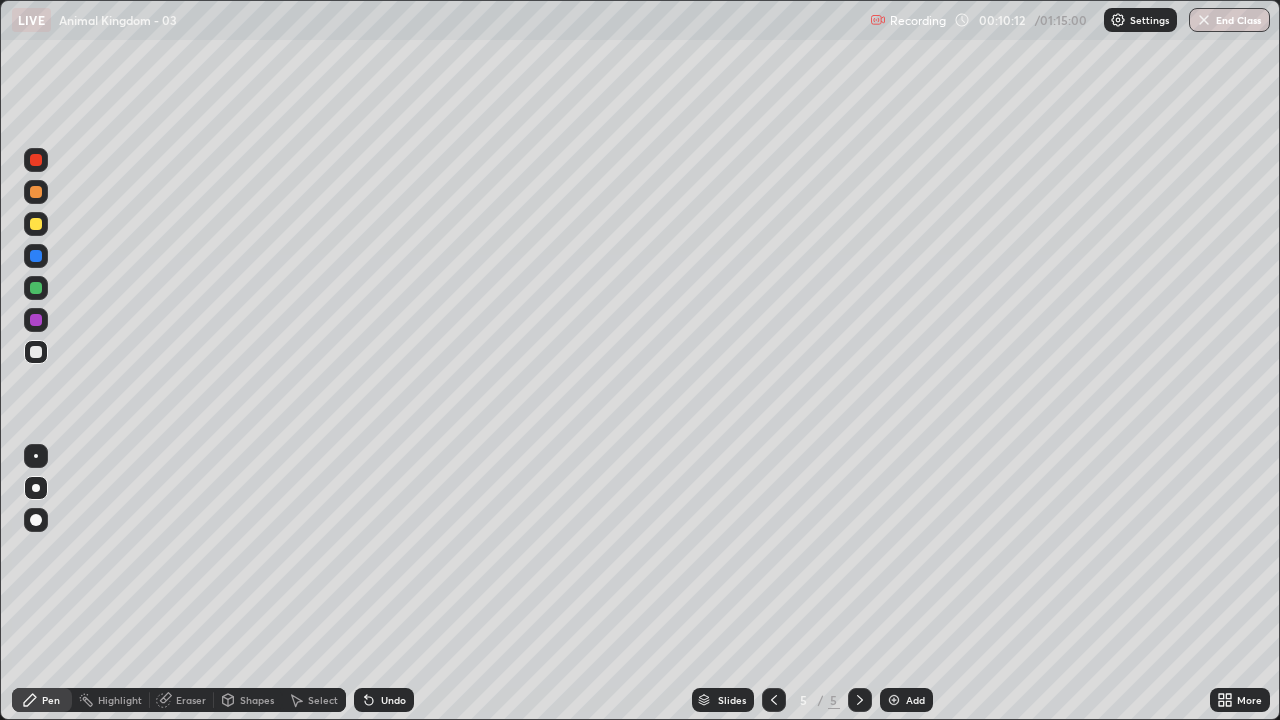 click at bounding box center [36, 352] 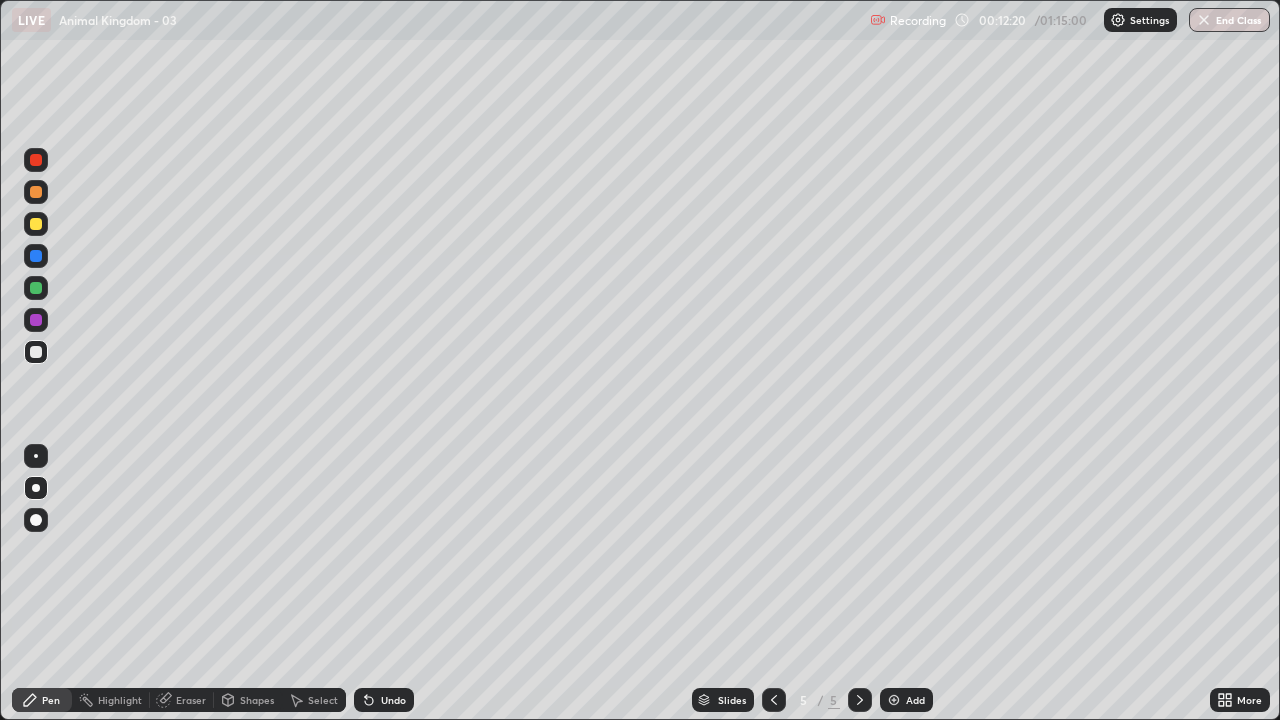click at bounding box center (36, 352) 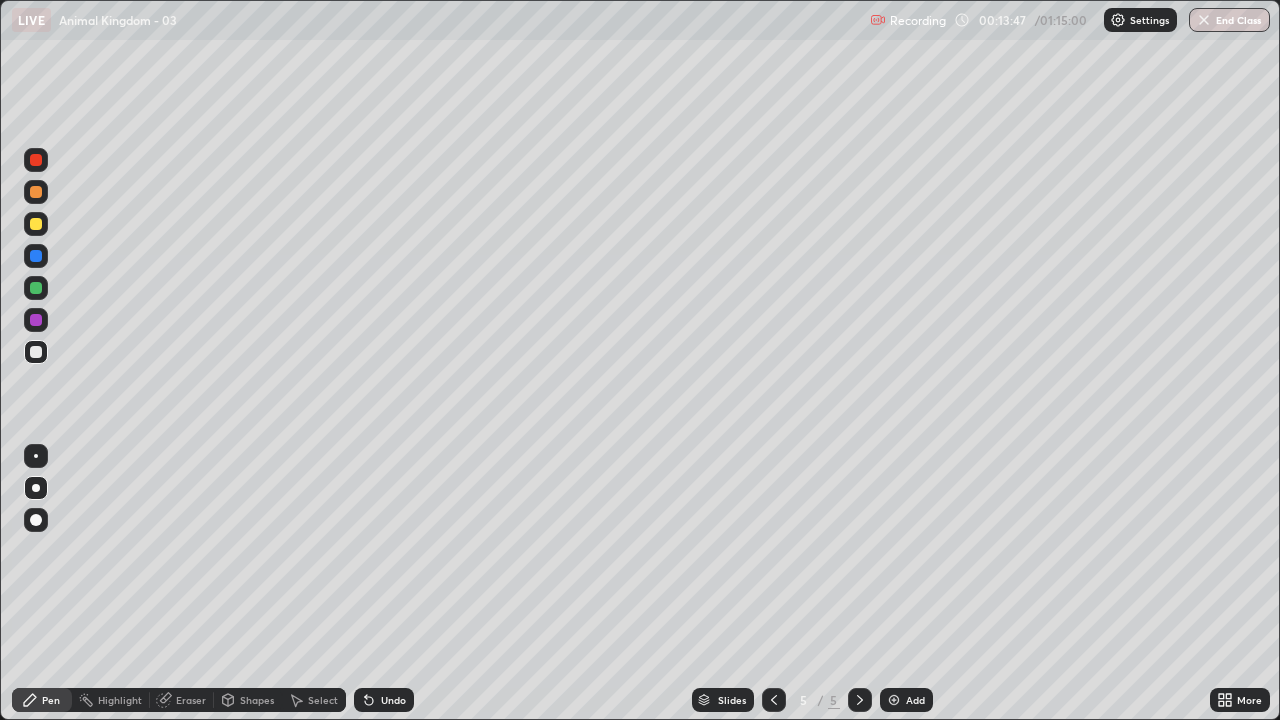 click at bounding box center (36, 256) 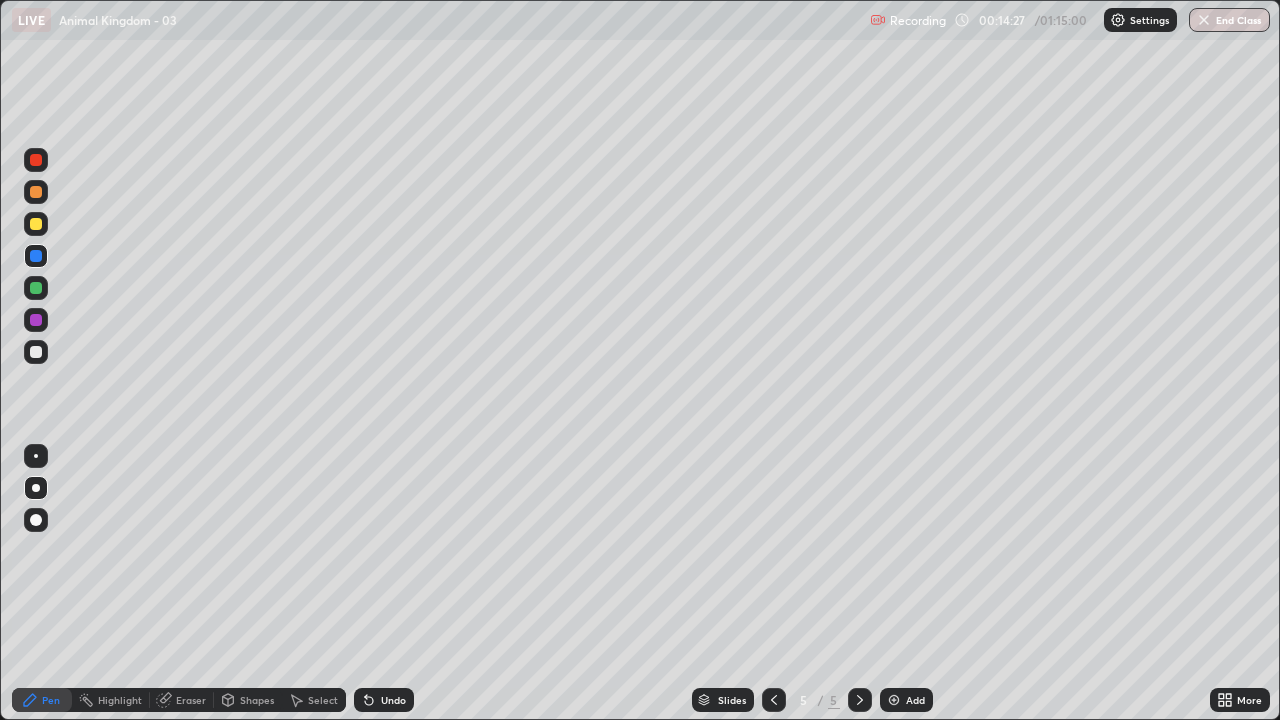 click on "Add" at bounding box center [915, 700] 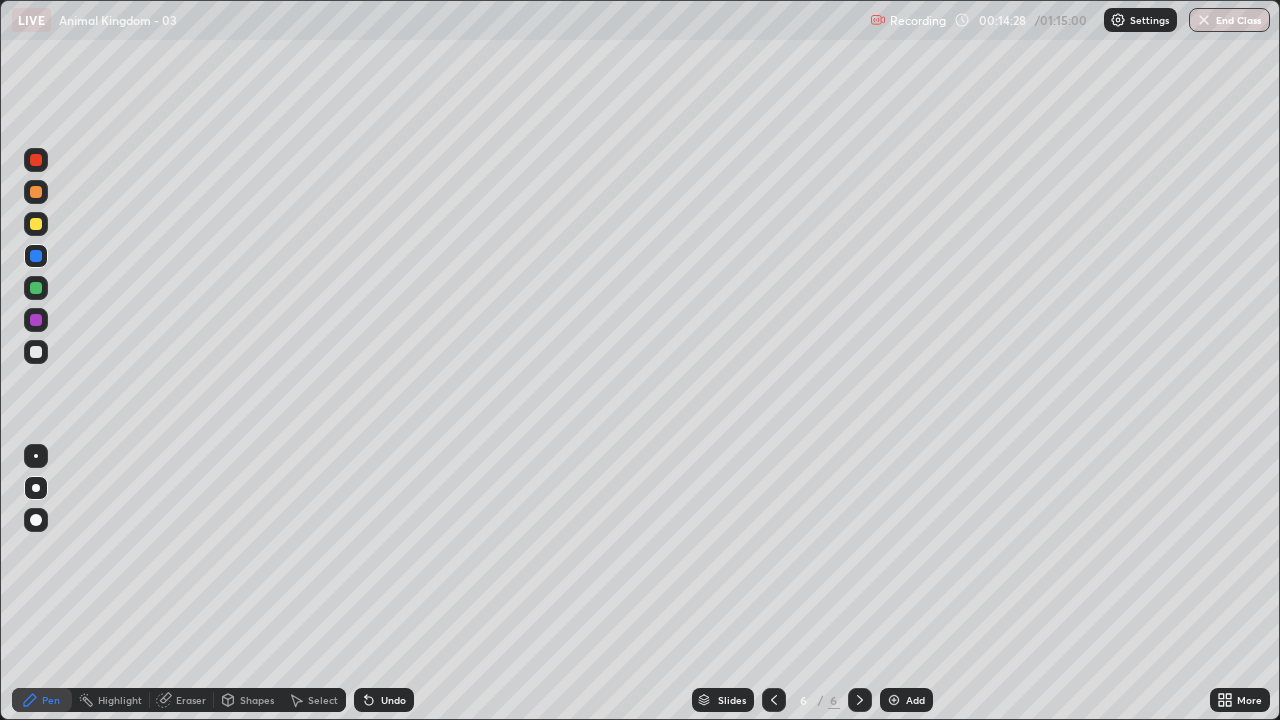 click at bounding box center (36, 352) 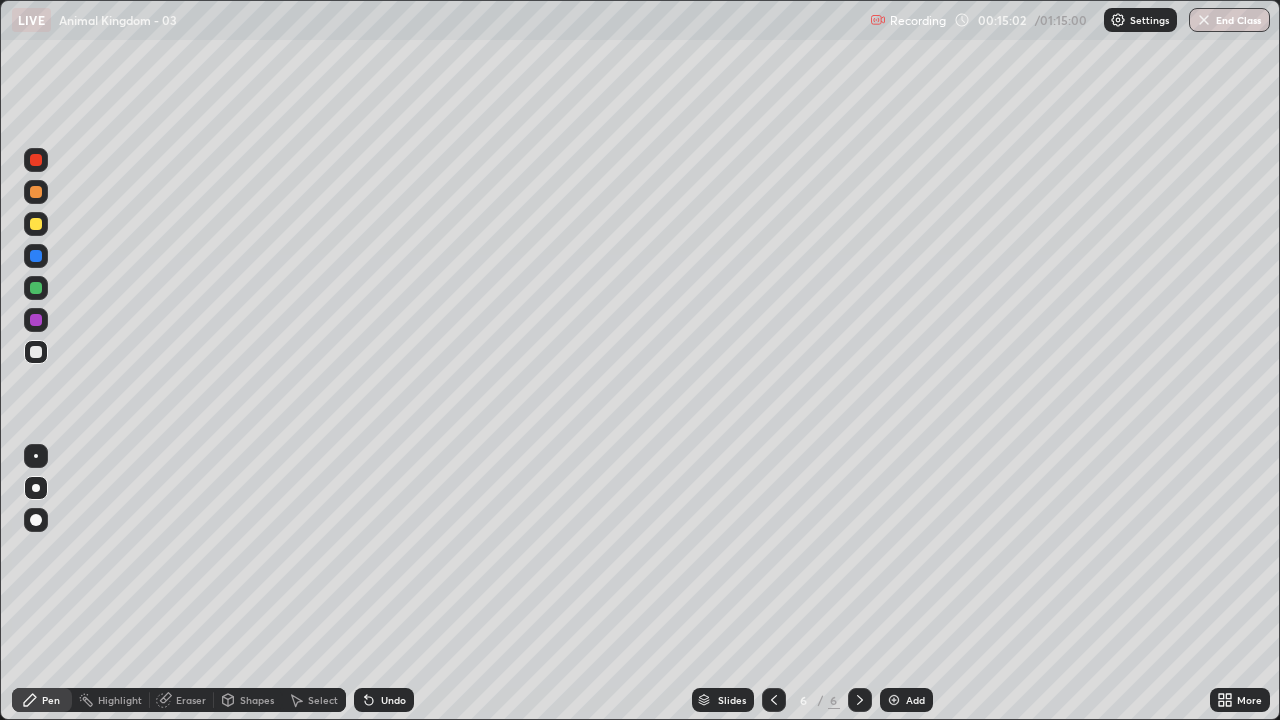 click at bounding box center (36, 352) 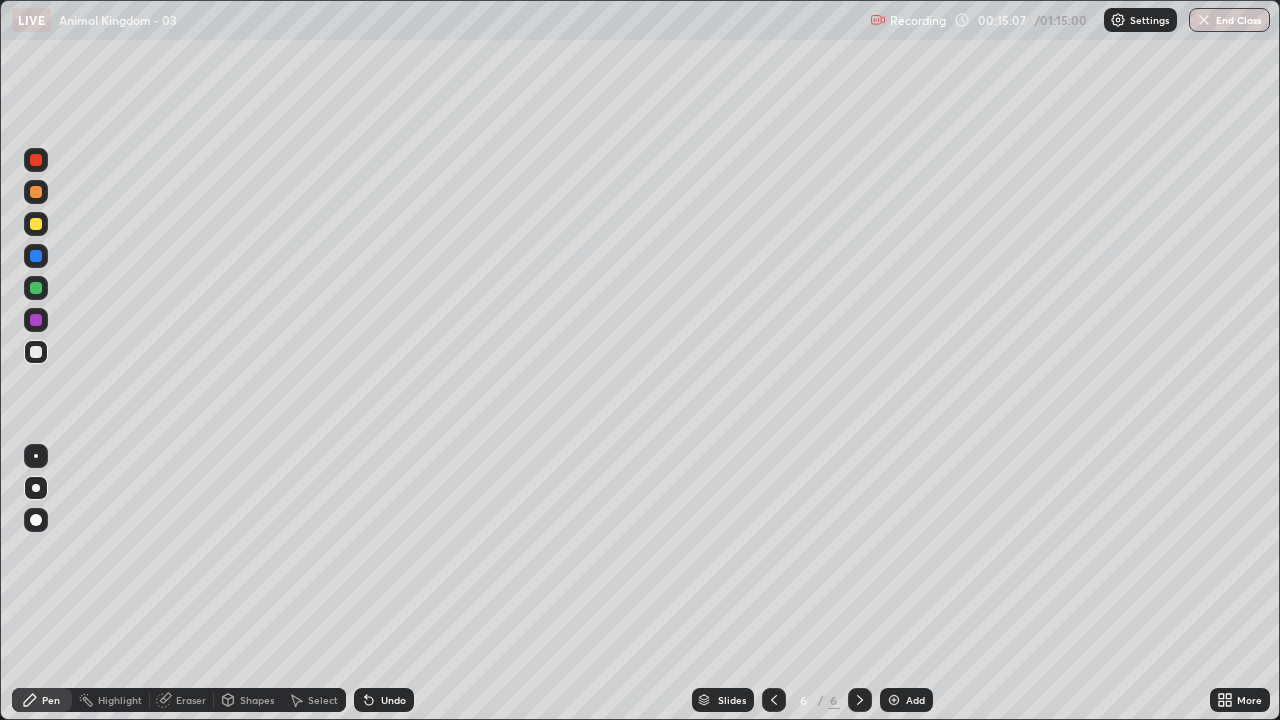 click 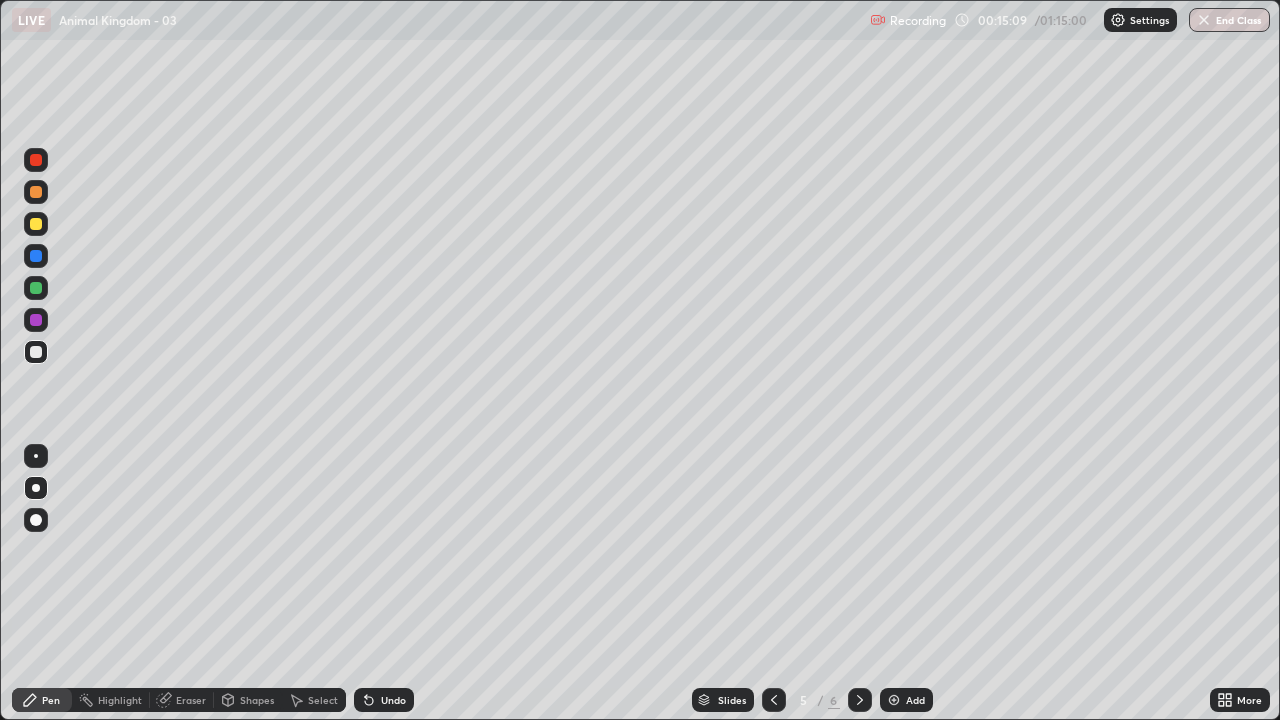 click 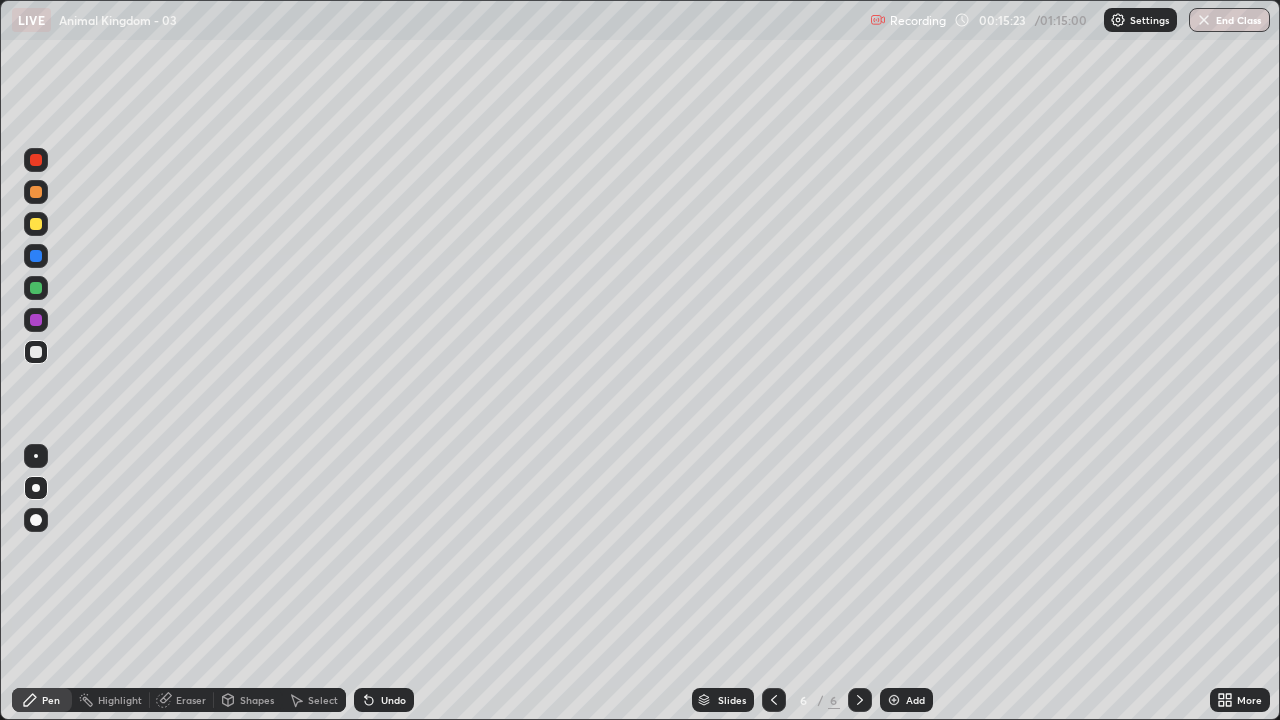 click at bounding box center [36, 352] 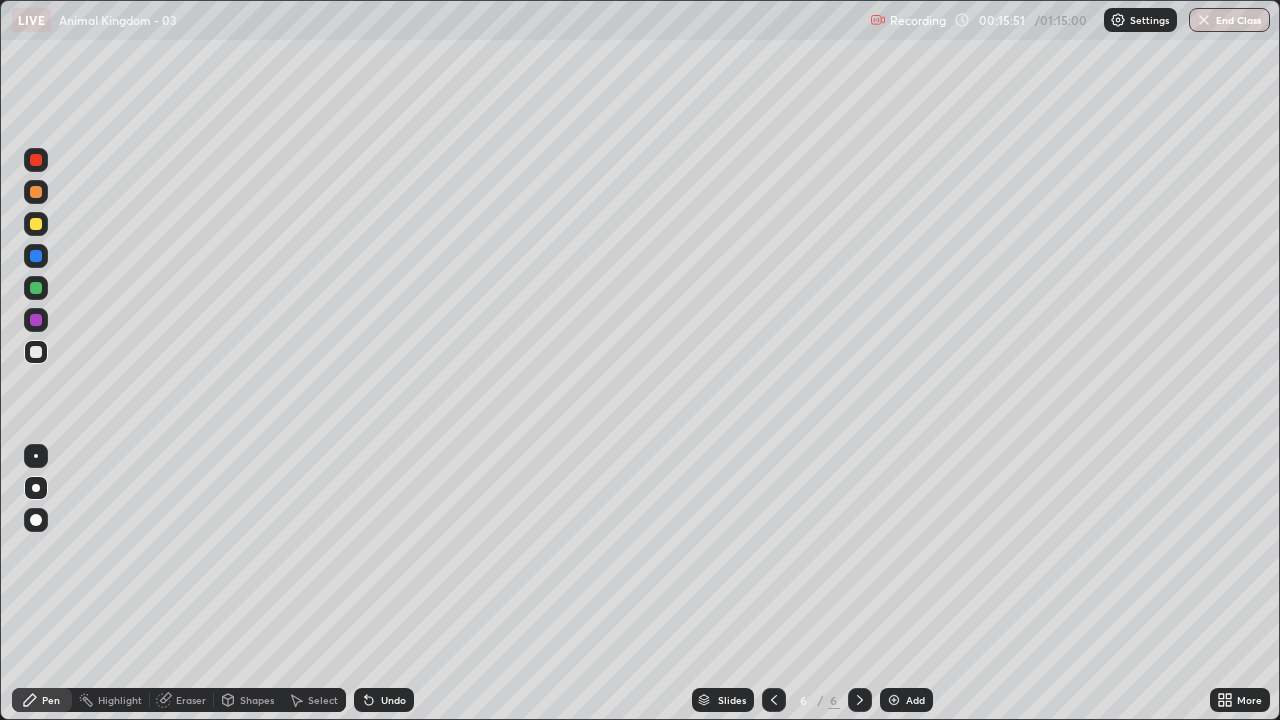 click at bounding box center [36, 352] 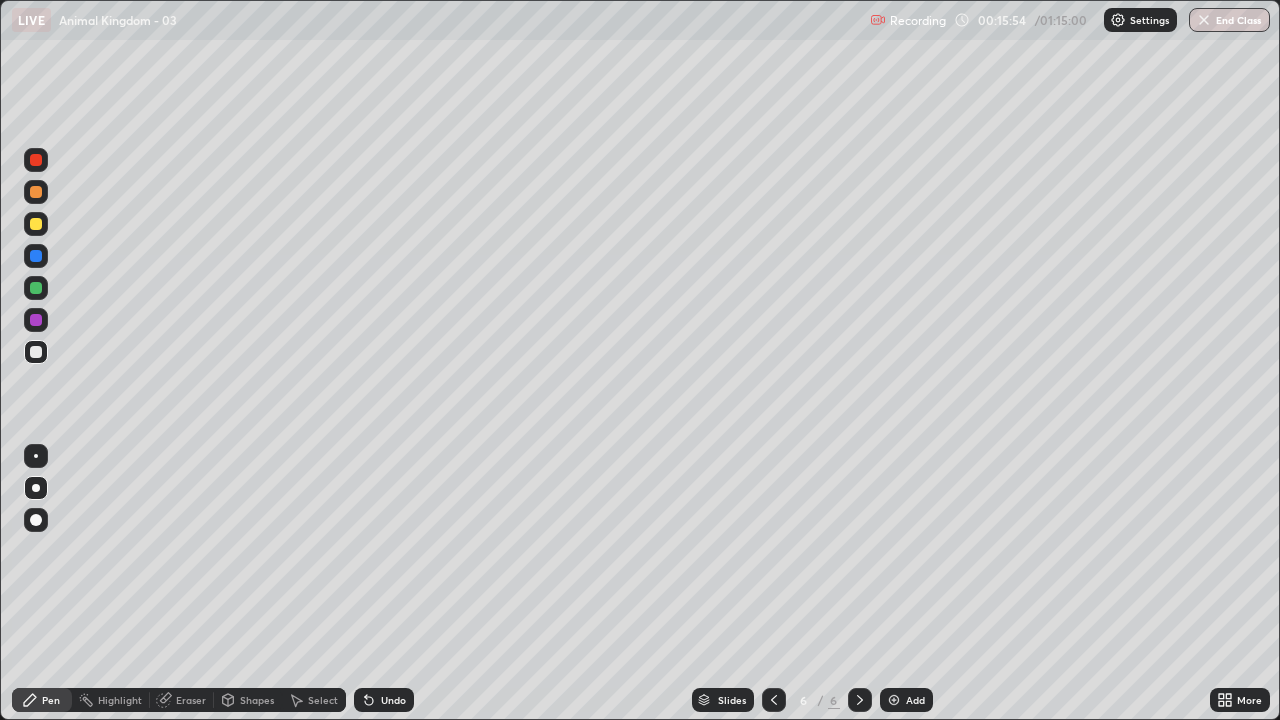 click at bounding box center [36, 288] 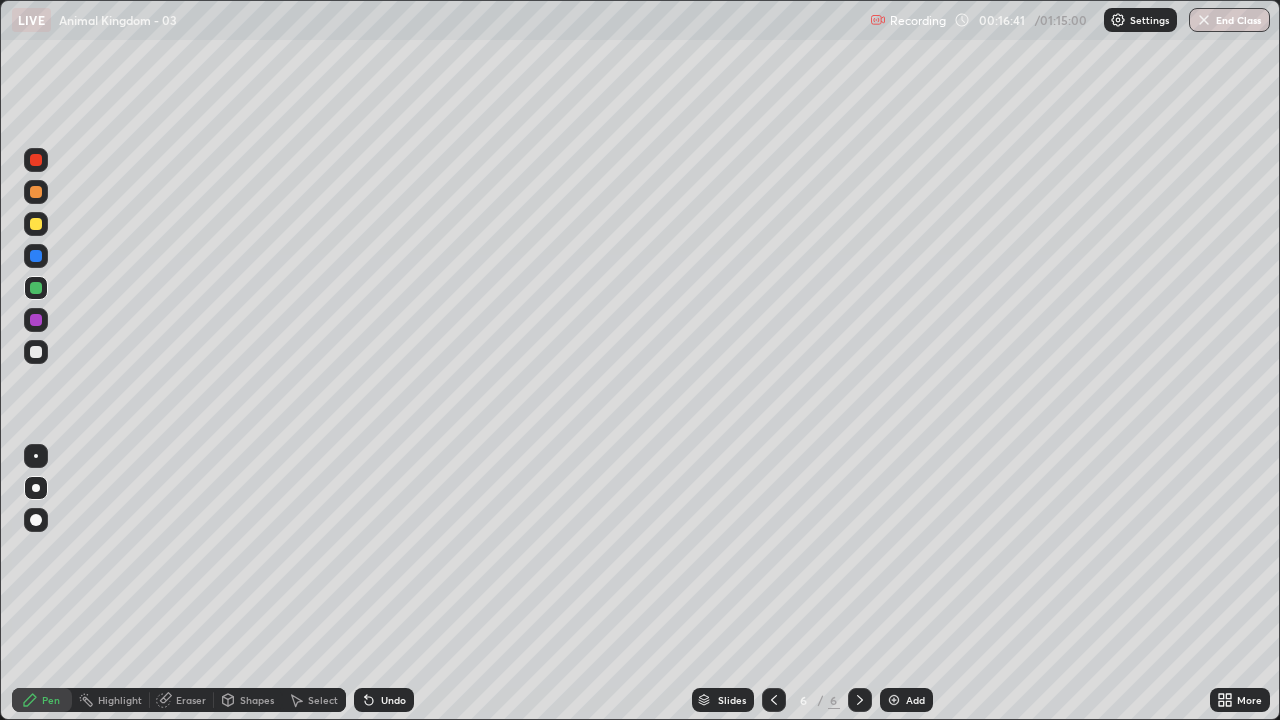 click at bounding box center [36, 352] 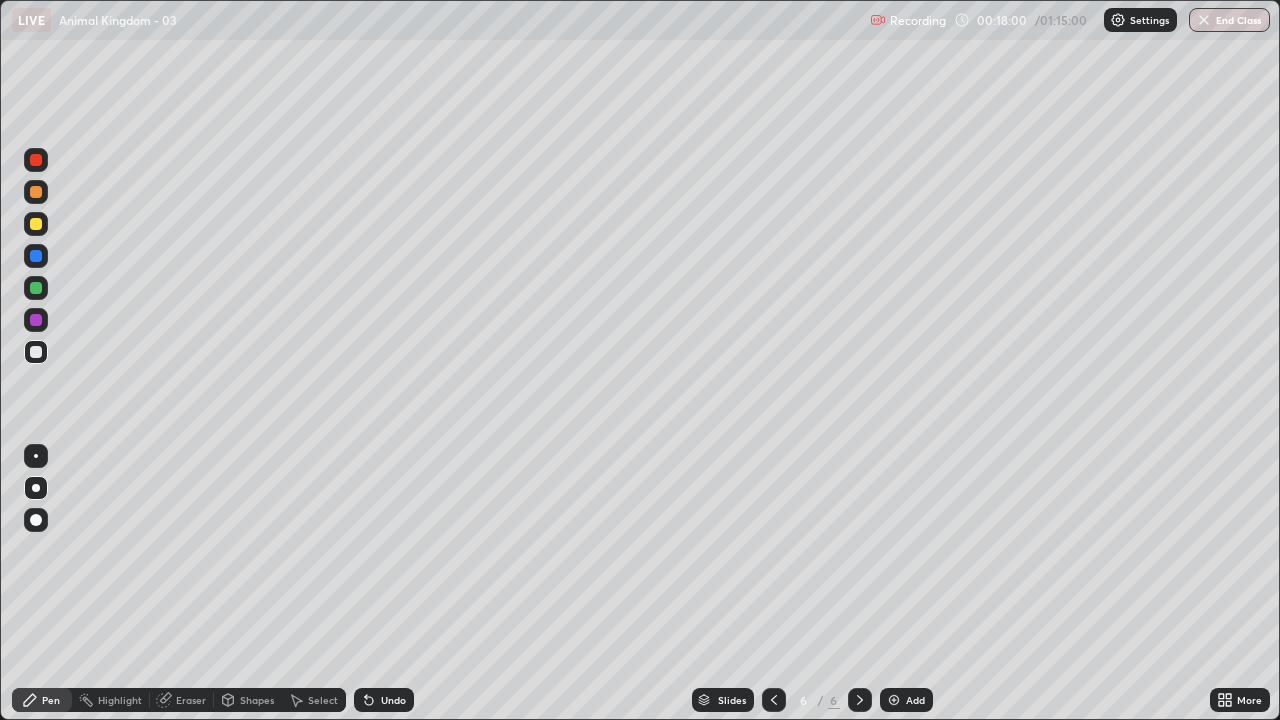 click at bounding box center [36, 352] 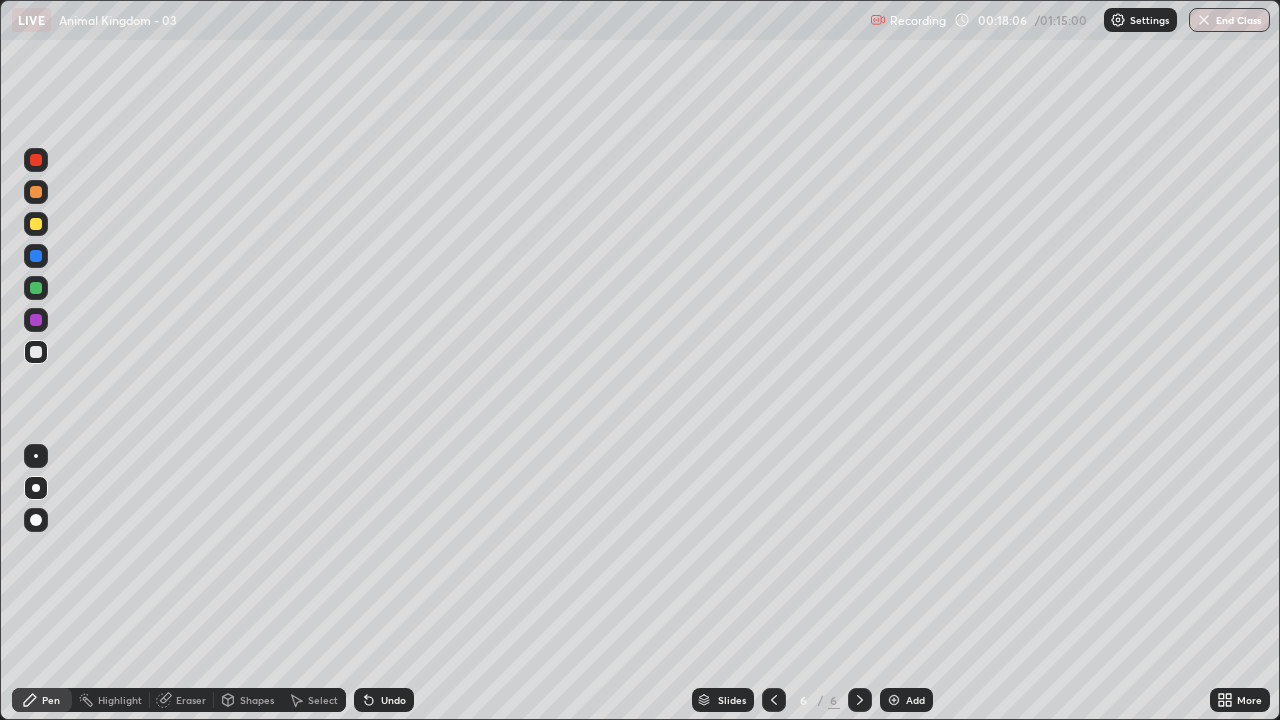 click 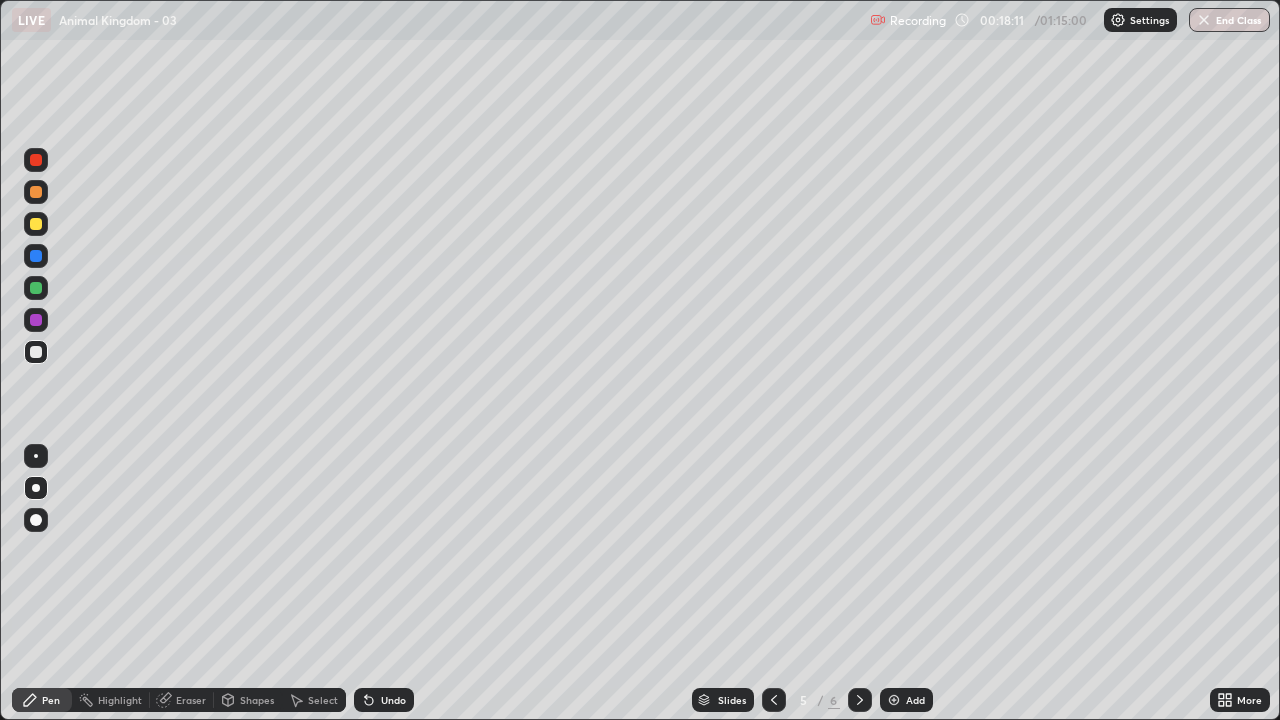 click 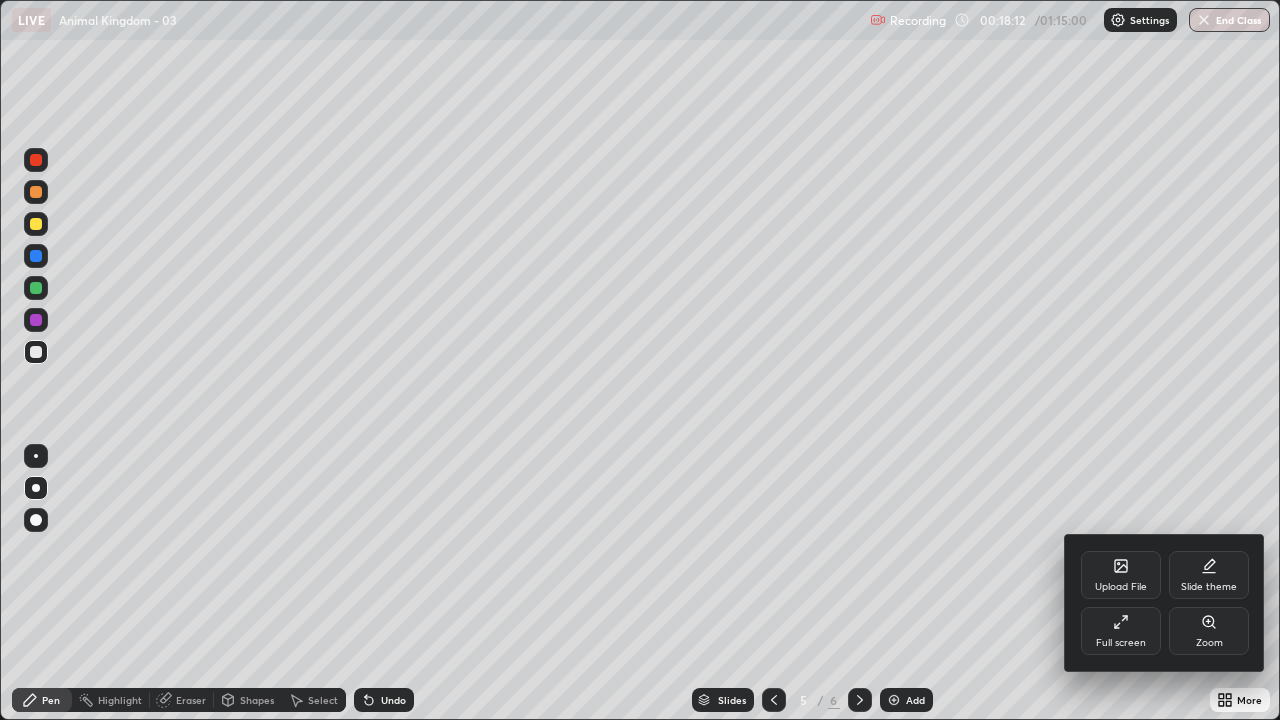 click on "Full screen" at bounding box center (1121, 631) 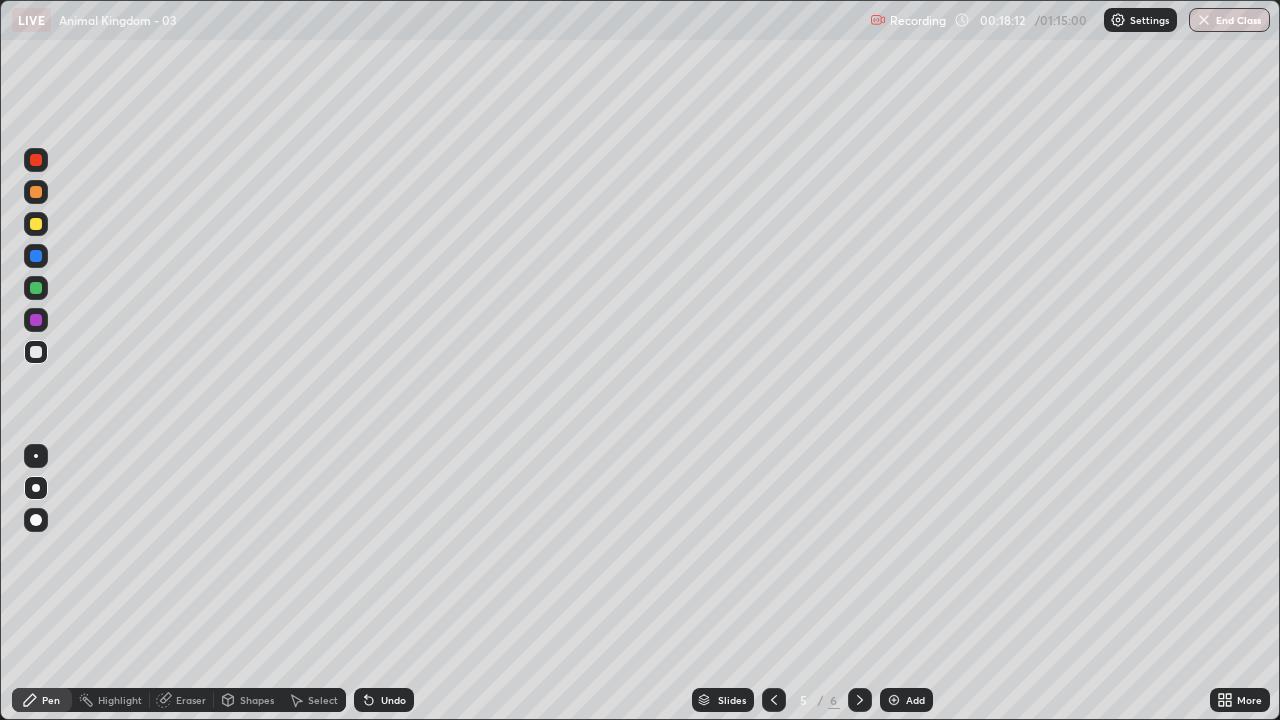 click on "Upload File Slide theme Full screen Zoom" at bounding box center (640, 360) 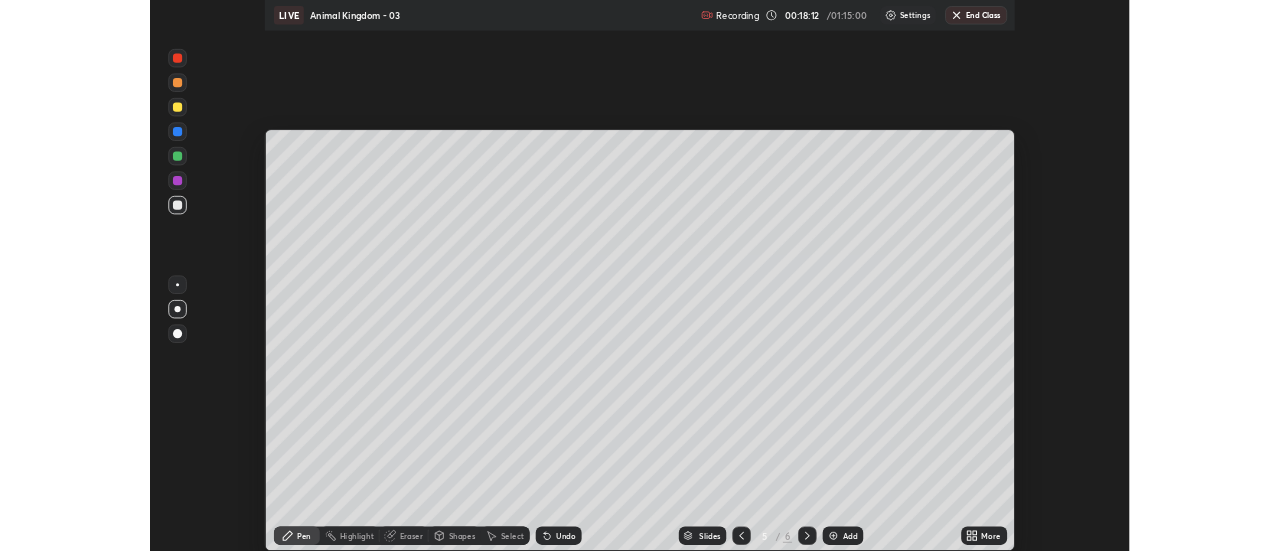 scroll, scrollTop: 551, scrollLeft: 1280, axis: both 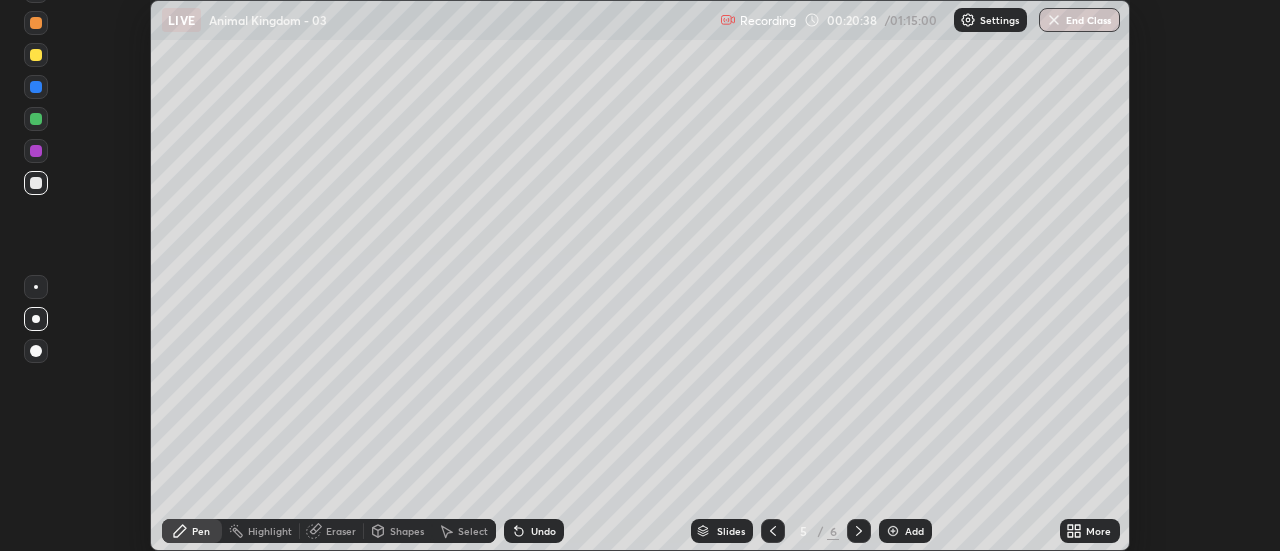 click 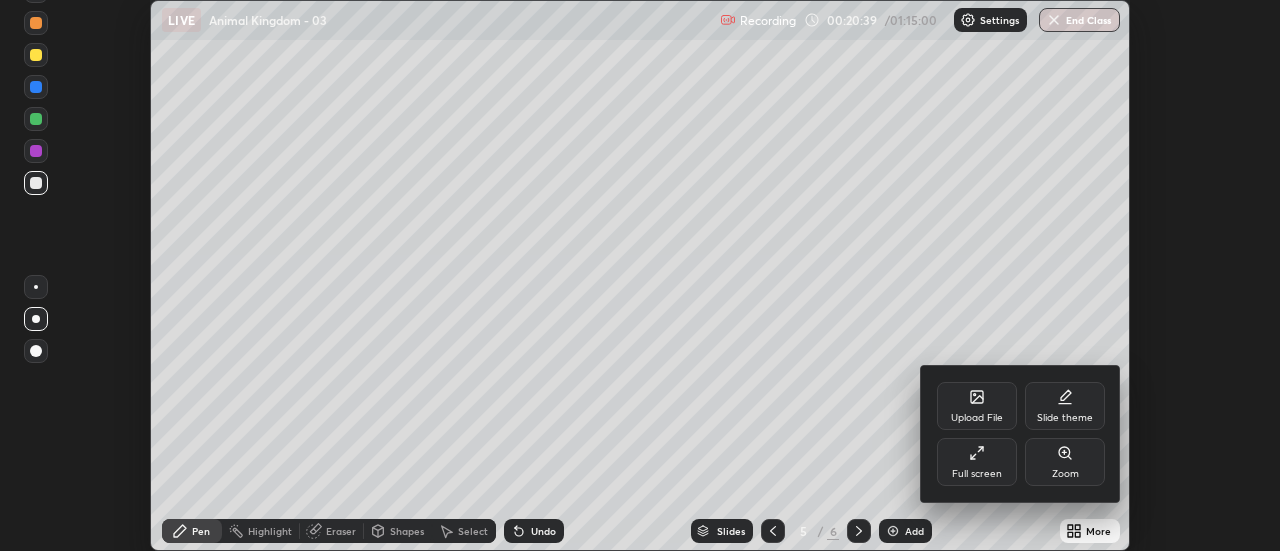click on "Full screen" at bounding box center (977, 462) 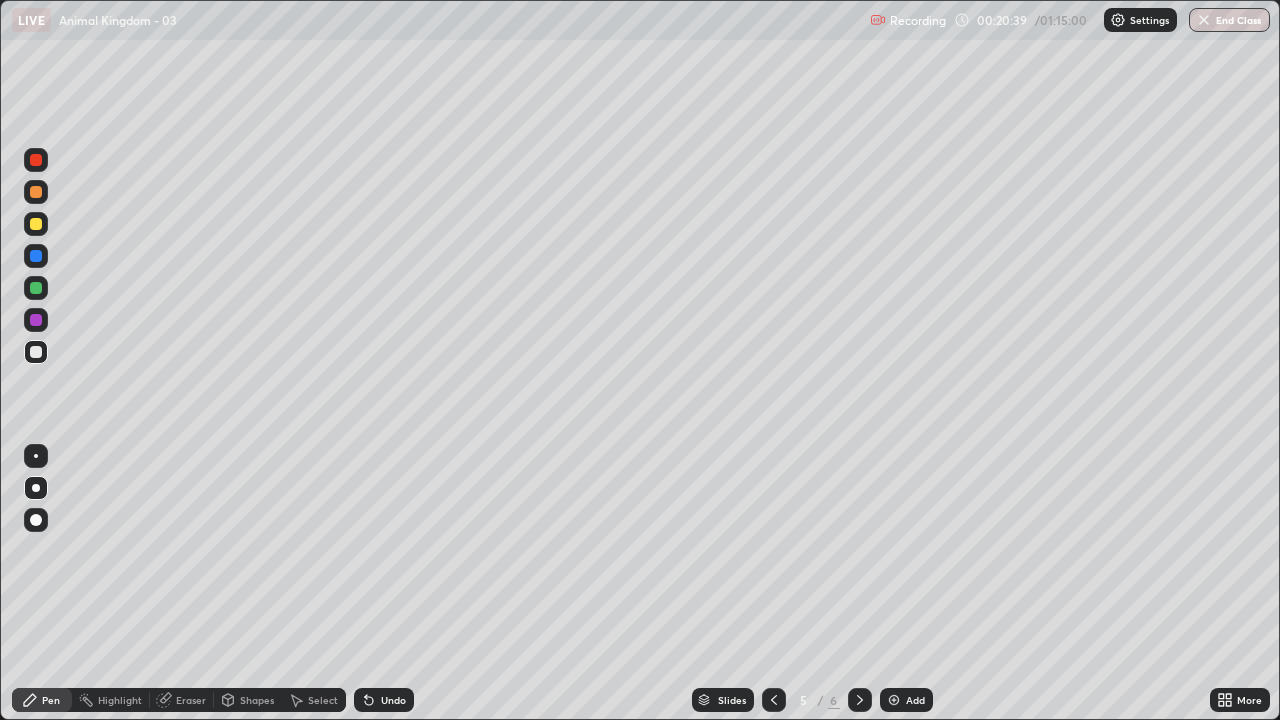 scroll, scrollTop: 99280, scrollLeft: 98720, axis: both 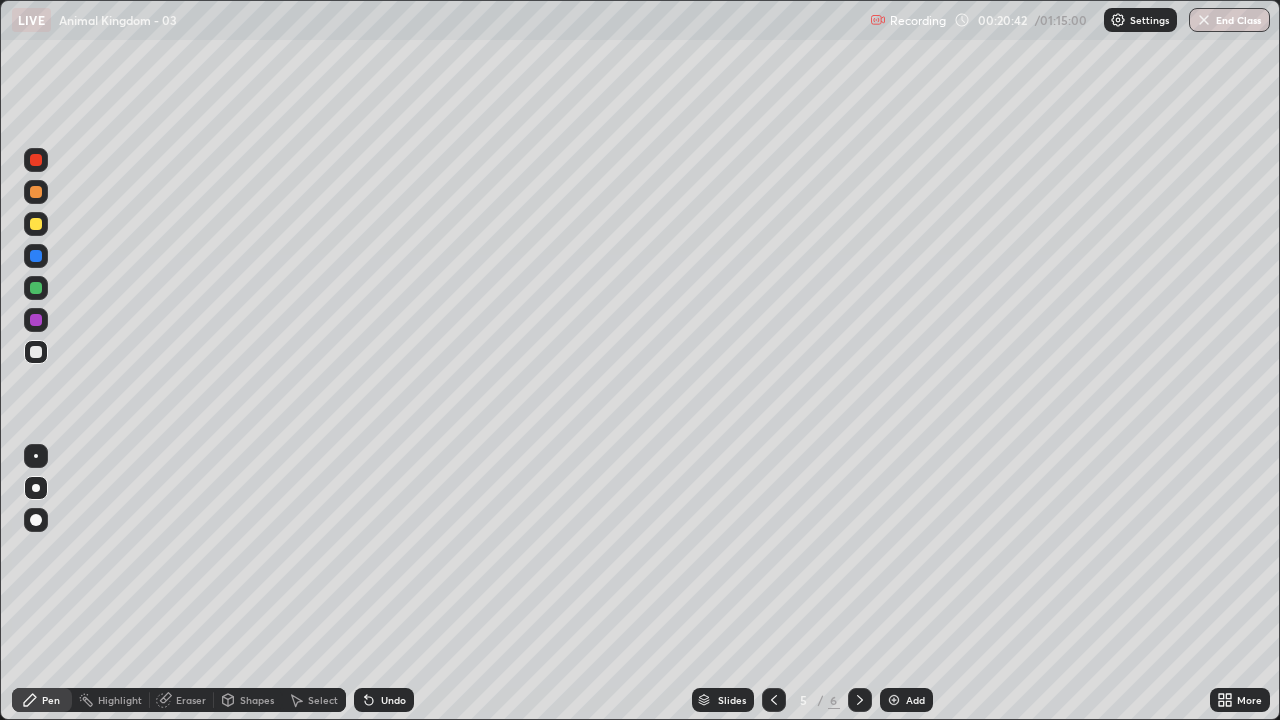 click at bounding box center [36, 352] 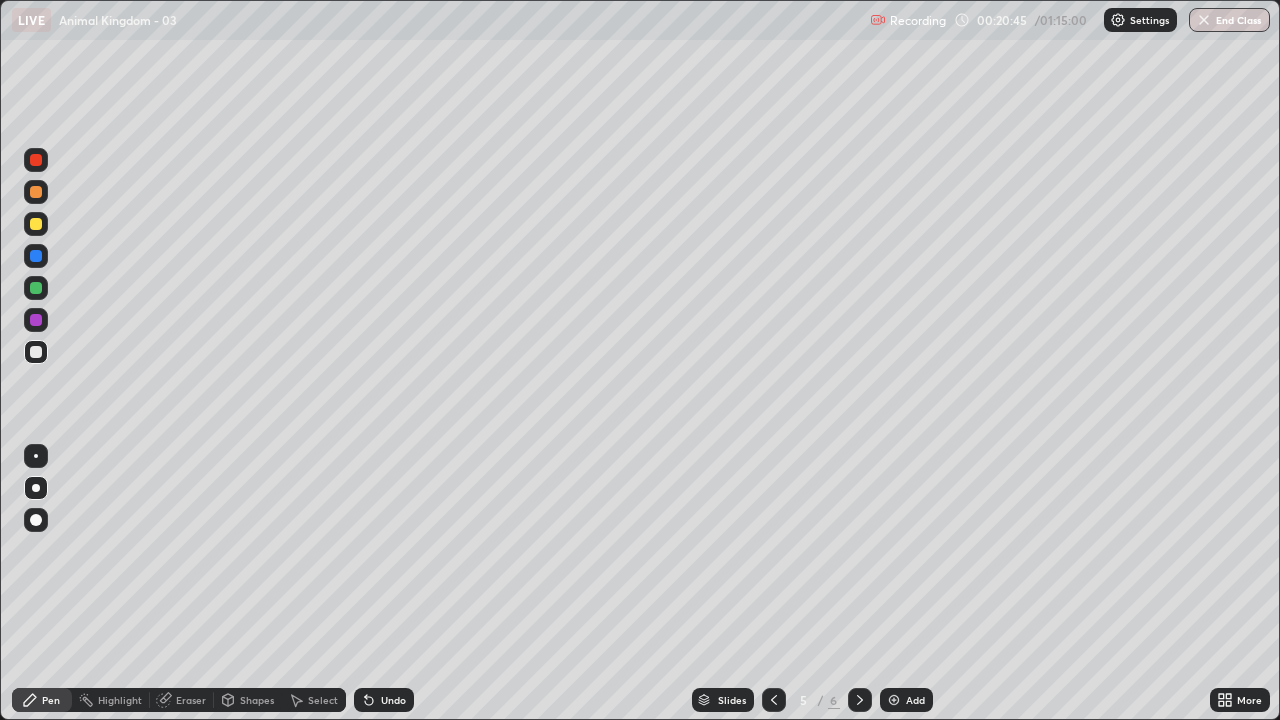 click on "Add" at bounding box center [915, 700] 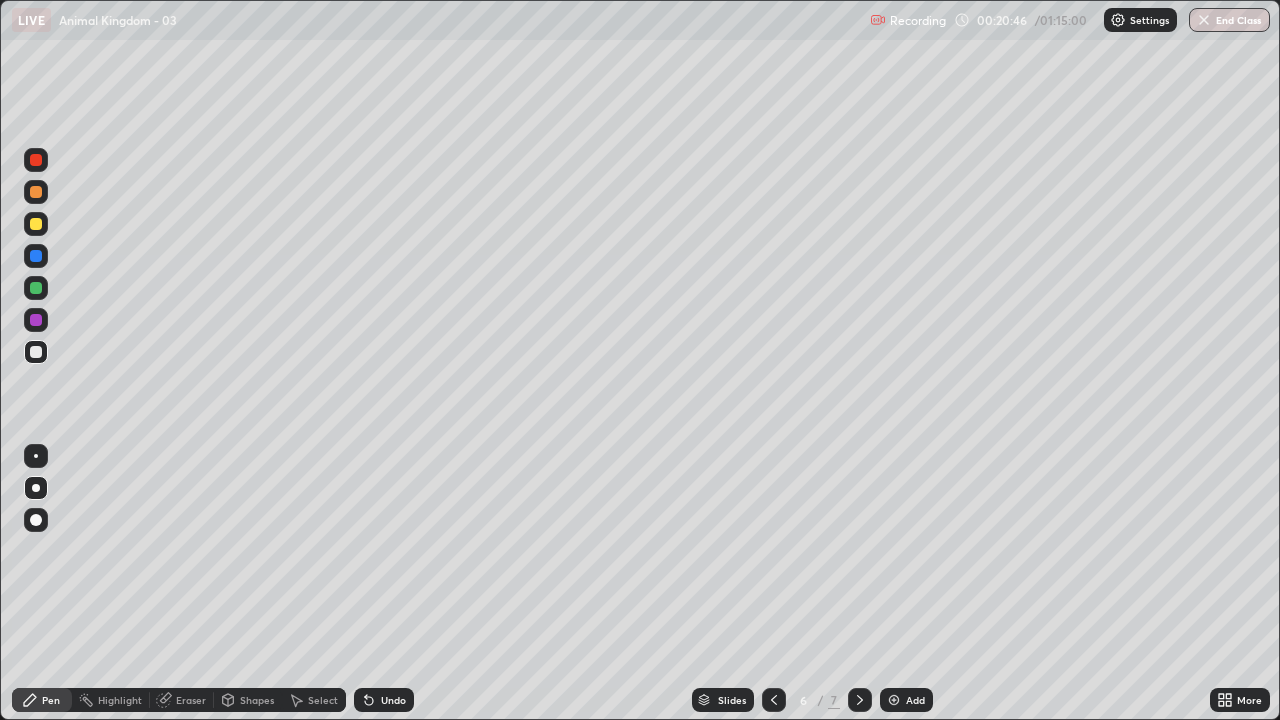 click at bounding box center (36, 352) 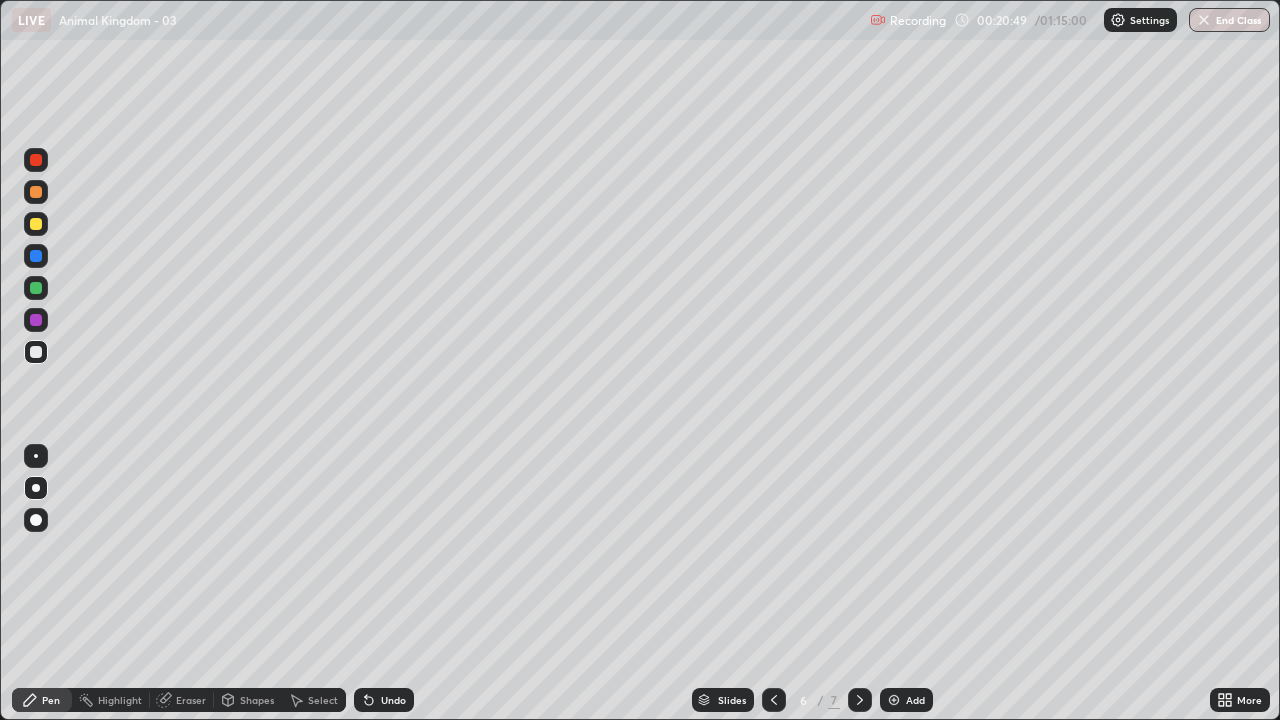 click at bounding box center [36, 352] 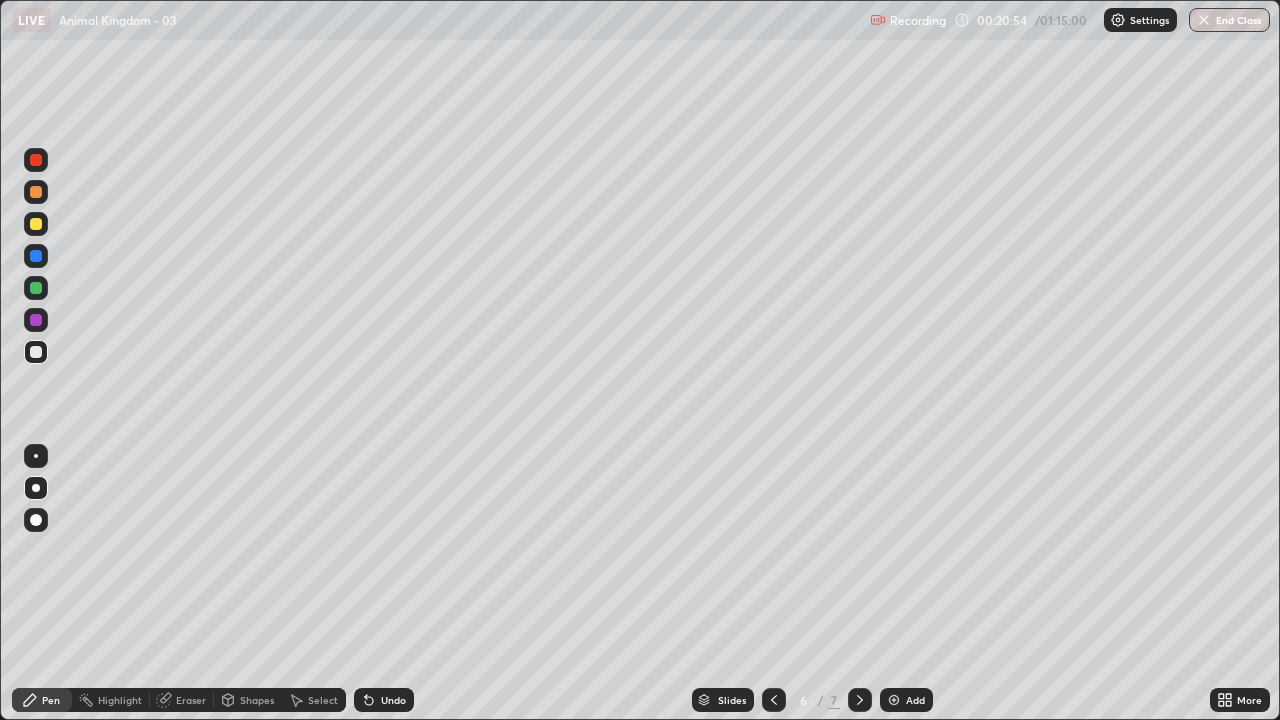 click at bounding box center (36, 352) 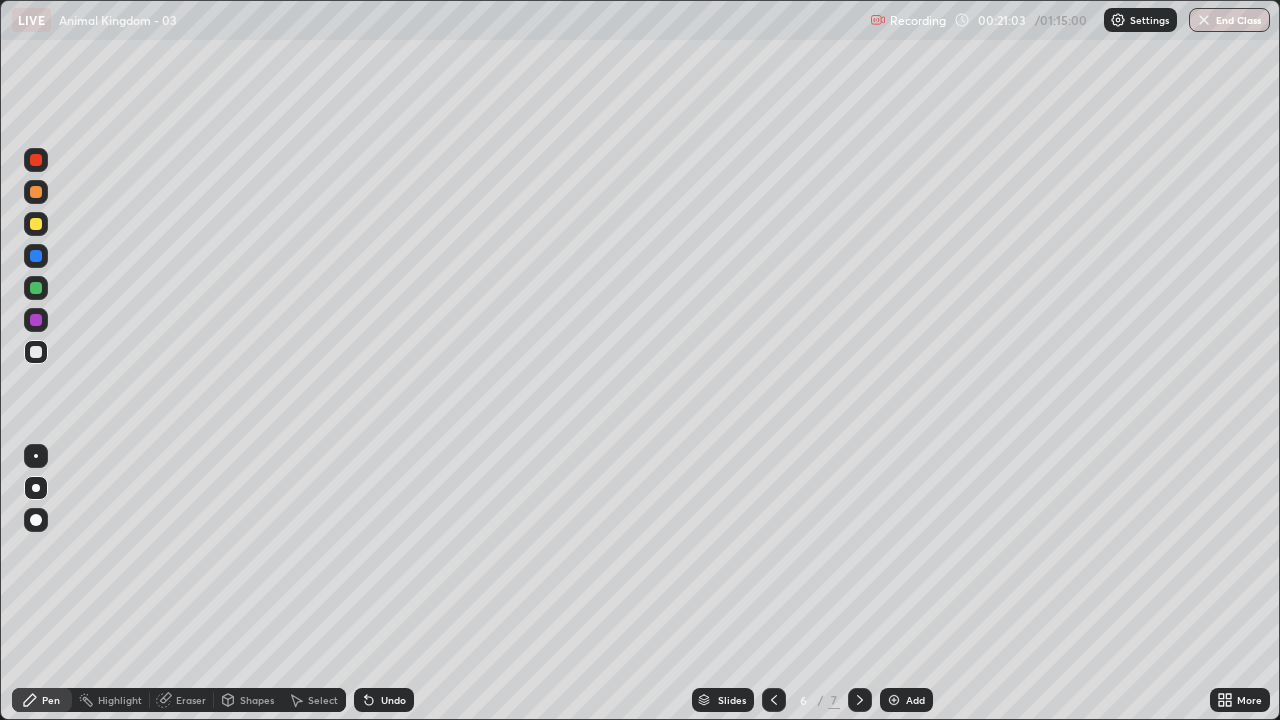 click on "Undo" at bounding box center (384, 700) 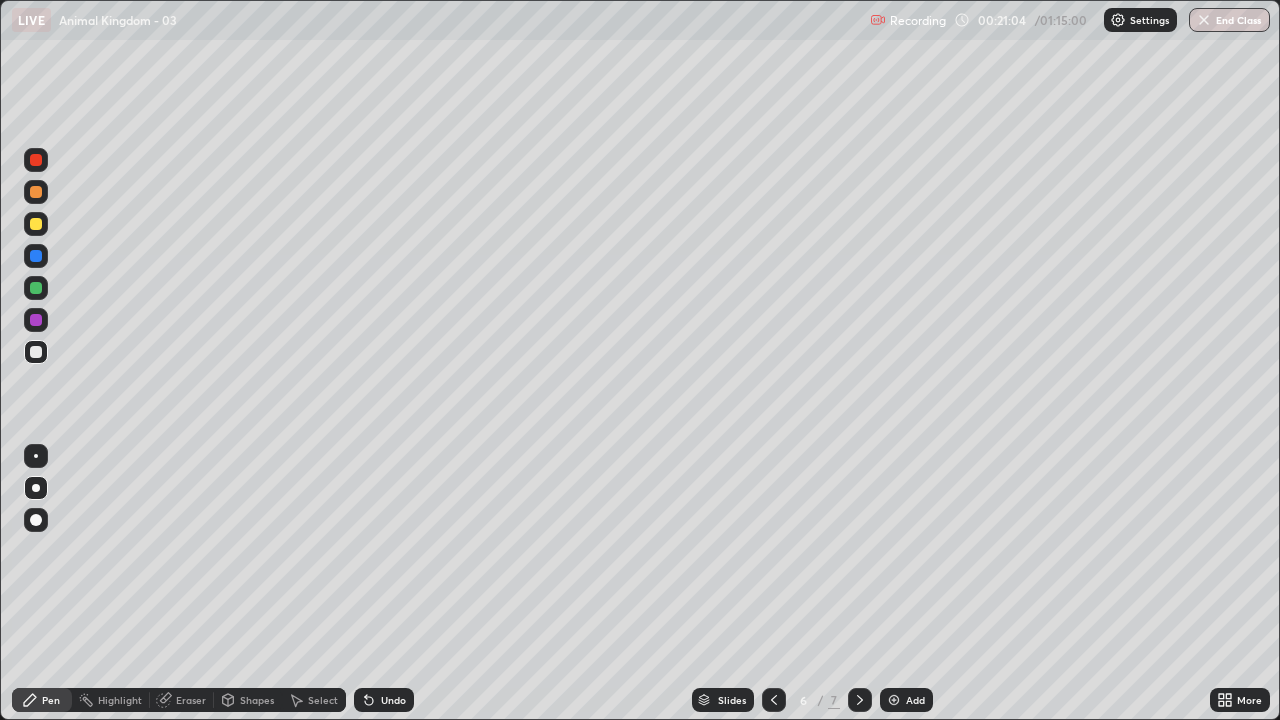 click on "Undo" at bounding box center (384, 700) 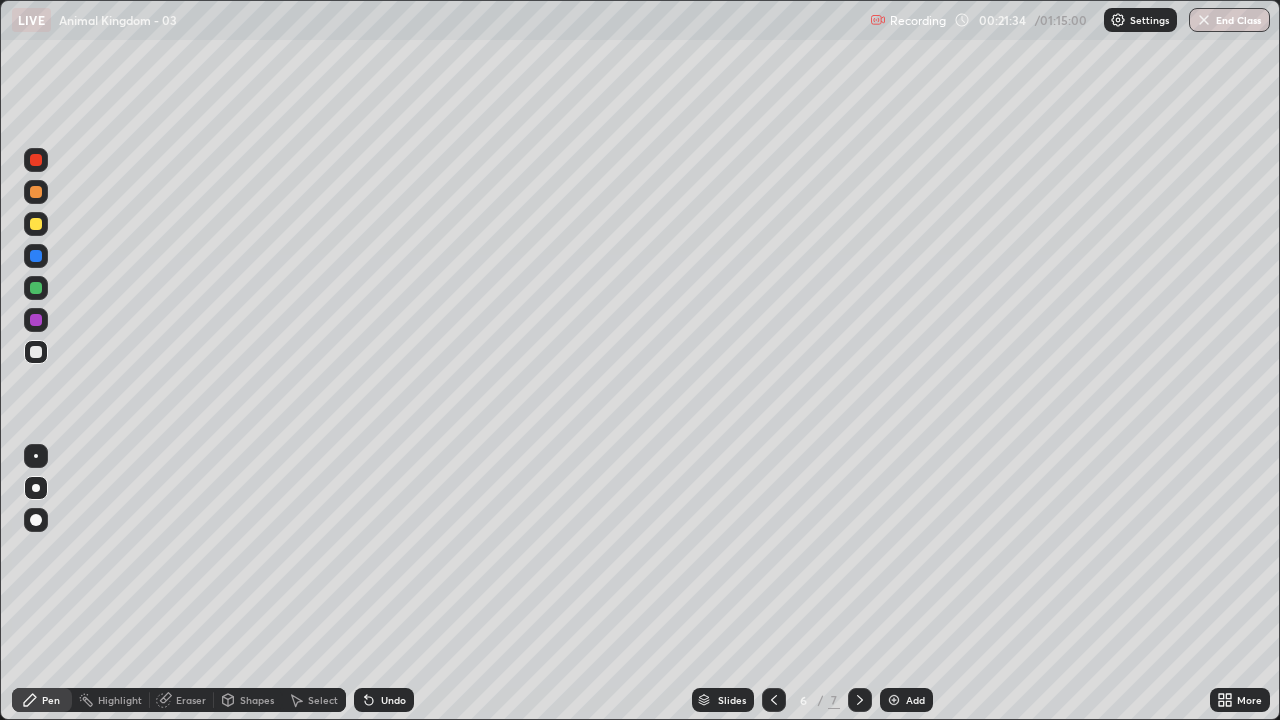 click at bounding box center [36, 352] 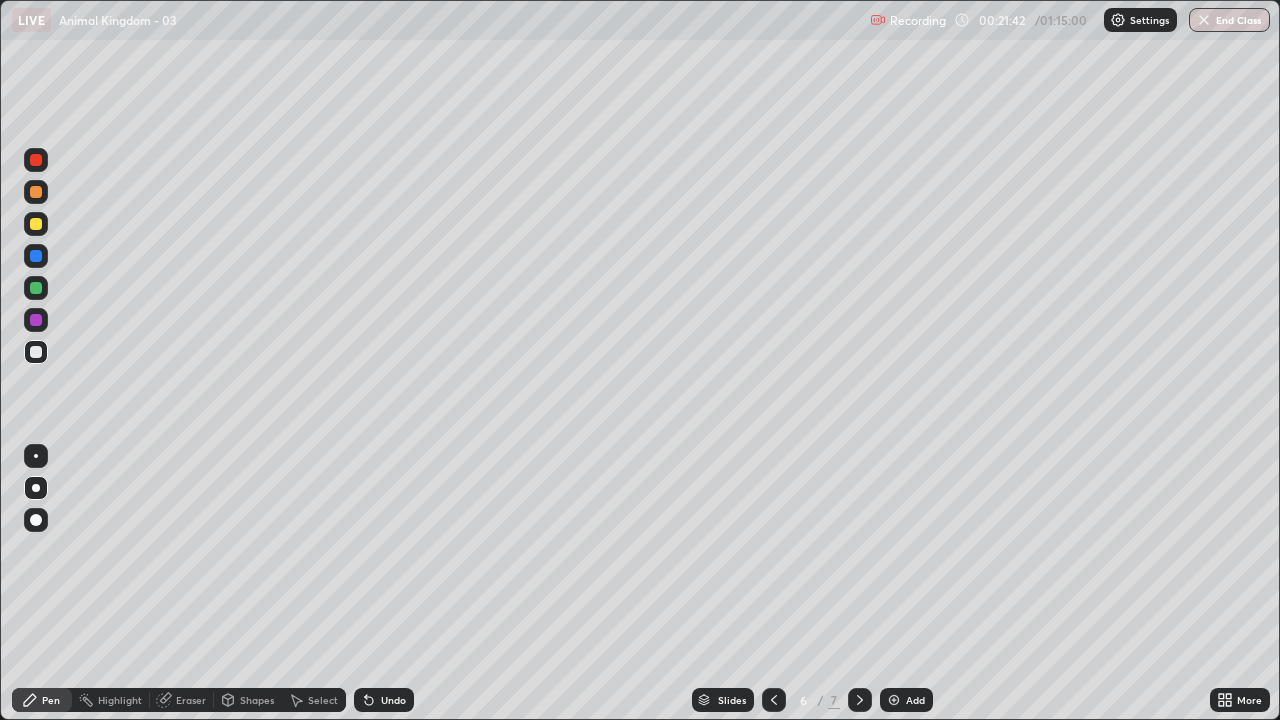 click at bounding box center (36, 352) 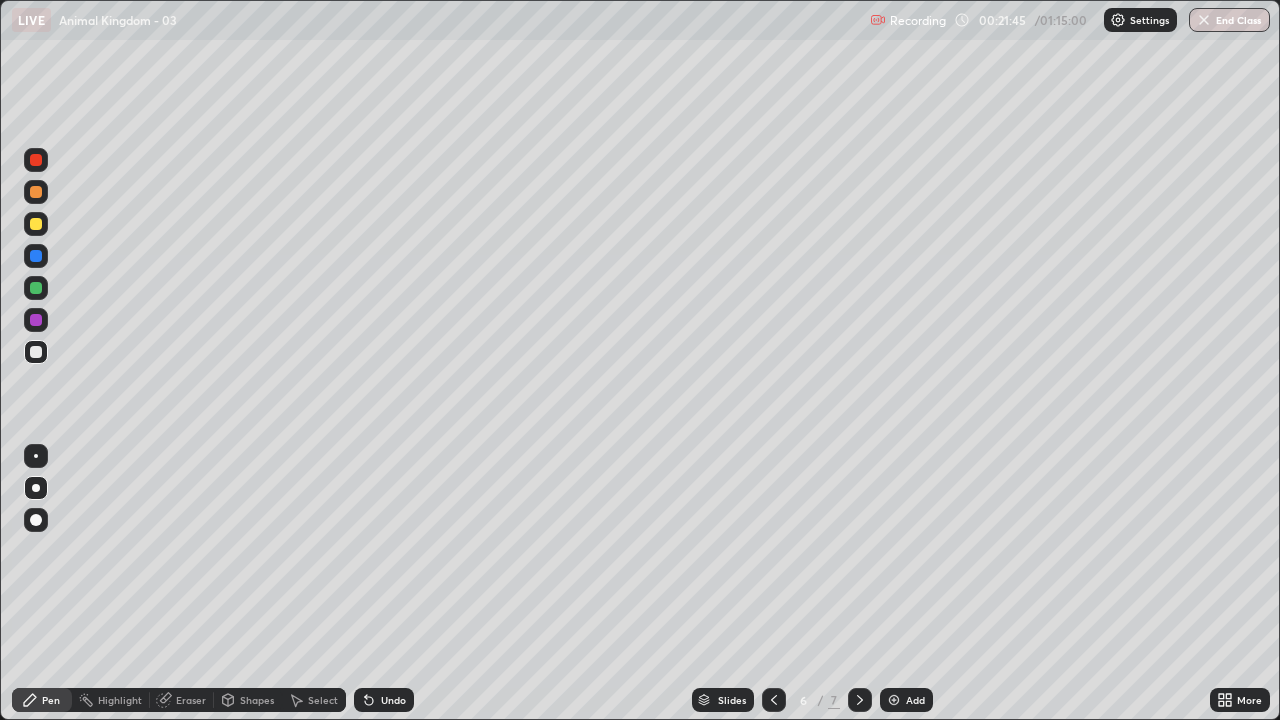 click at bounding box center (36, 352) 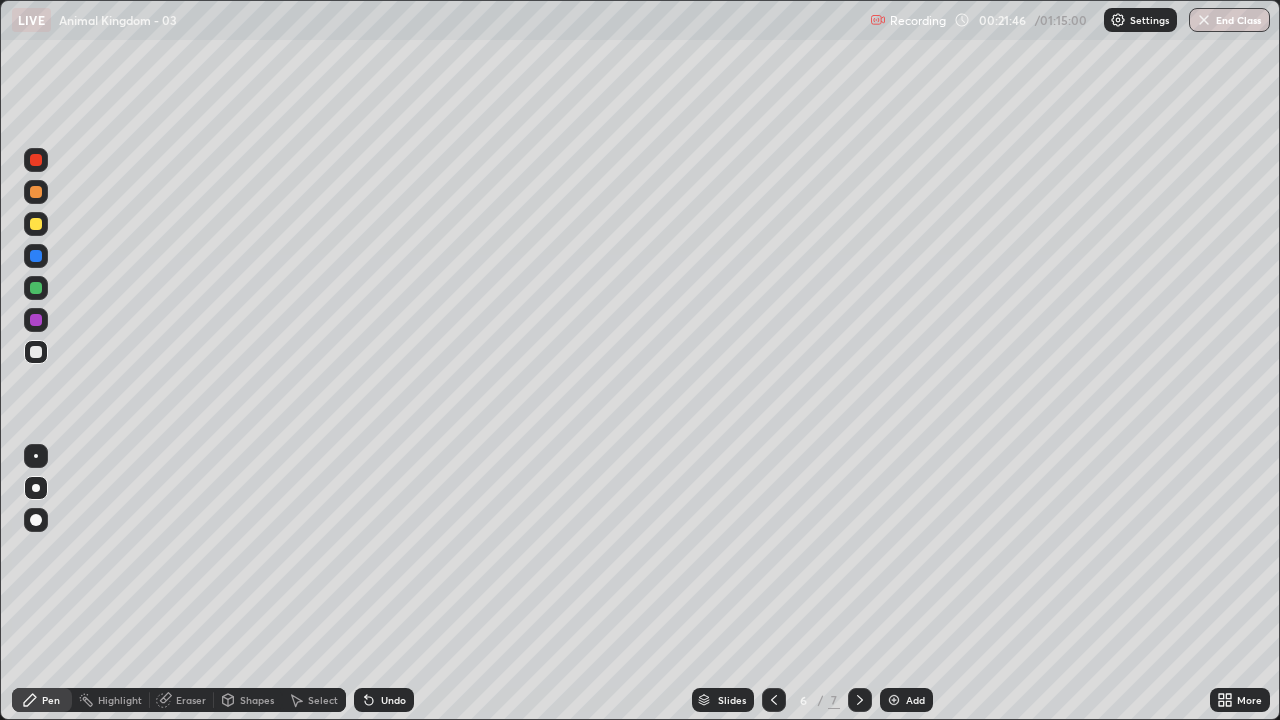click at bounding box center (36, 352) 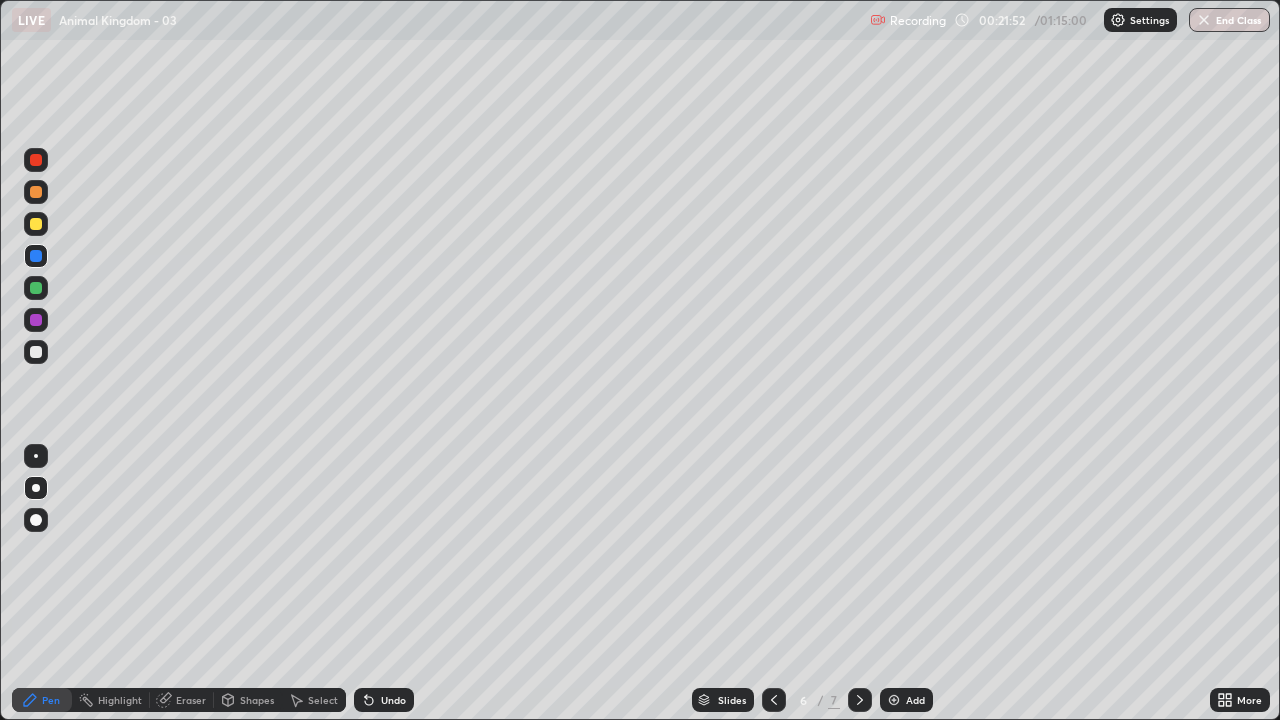 click at bounding box center [36, 352] 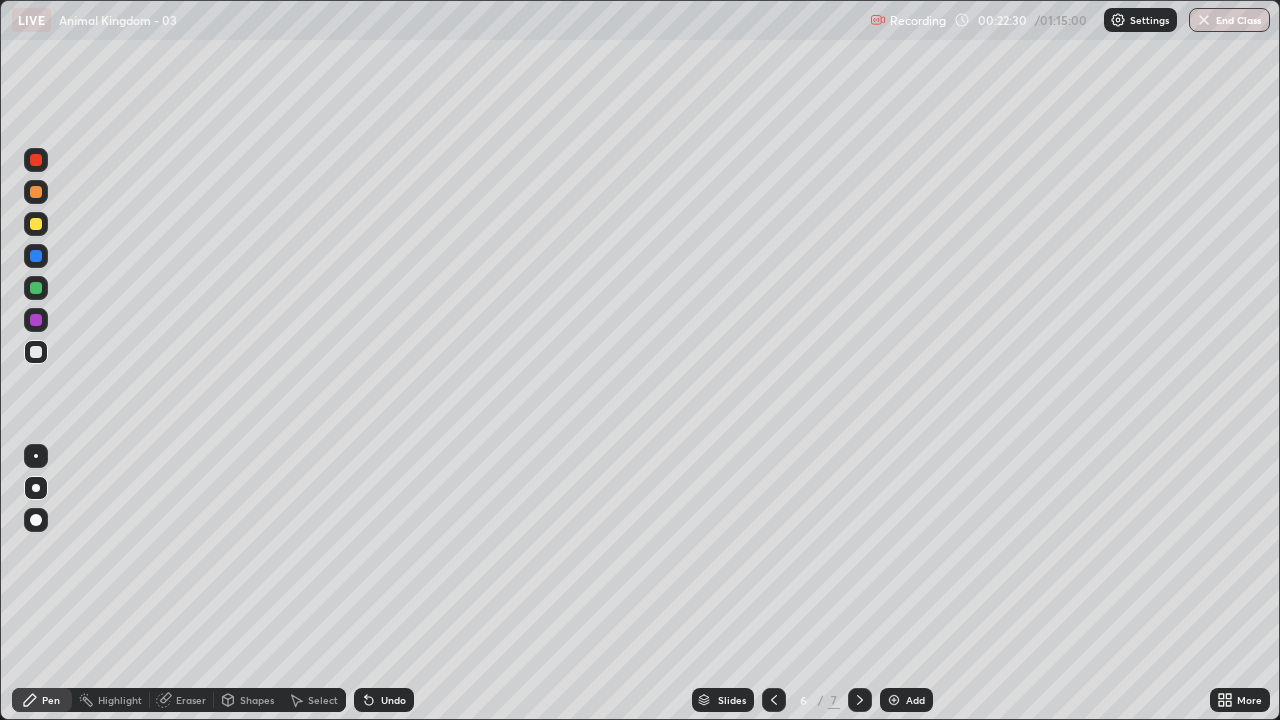 click at bounding box center [36, 352] 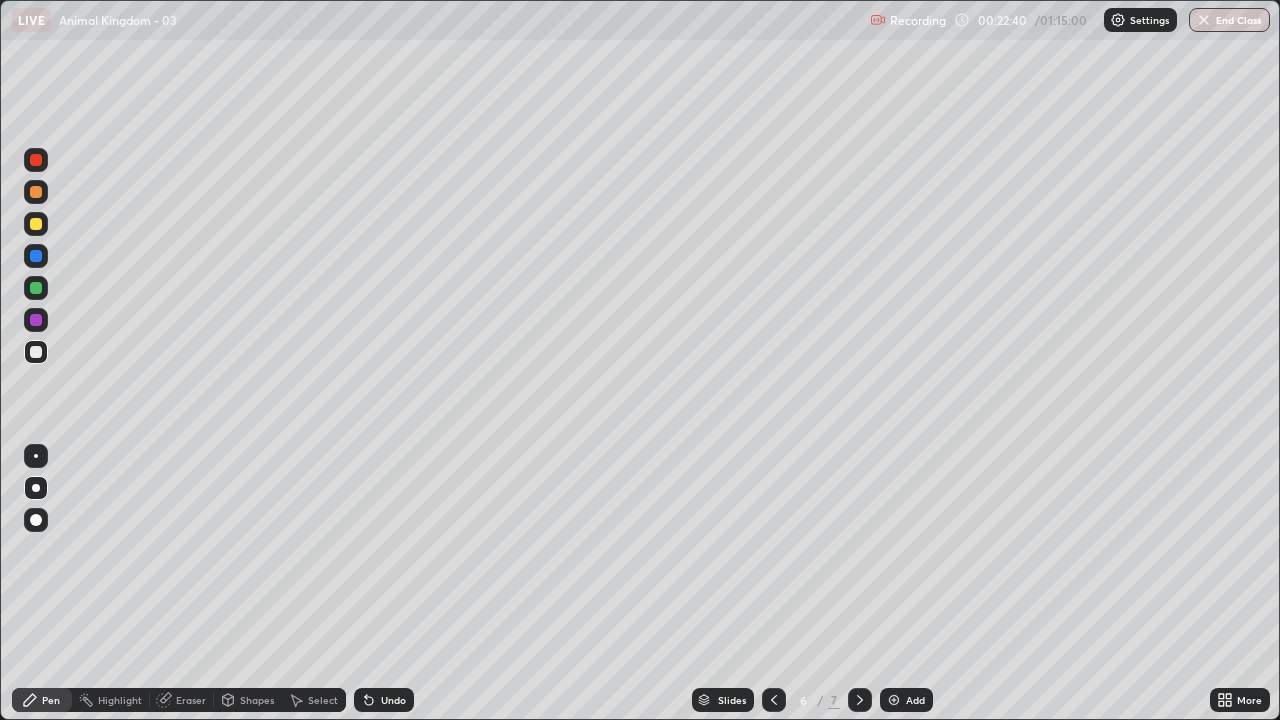 click at bounding box center (36, 352) 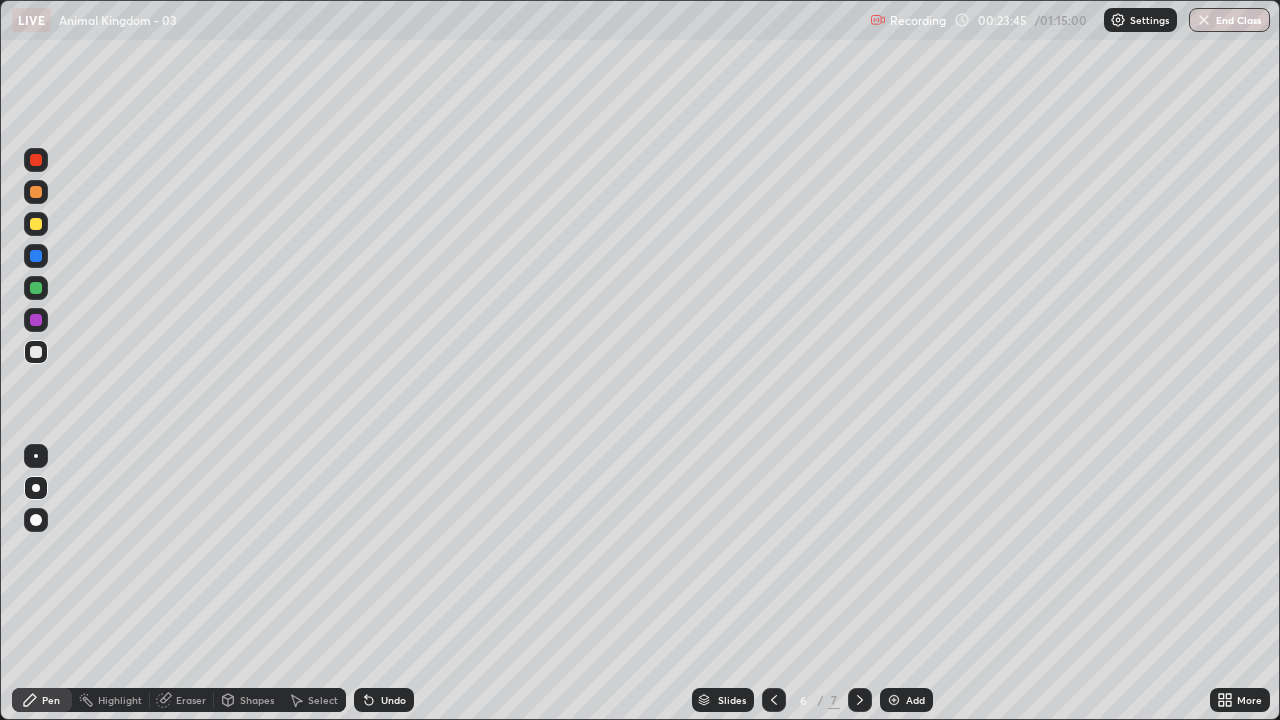 click at bounding box center (36, 288) 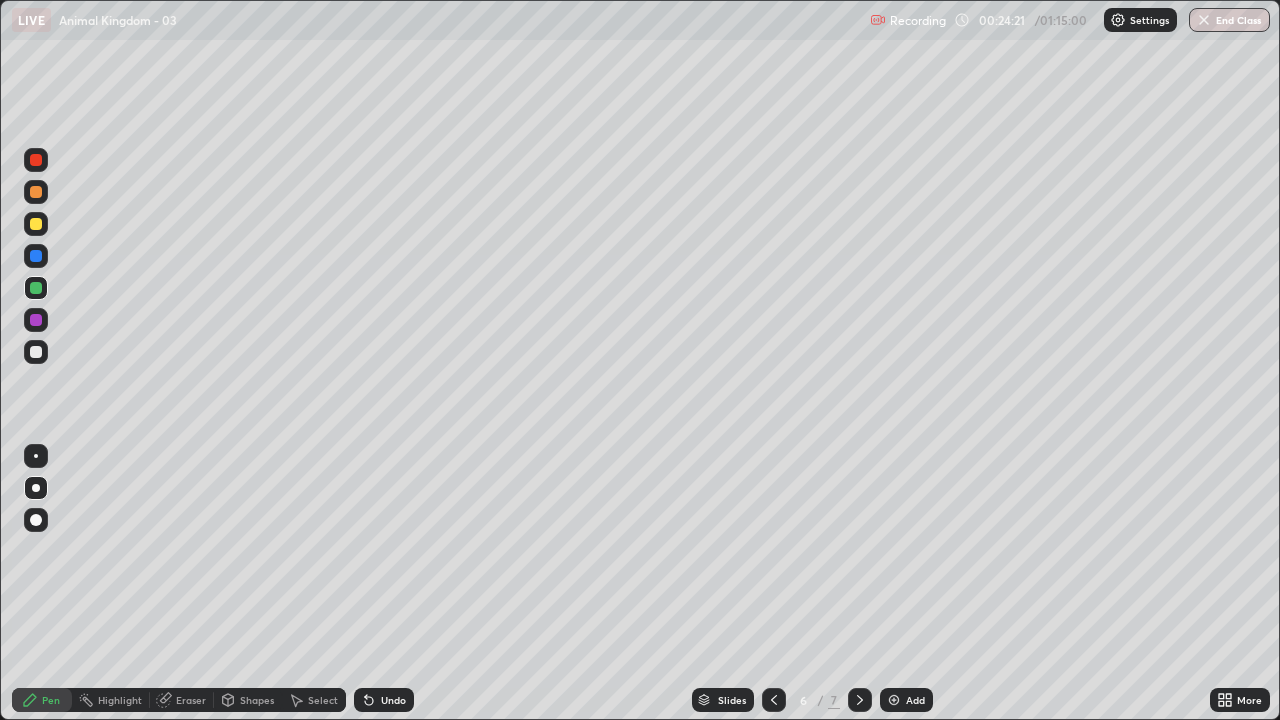 click at bounding box center (36, 320) 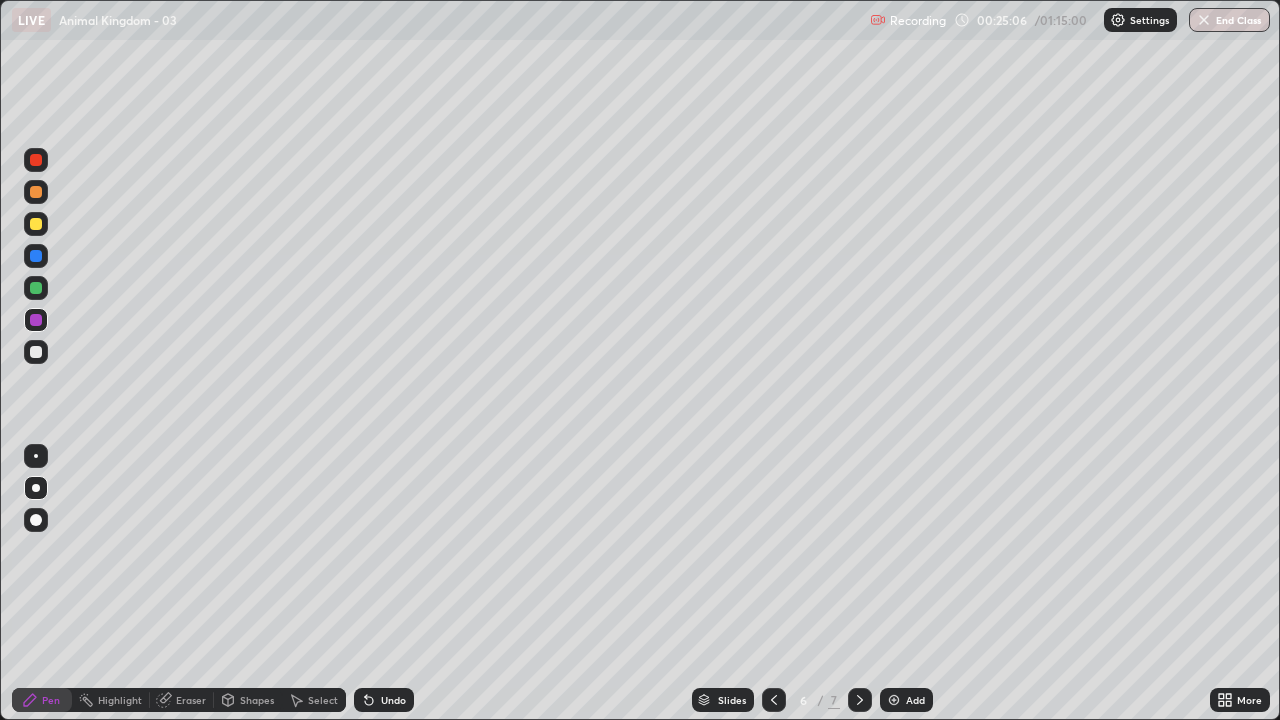 click at bounding box center (36, 352) 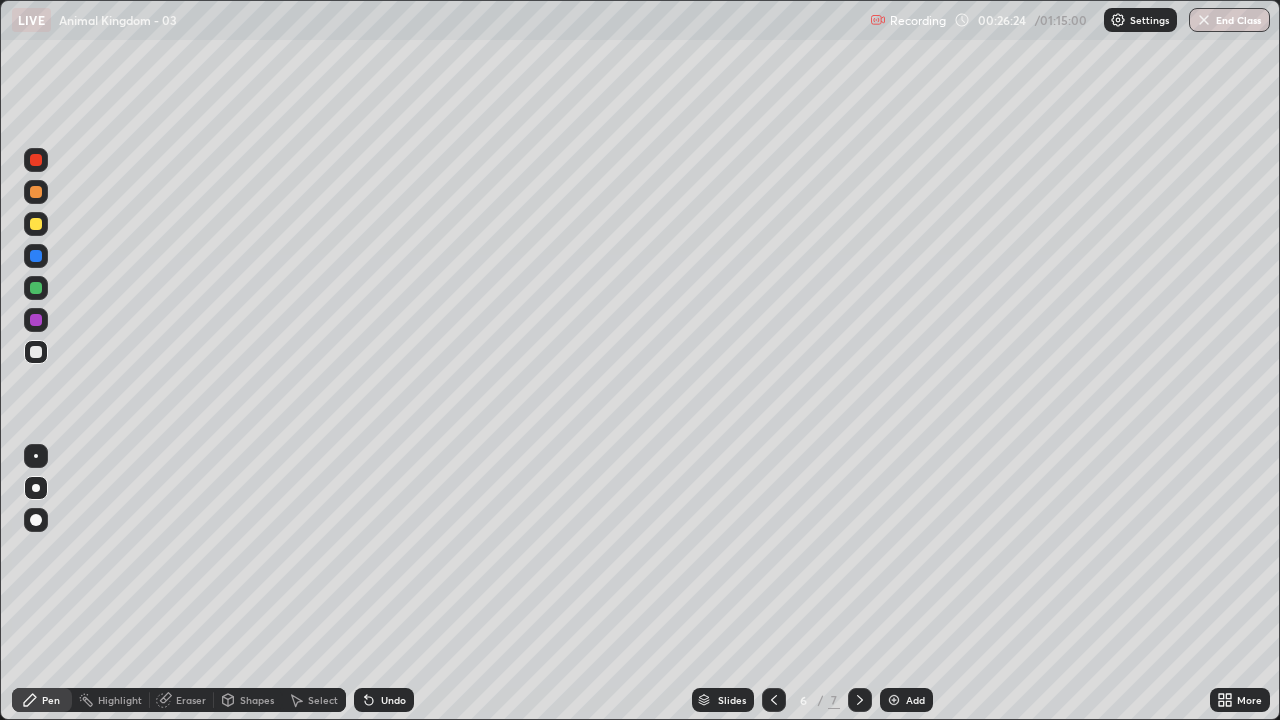 click at bounding box center [36, 352] 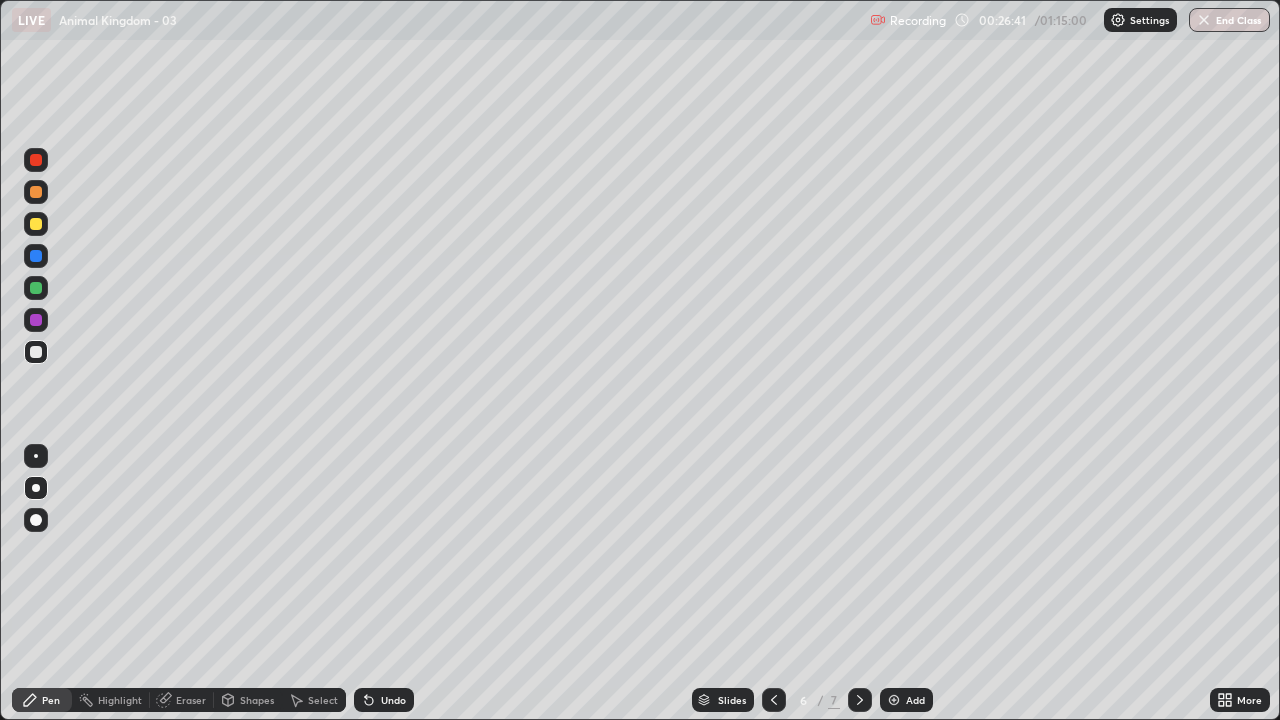 click at bounding box center (36, 352) 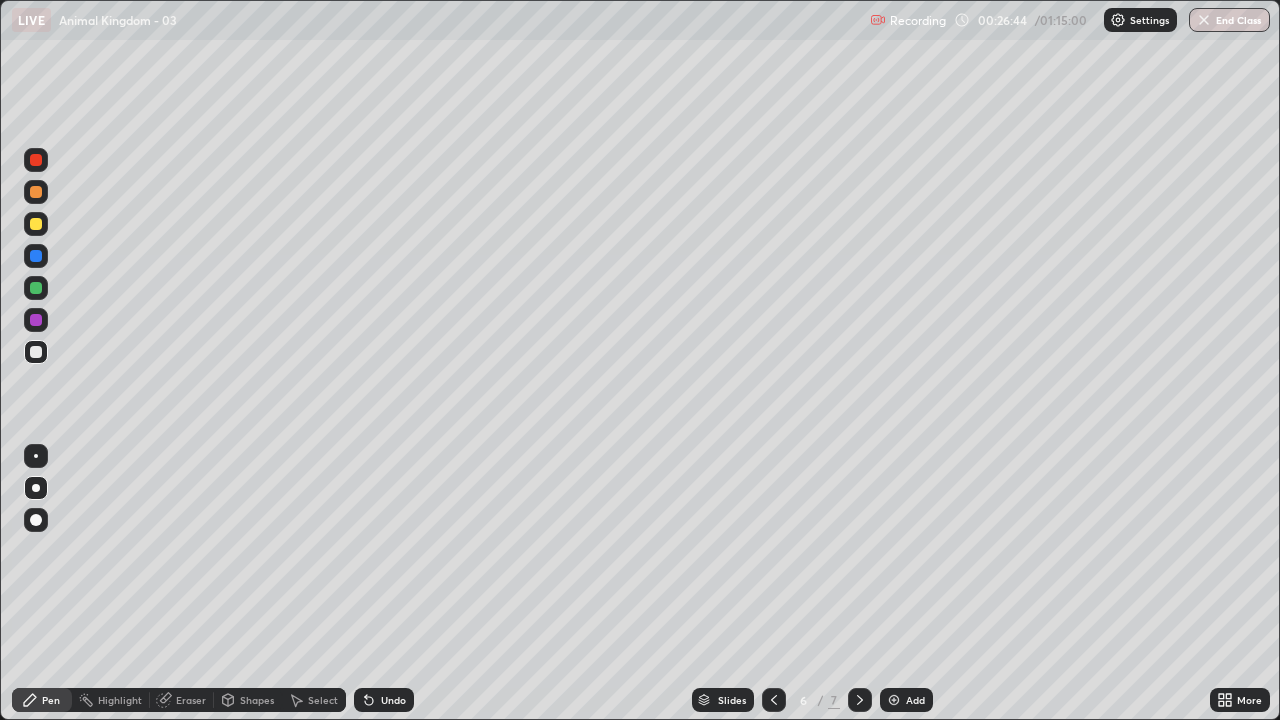 click at bounding box center [894, 700] 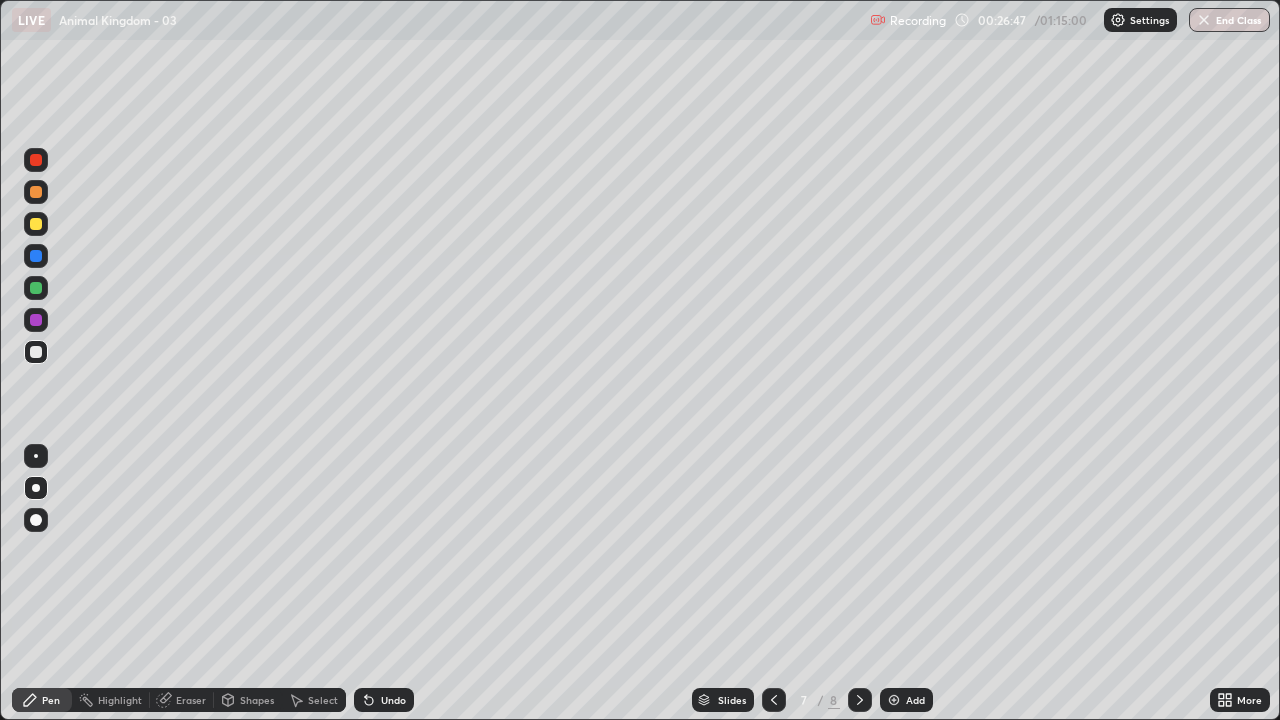 click at bounding box center [36, 352] 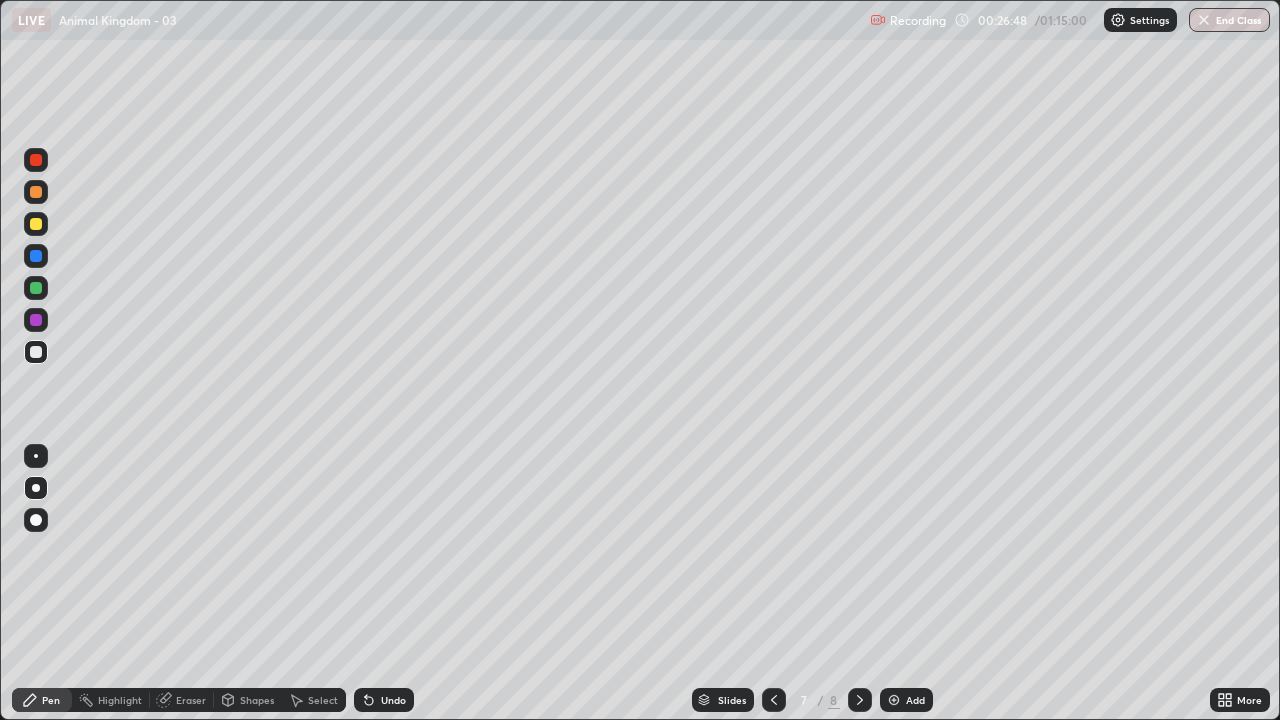 click at bounding box center (36, 352) 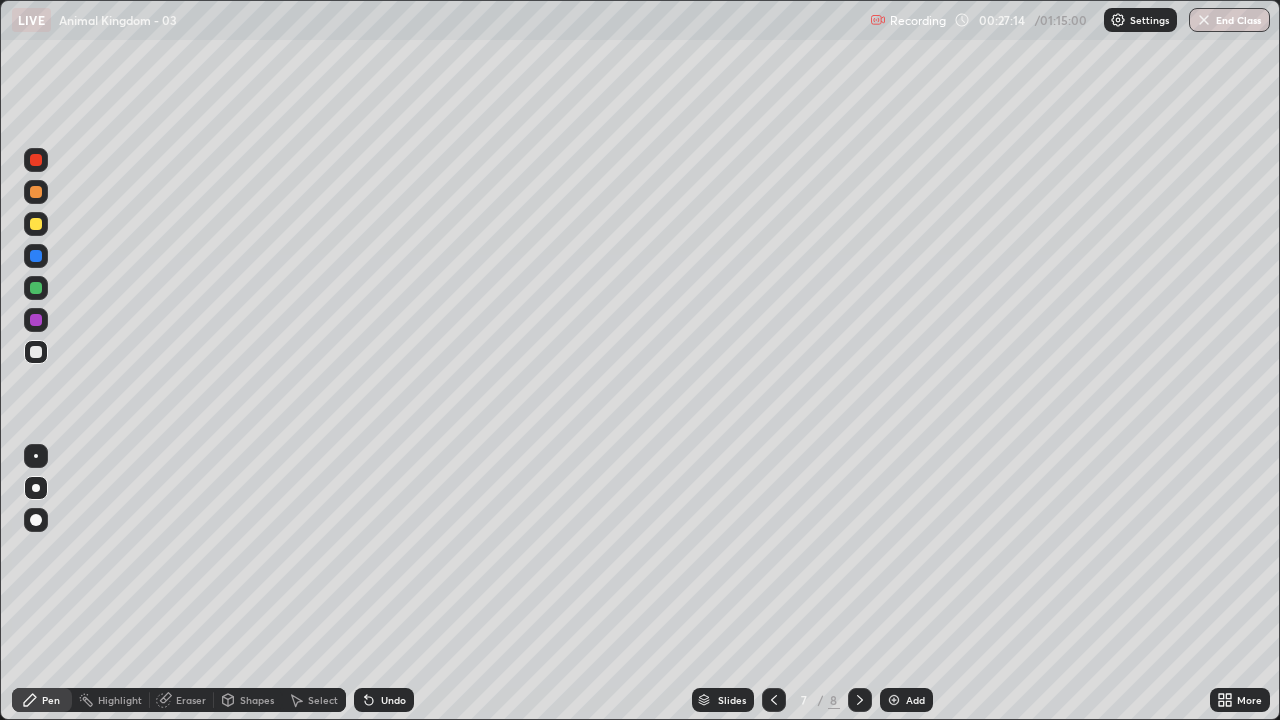 click at bounding box center (36, 352) 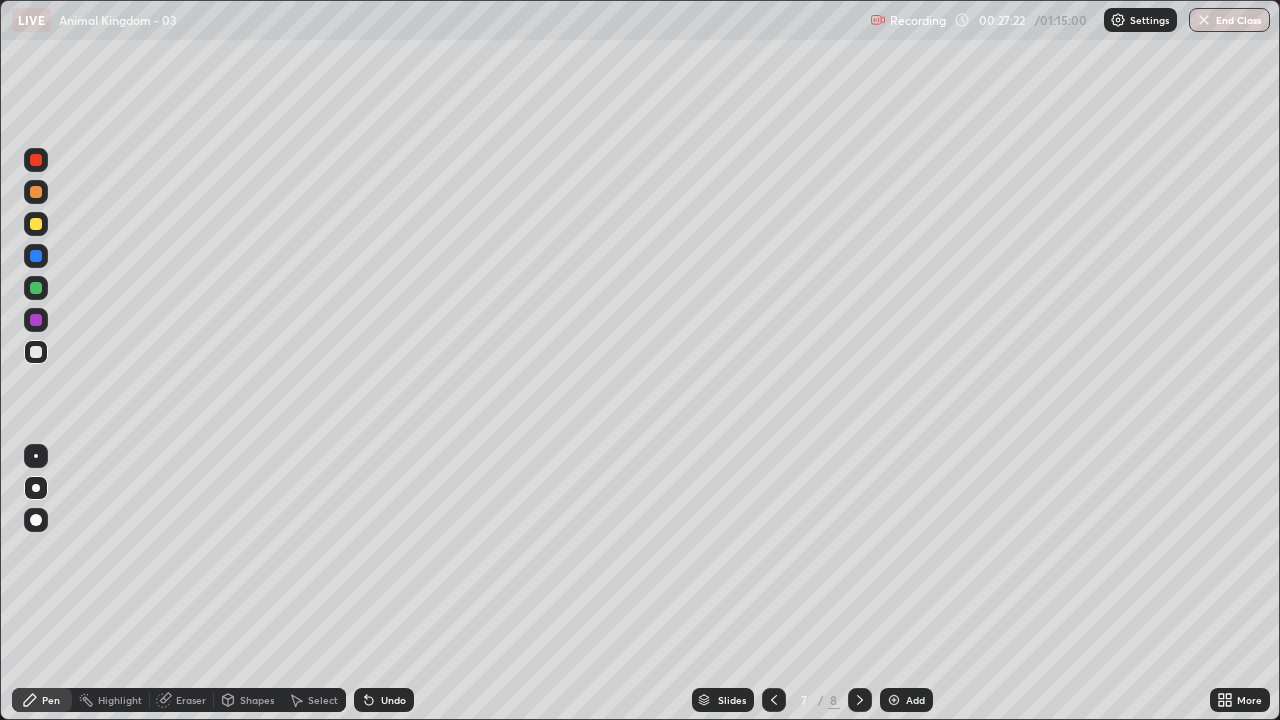 click at bounding box center (36, 352) 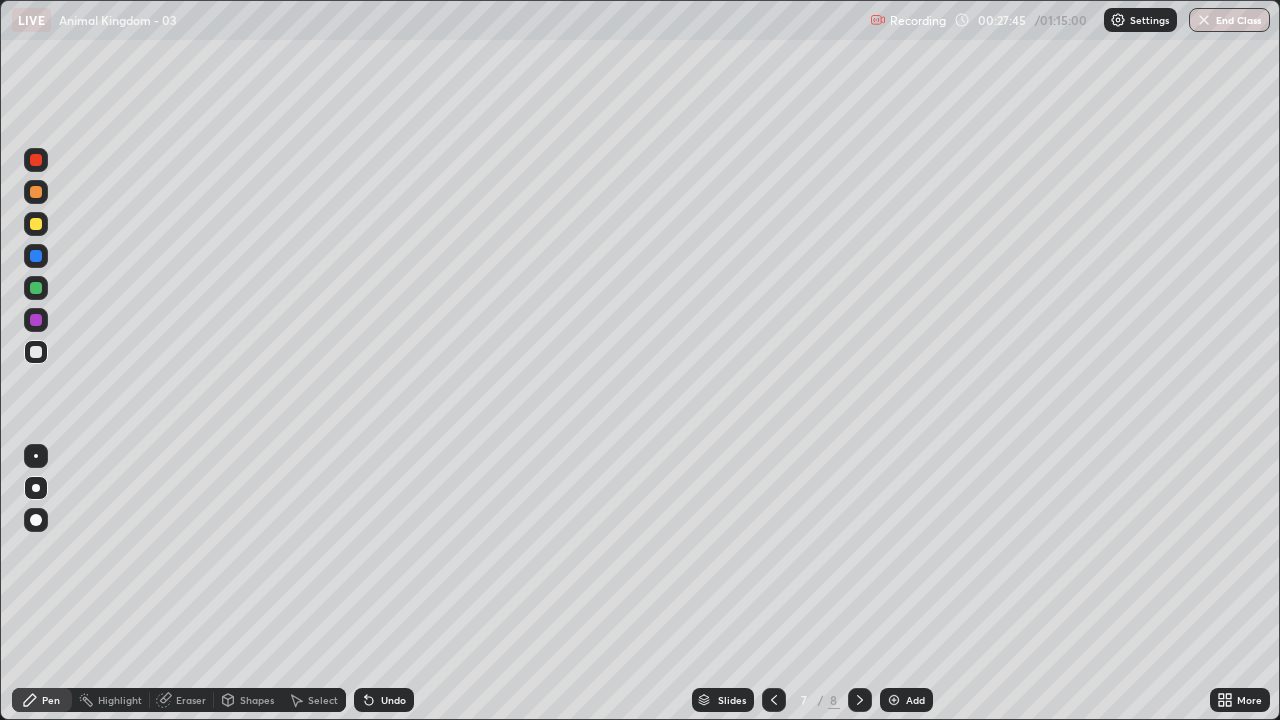 click at bounding box center (36, 256) 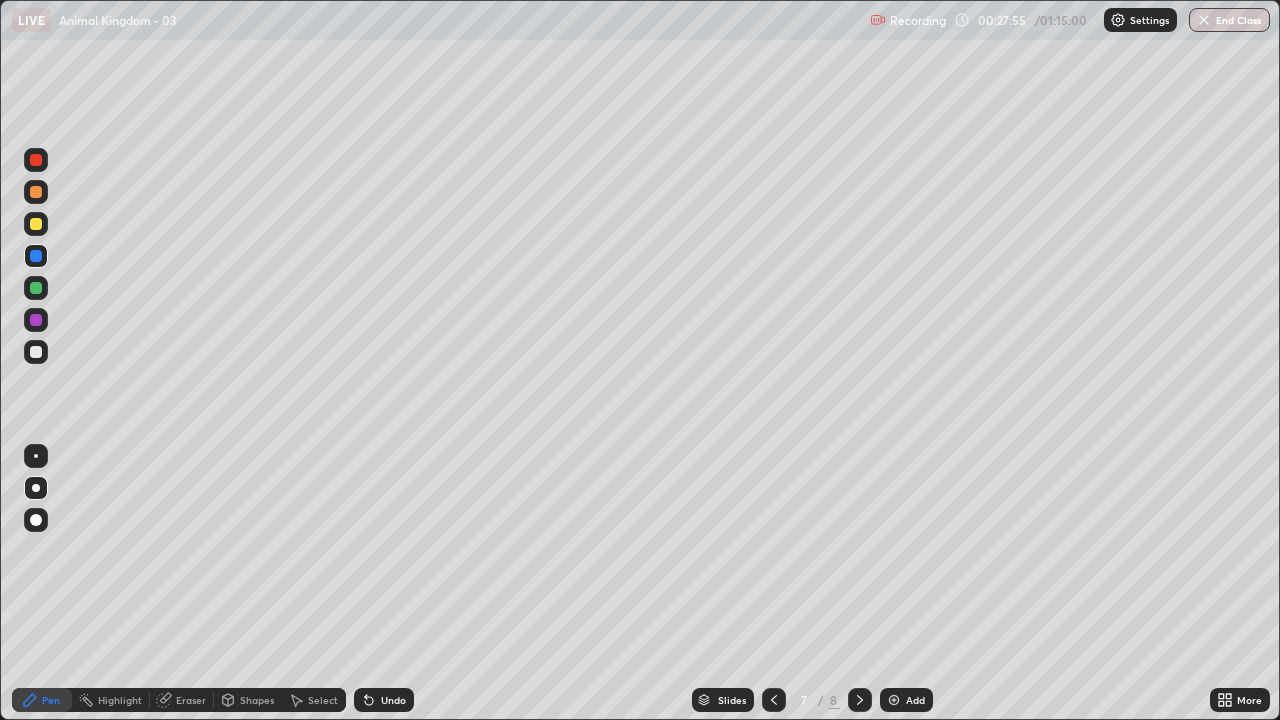 click at bounding box center (36, 352) 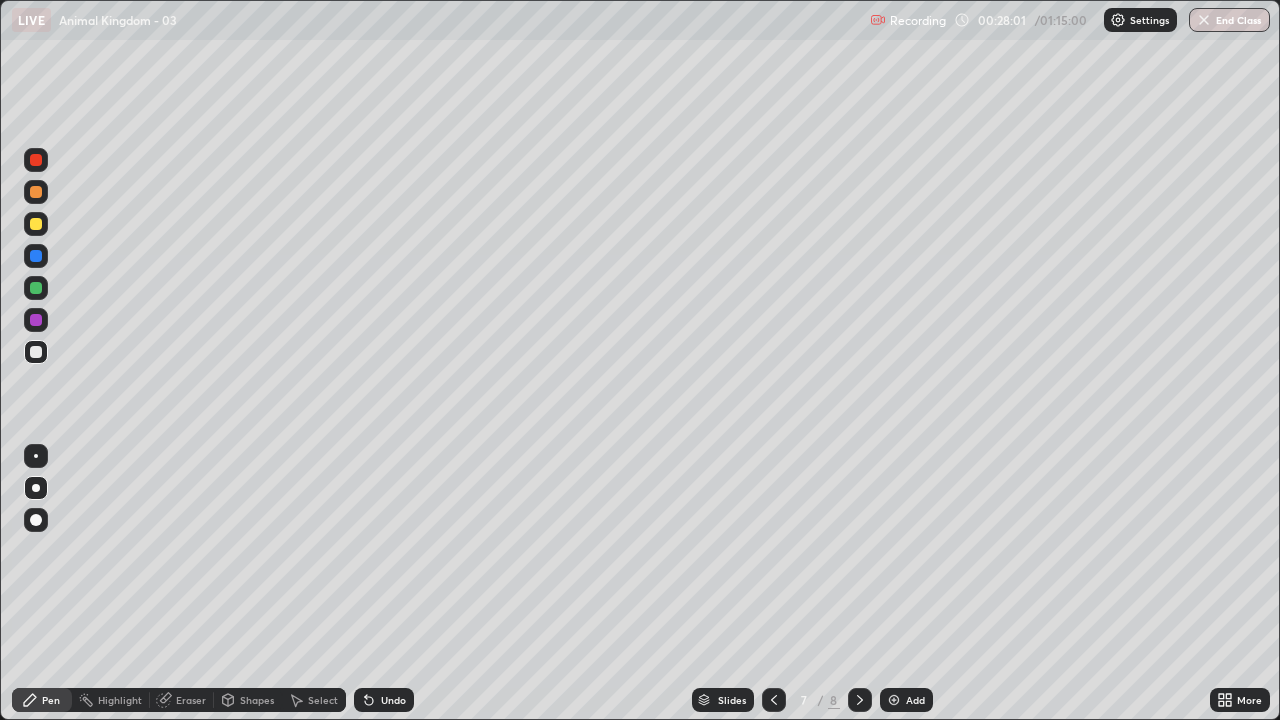 click at bounding box center [36, 352] 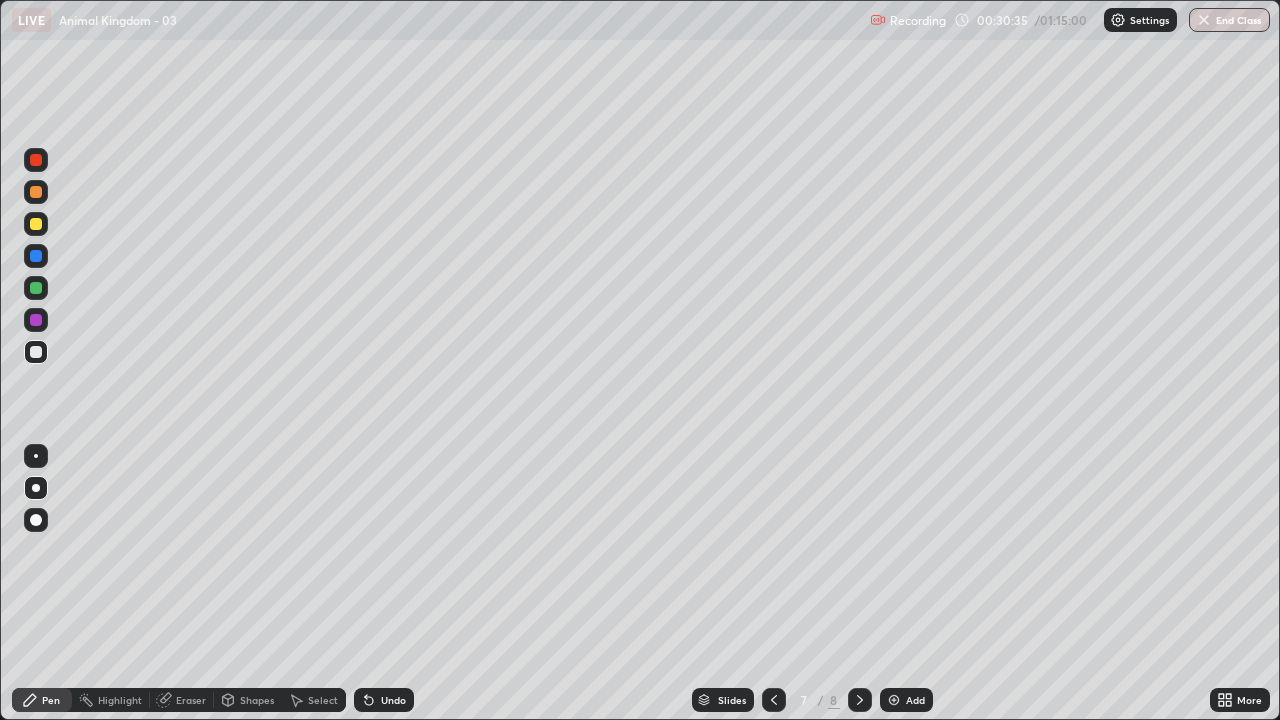 click at bounding box center (36, 288) 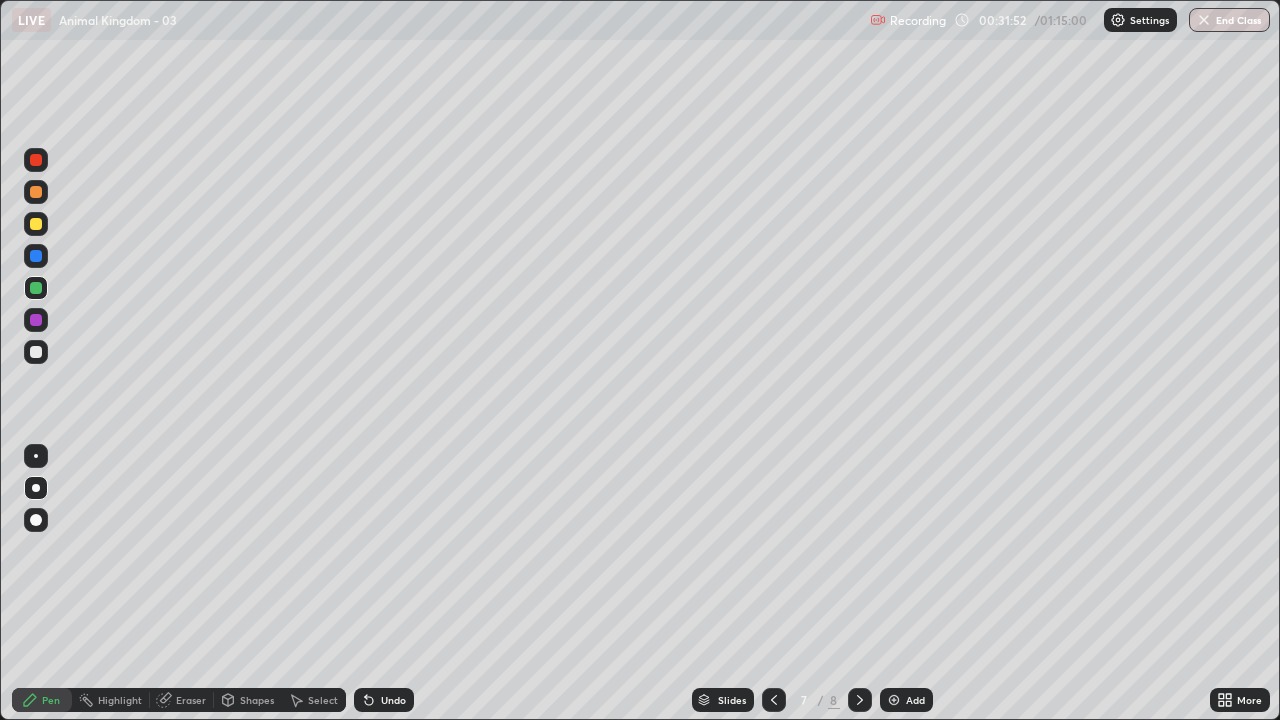 click at bounding box center (36, 352) 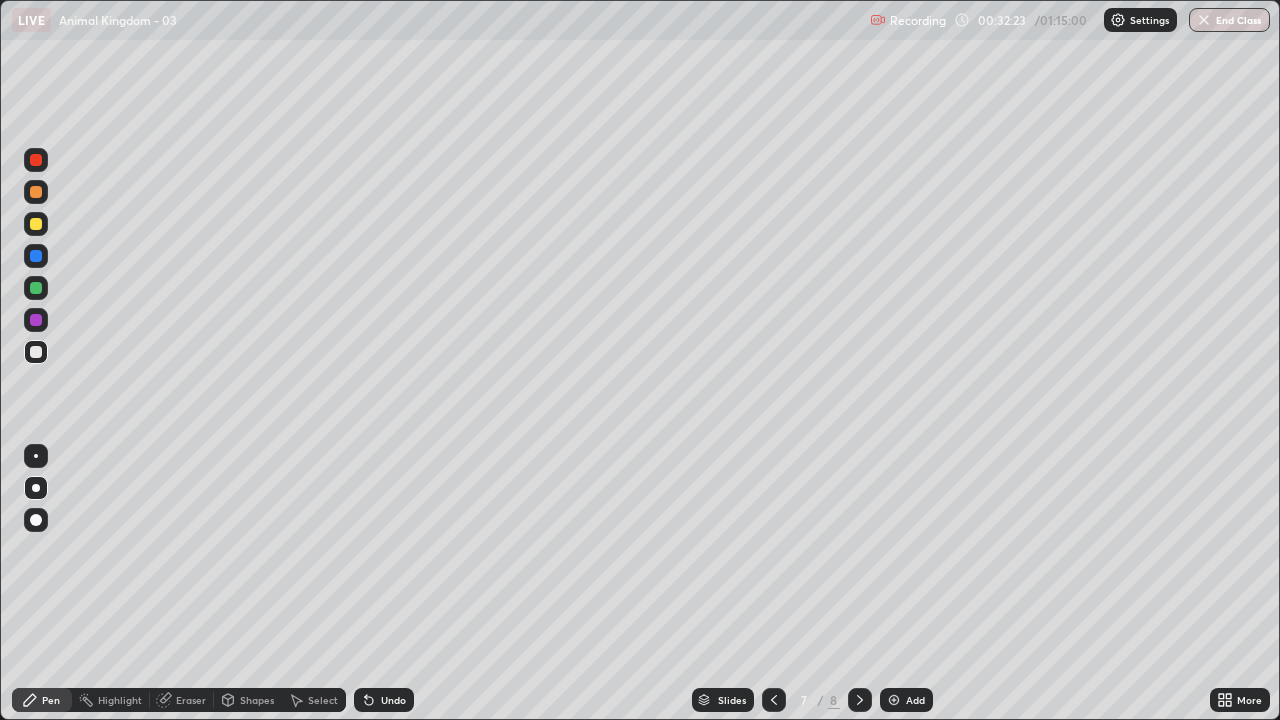 click on "More" at bounding box center [1249, 700] 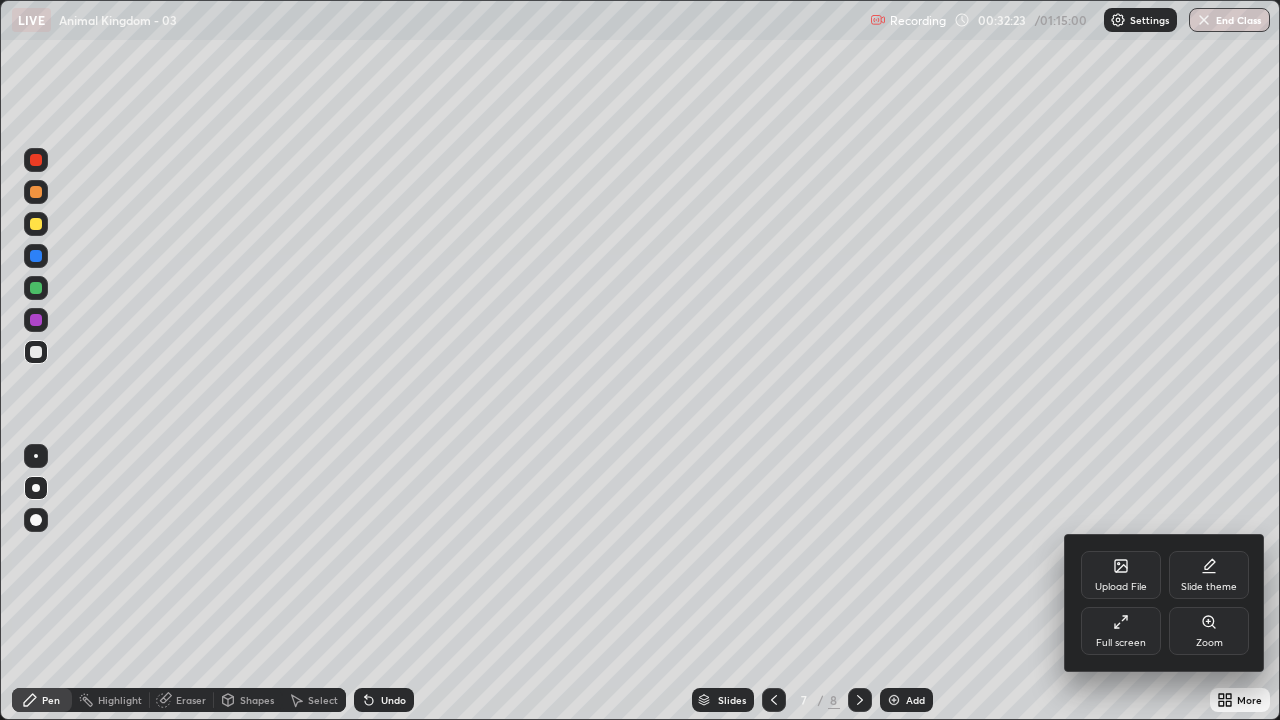 click on "Full screen" at bounding box center [1121, 643] 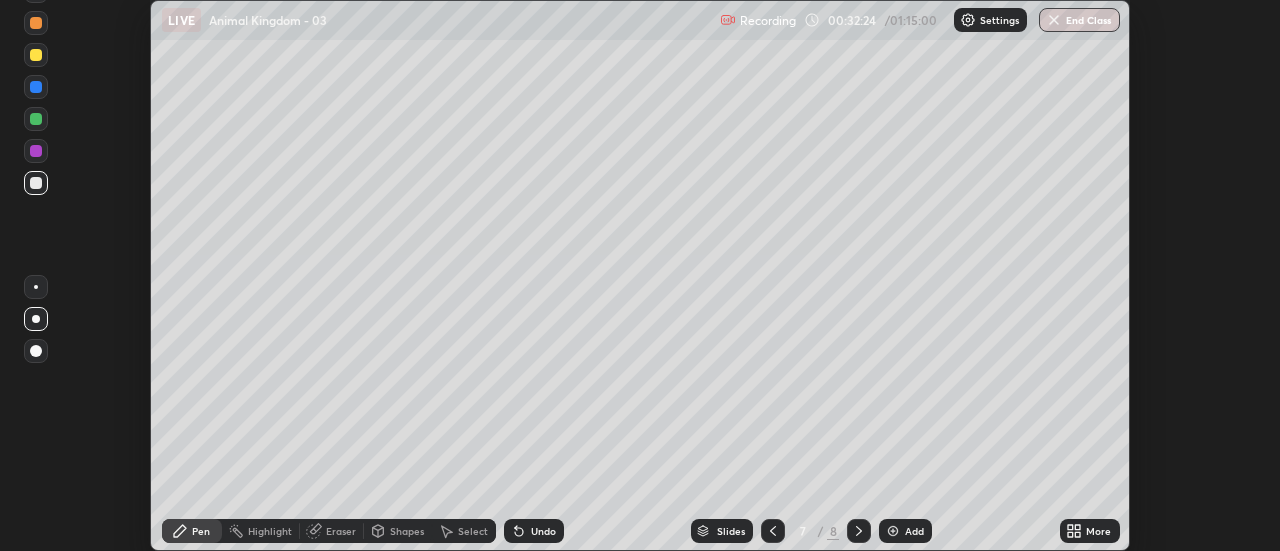 scroll, scrollTop: 551, scrollLeft: 1280, axis: both 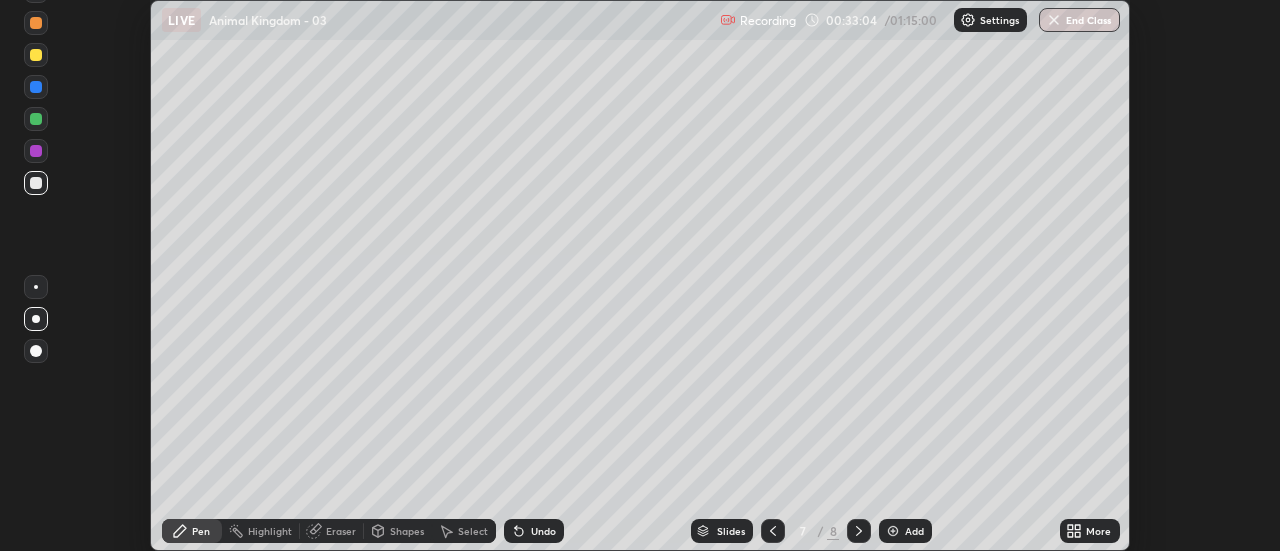 click 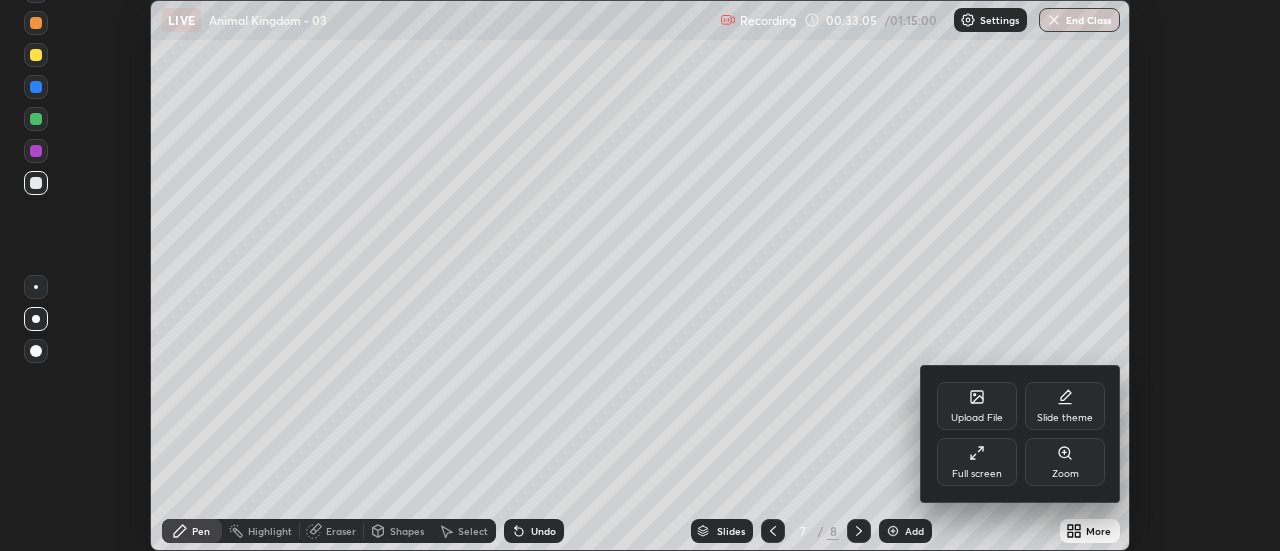 click on "Full screen" at bounding box center [977, 462] 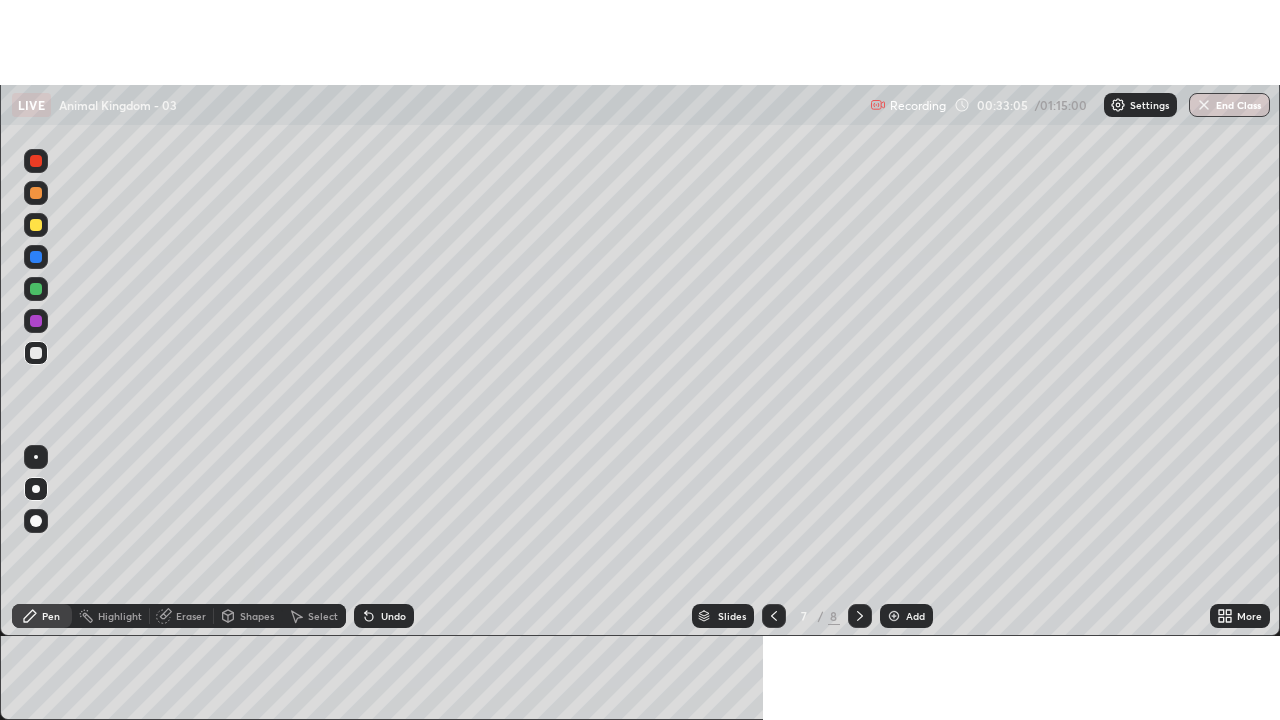 scroll, scrollTop: 99280, scrollLeft: 98720, axis: both 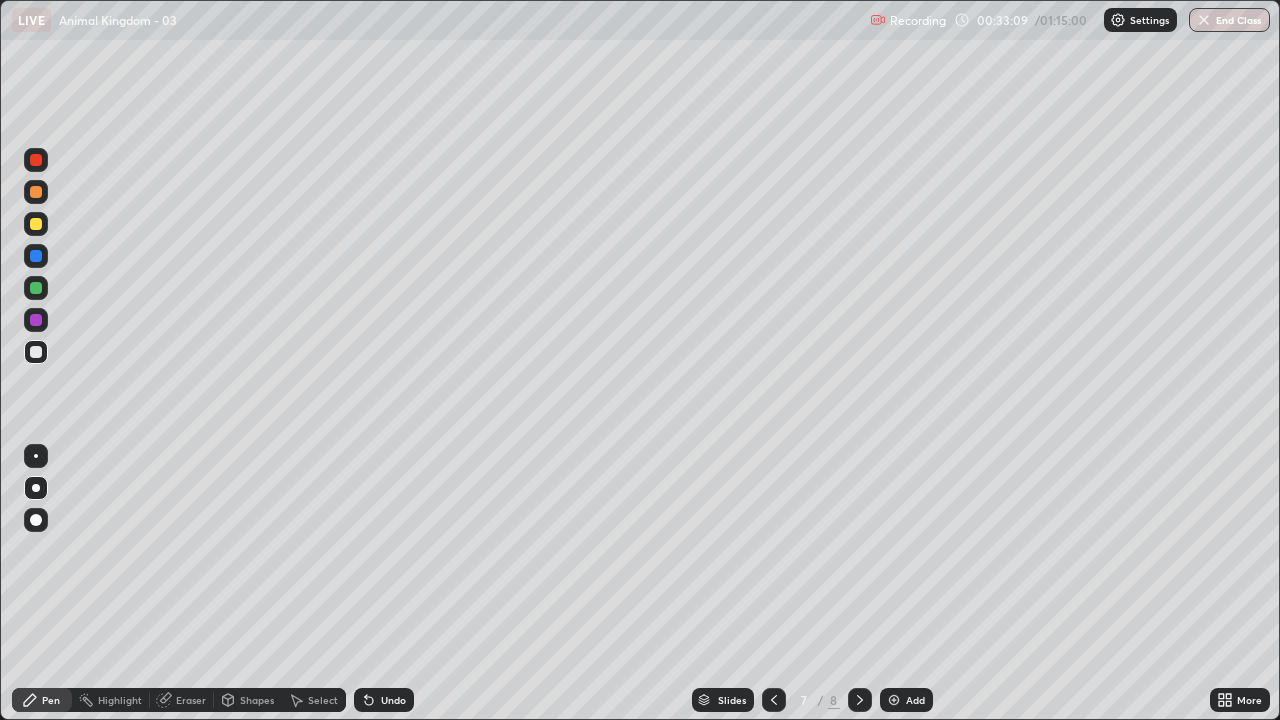 click at bounding box center (36, 352) 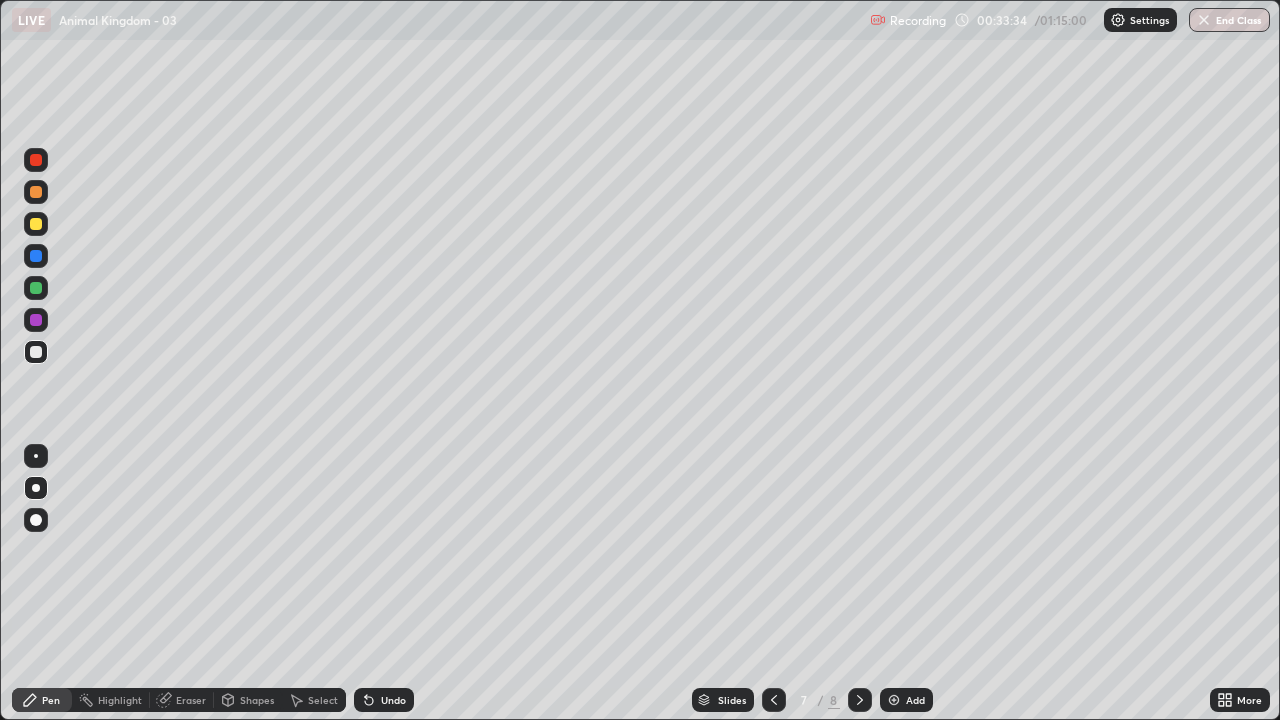 click at bounding box center (36, 352) 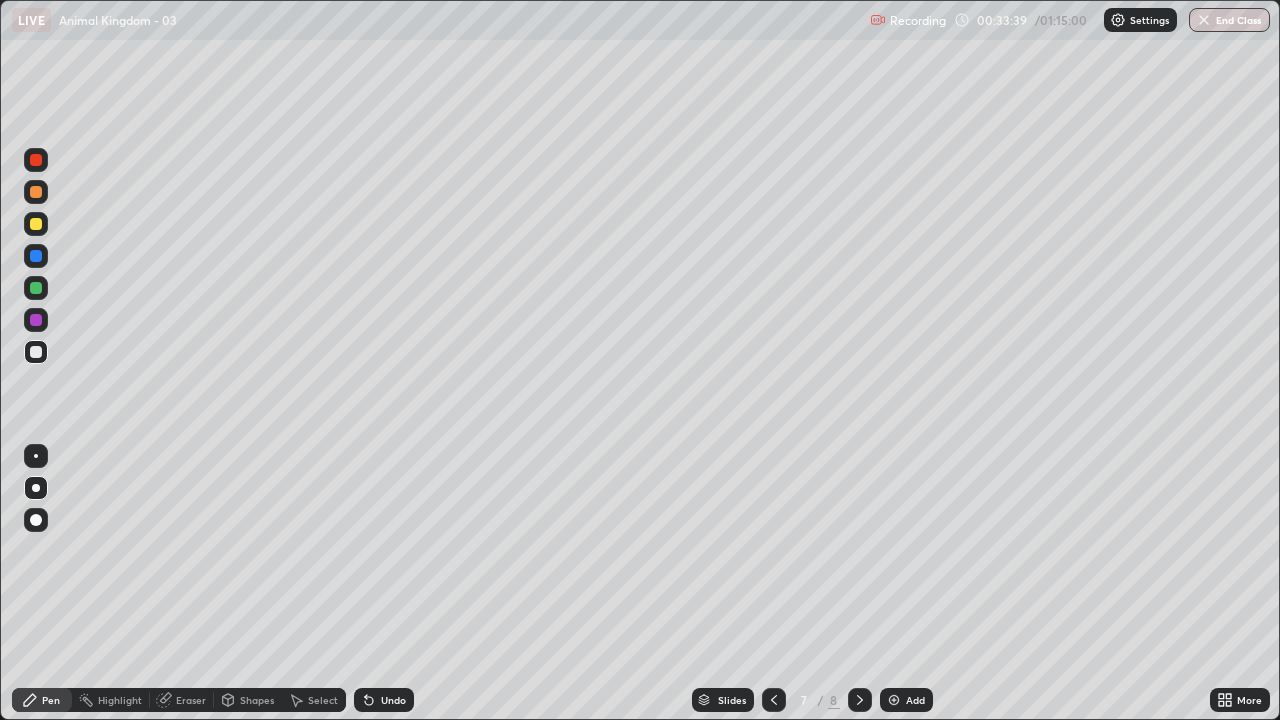 click at bounding box center [36, 352] 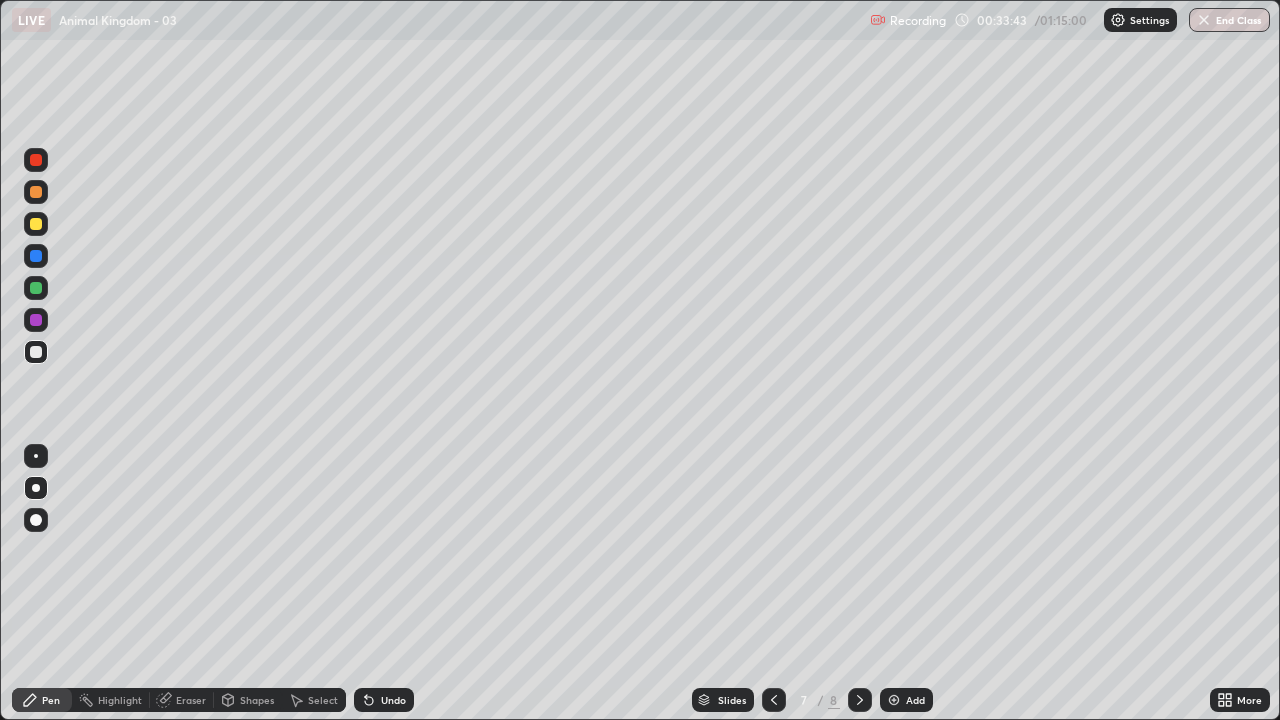 click on "Add" at bounding box center (915, 700) 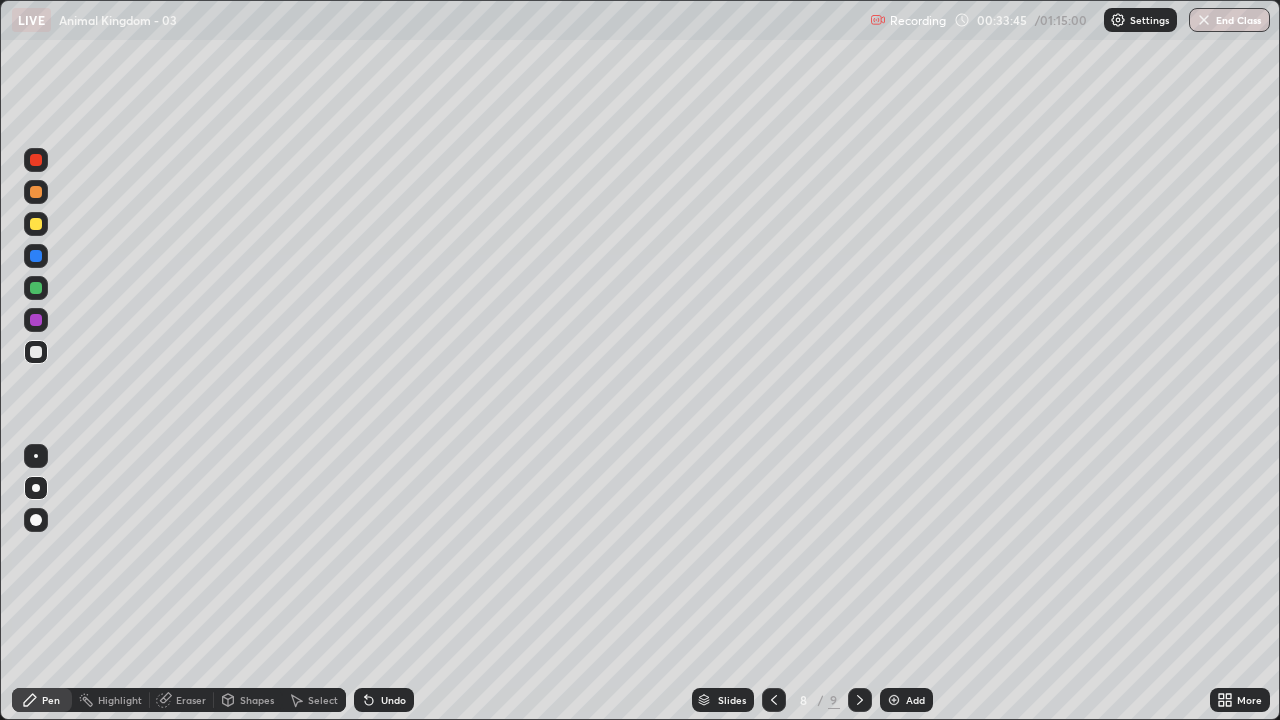 click at bounding box center [36, 352] 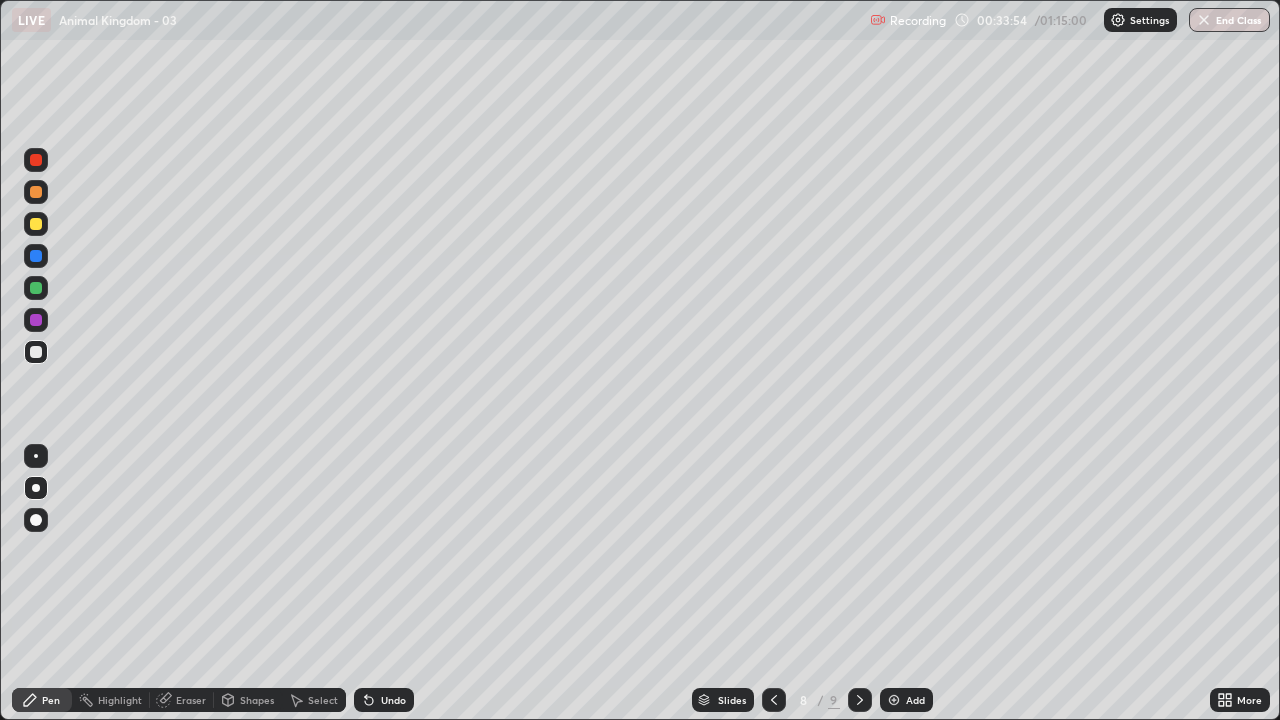 click at bounding box center [36, 352] 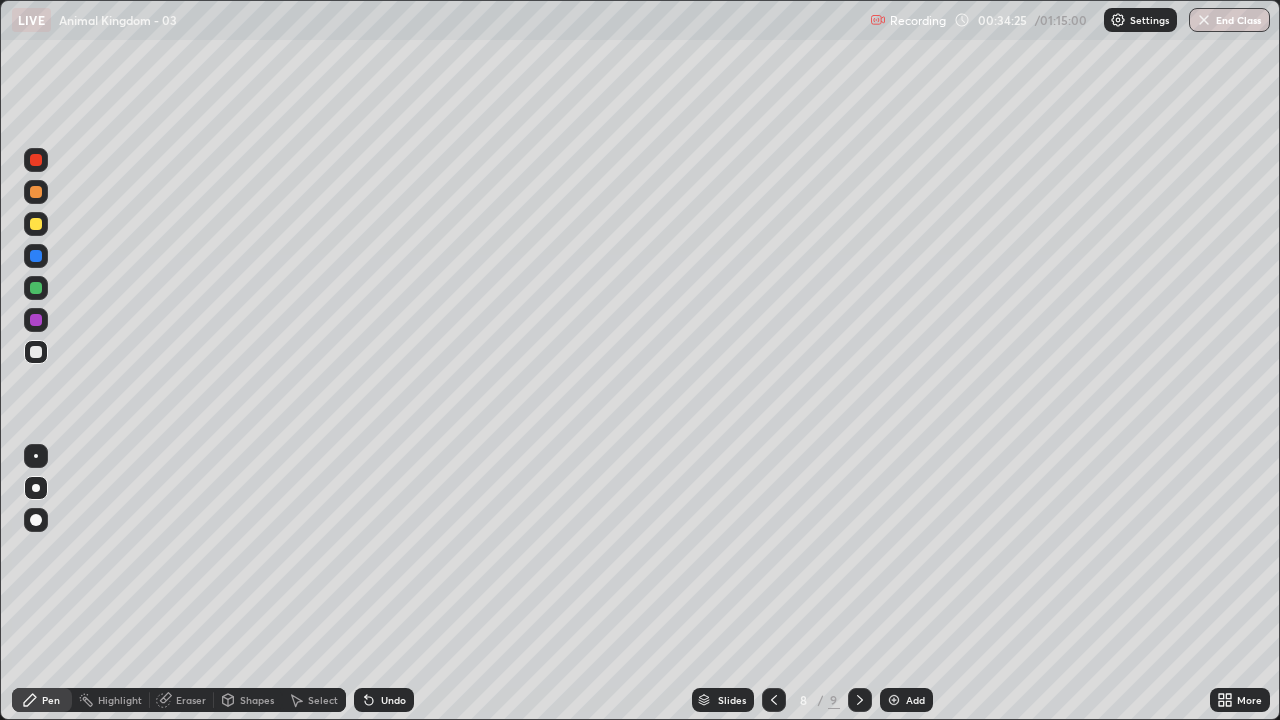 click at bounding box center (36, 352) 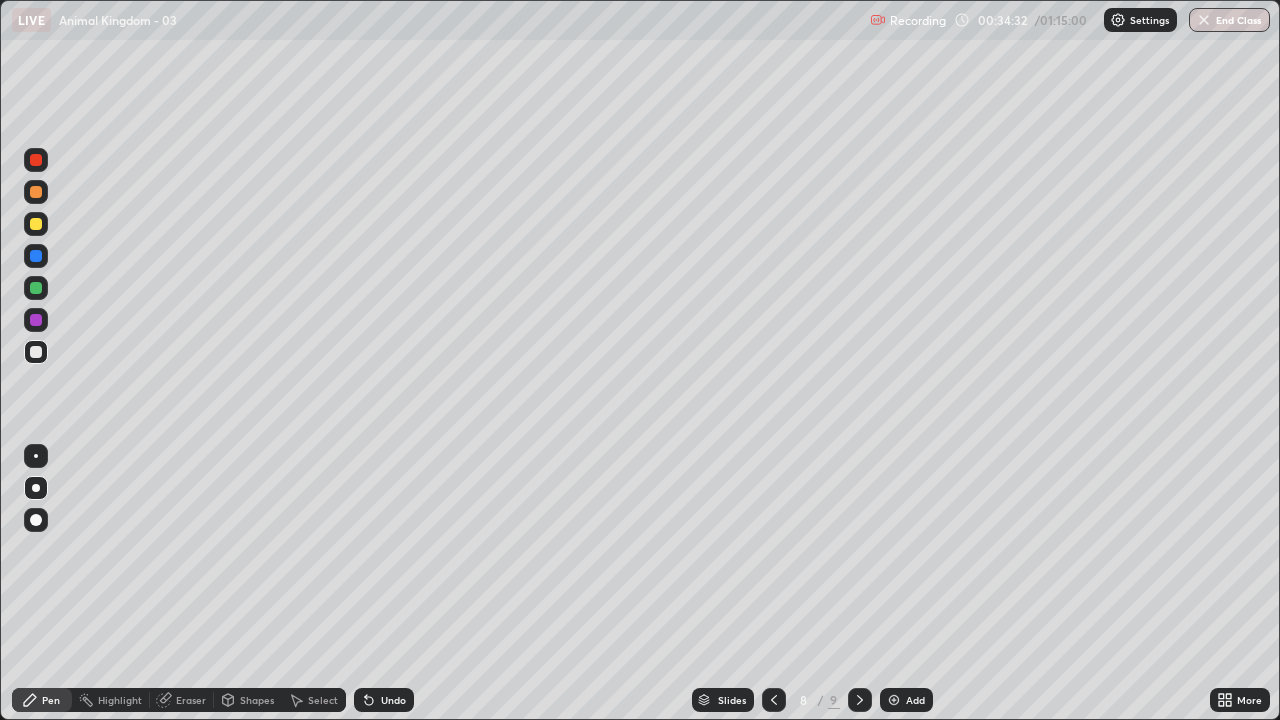 click at bounding box center (36, 256) 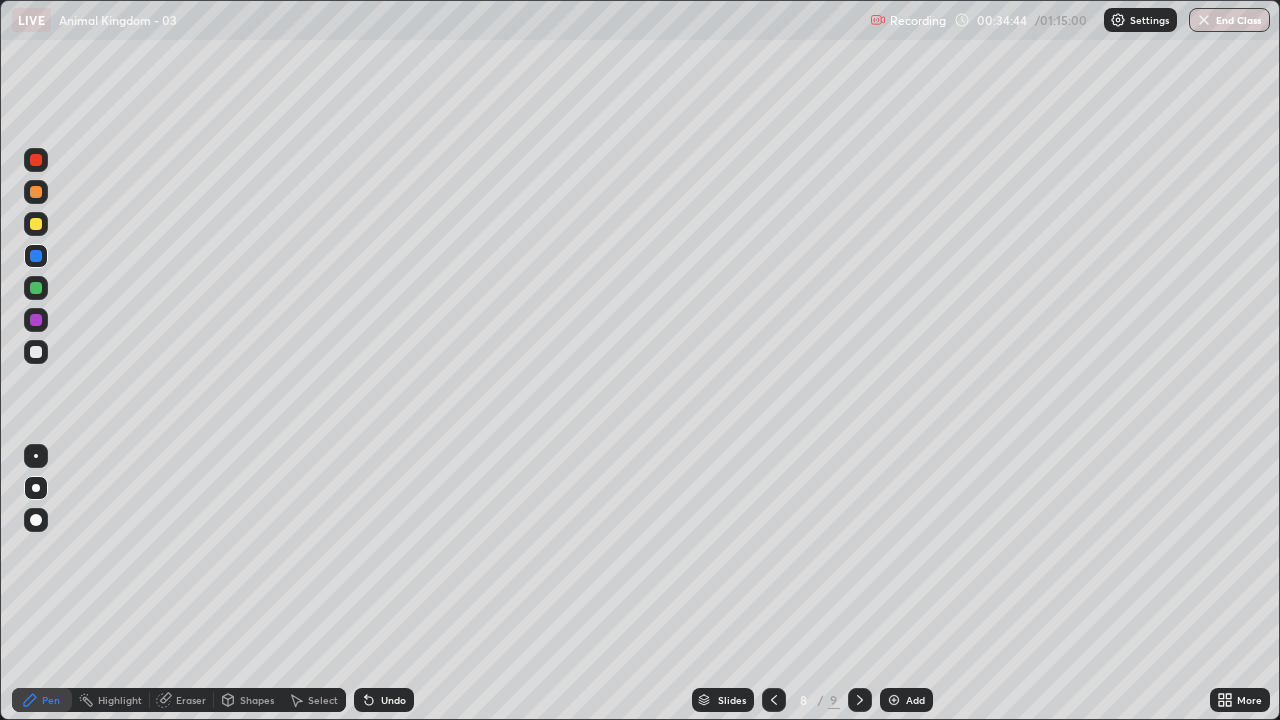 click at bounding box center (36, 160) 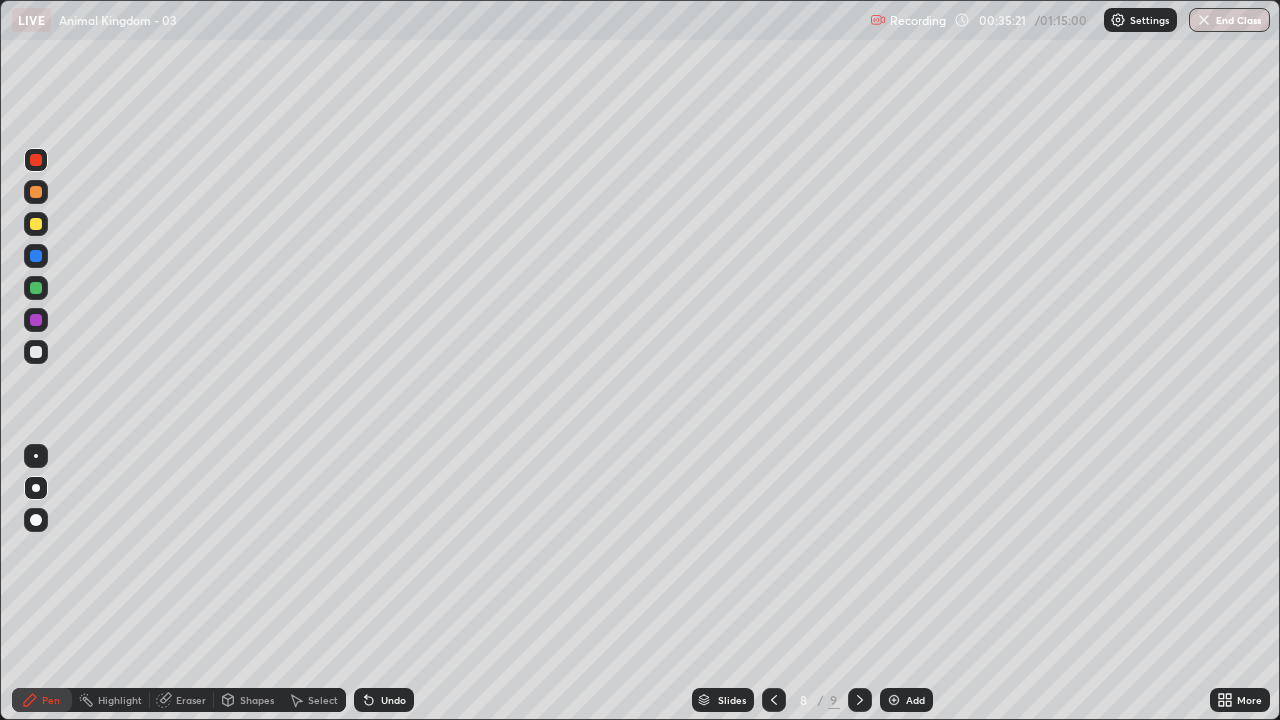 click at bounding box center [36, 352] 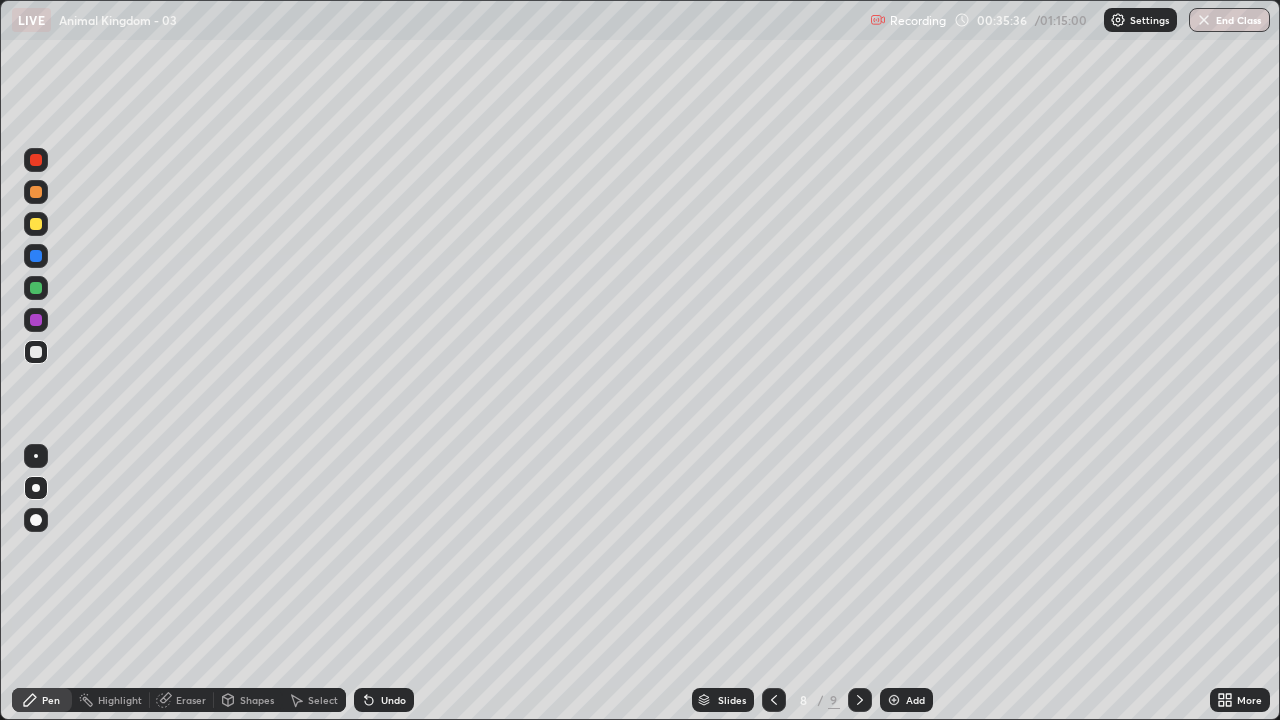 click at bounding box center [36, 352] 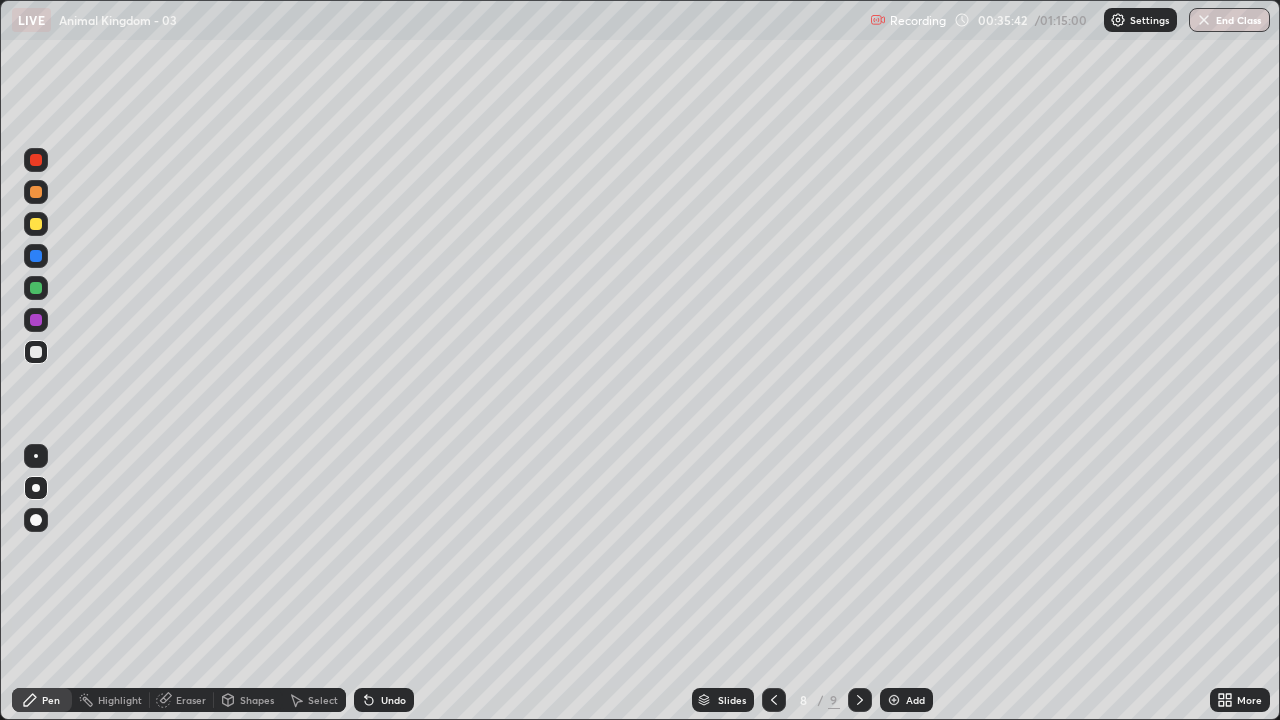 click on "Undo" at bounding box center [393, 700] 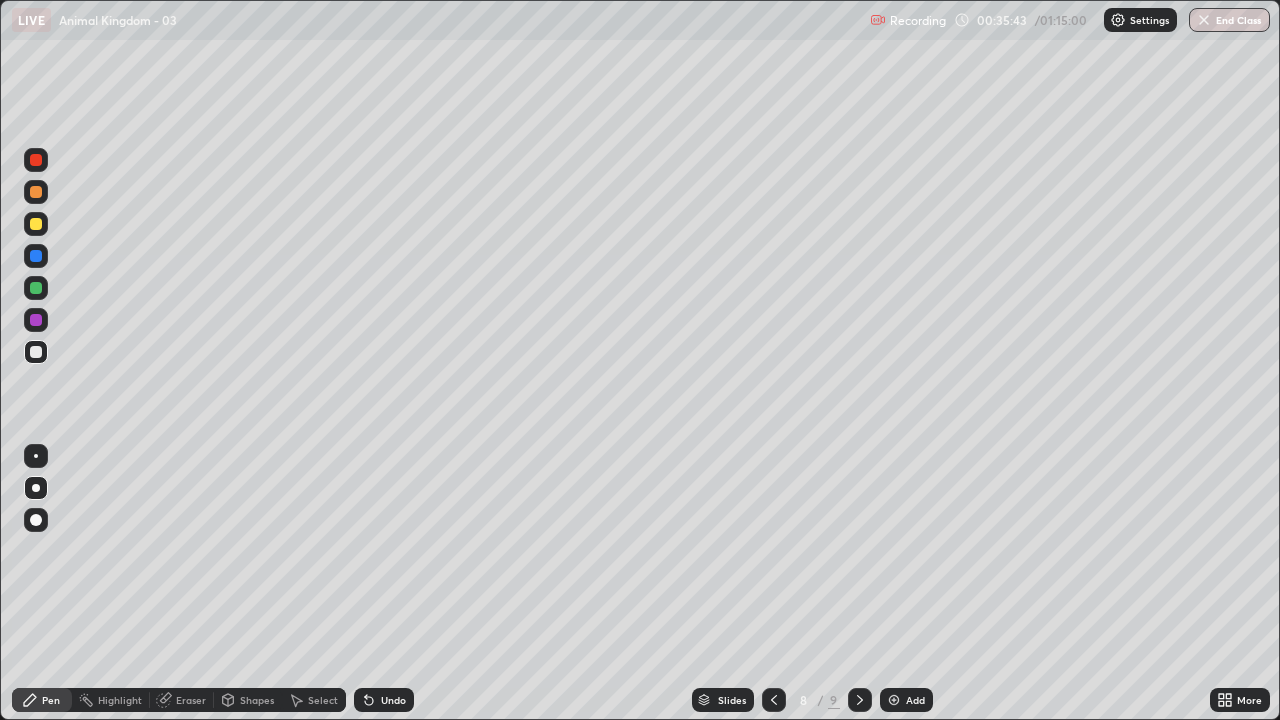 click on "Undo" at bounding box center (393, 700) 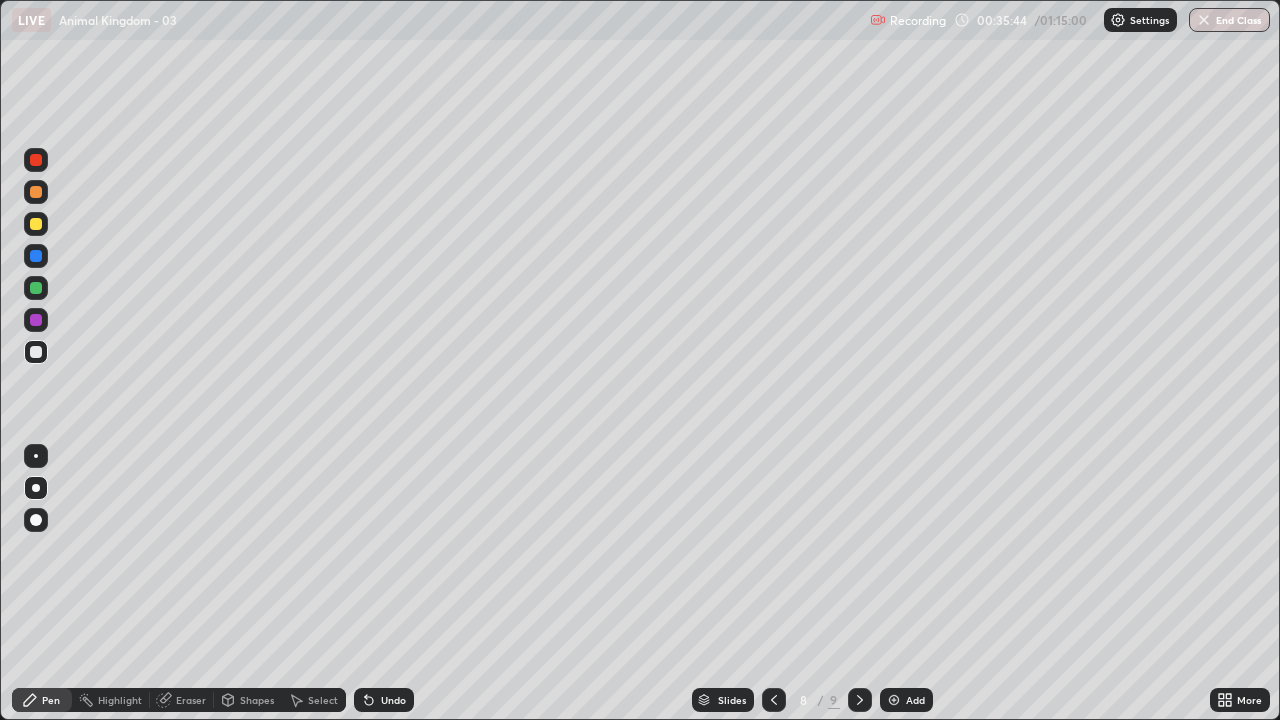click on "Undo" at bounding box center (393, 700) 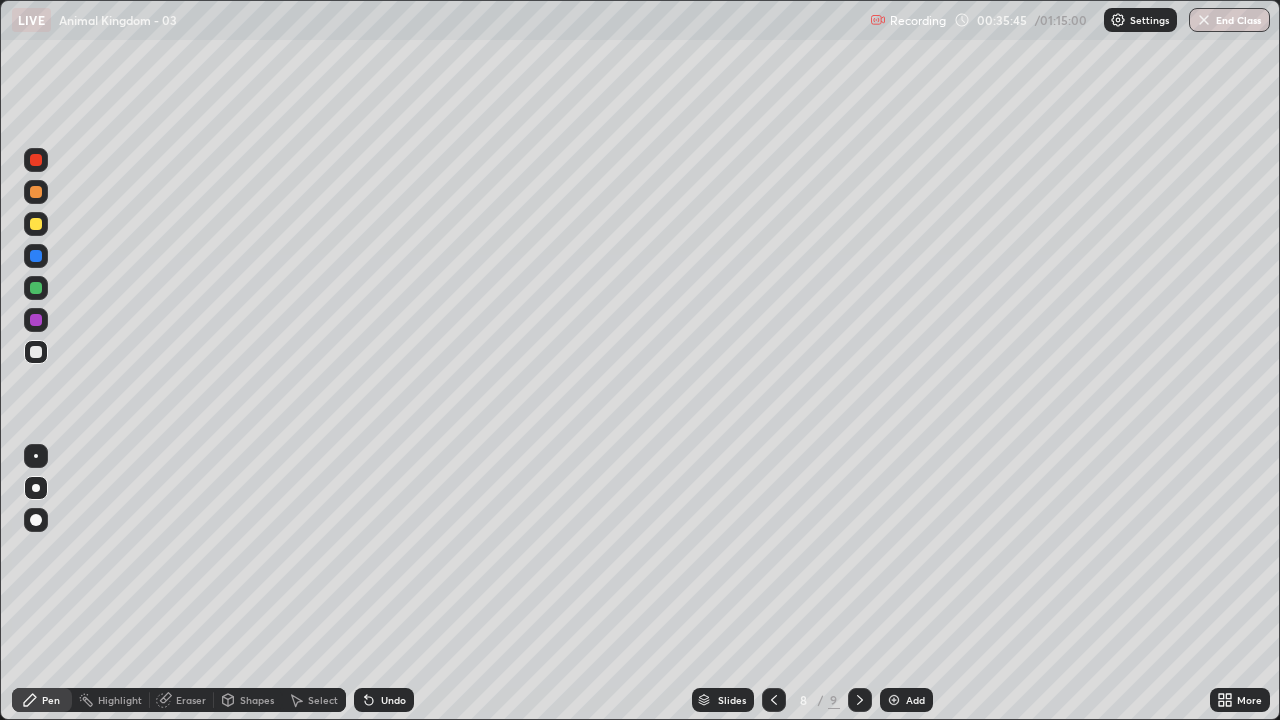 click on "Undo" at bounding box center [384, 700] 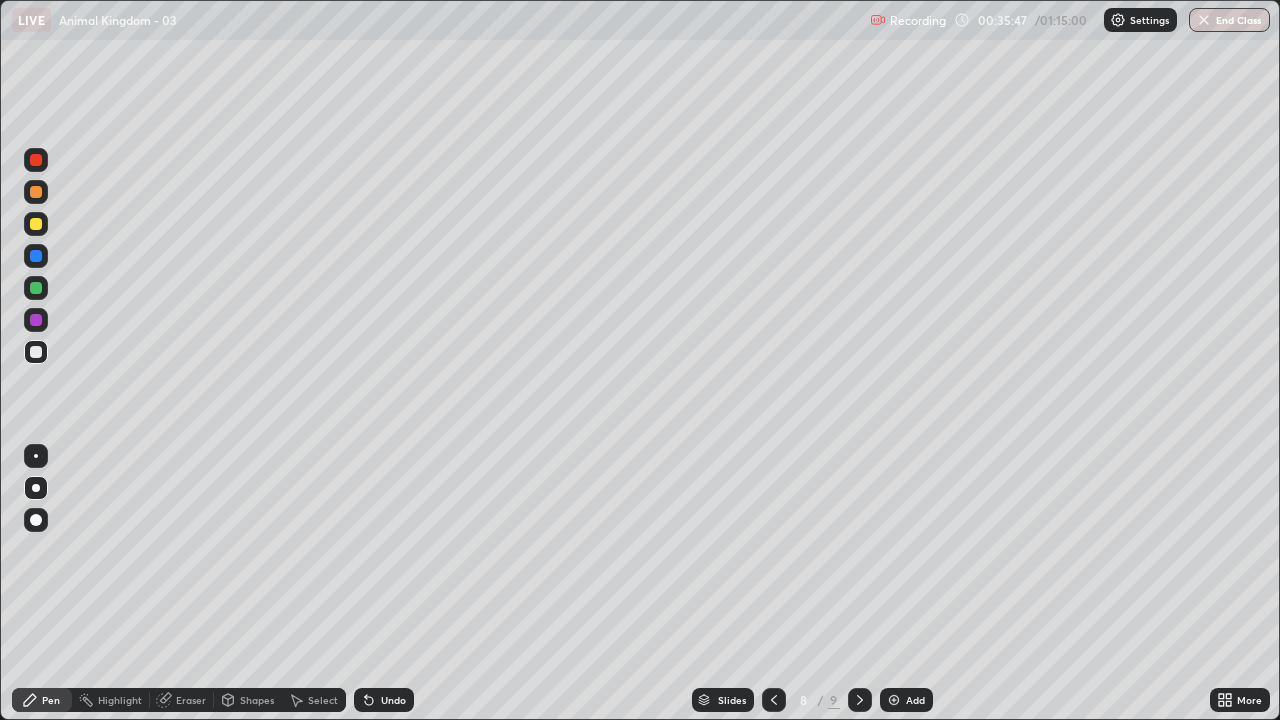 click at bounding box center [36, 256] 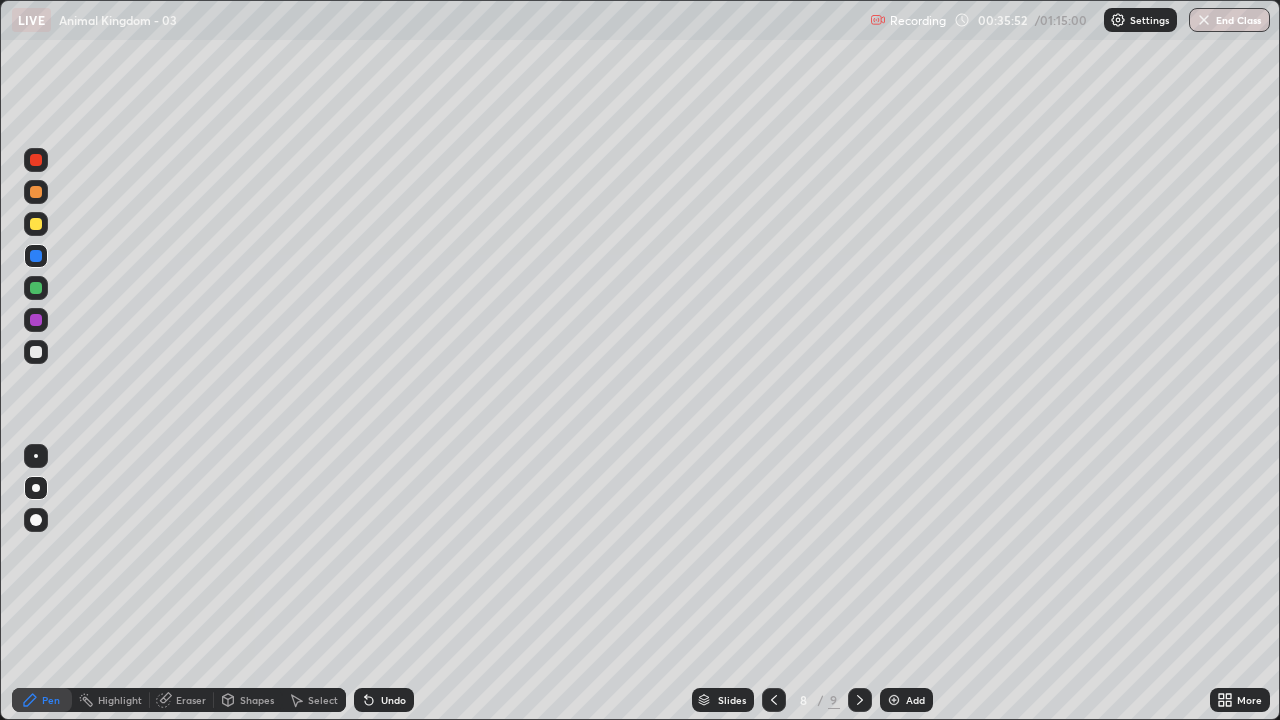 click at bounding box center [36, 160] 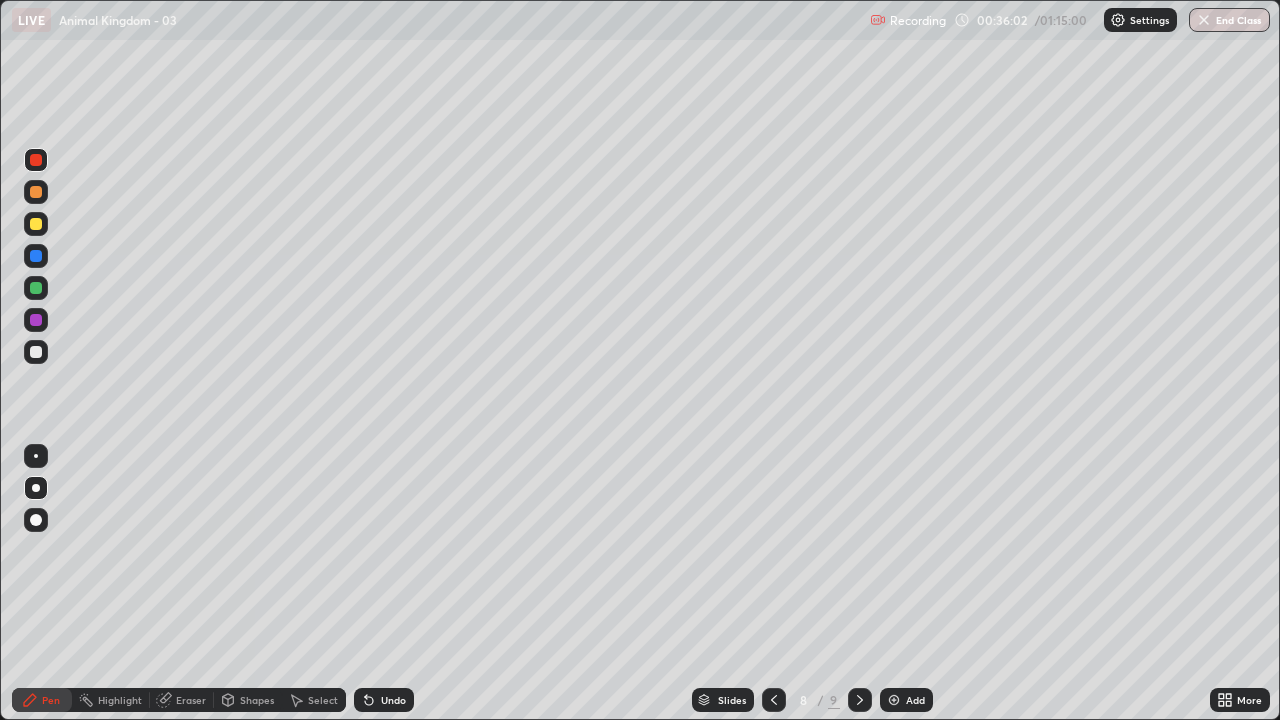 click at bounding box center [36, 352] 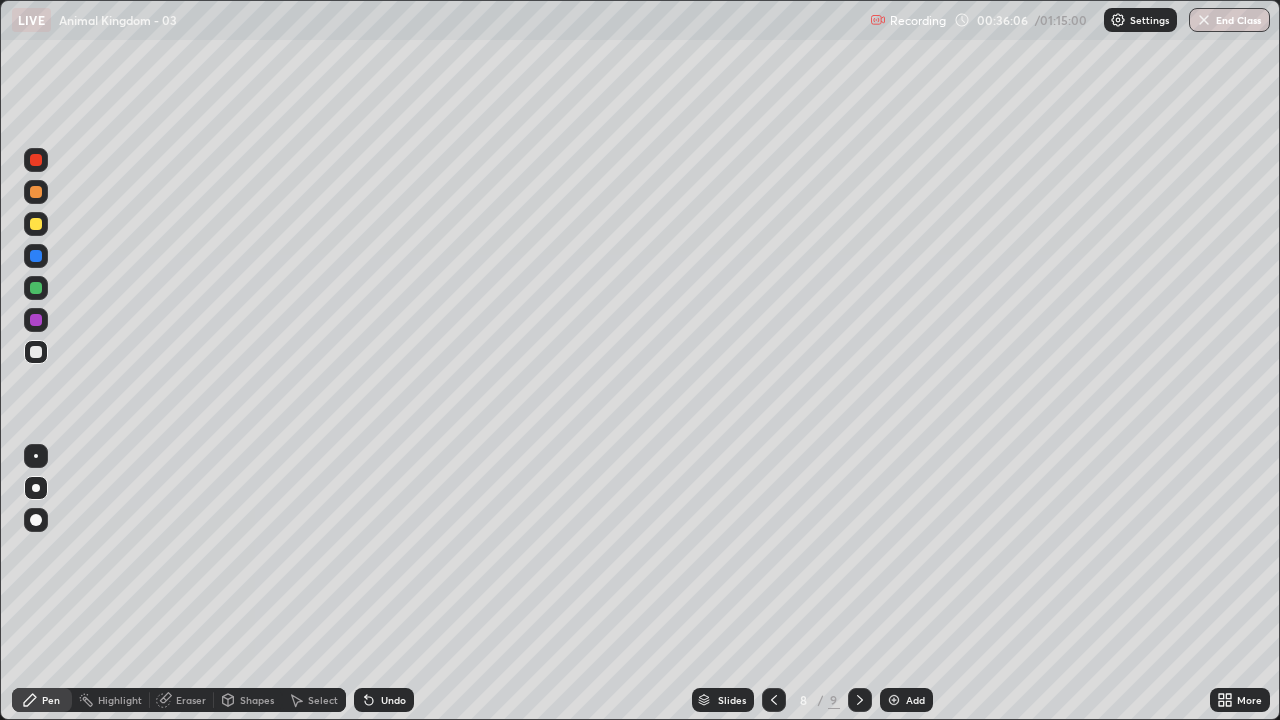 click at bounding box center [36, 160] 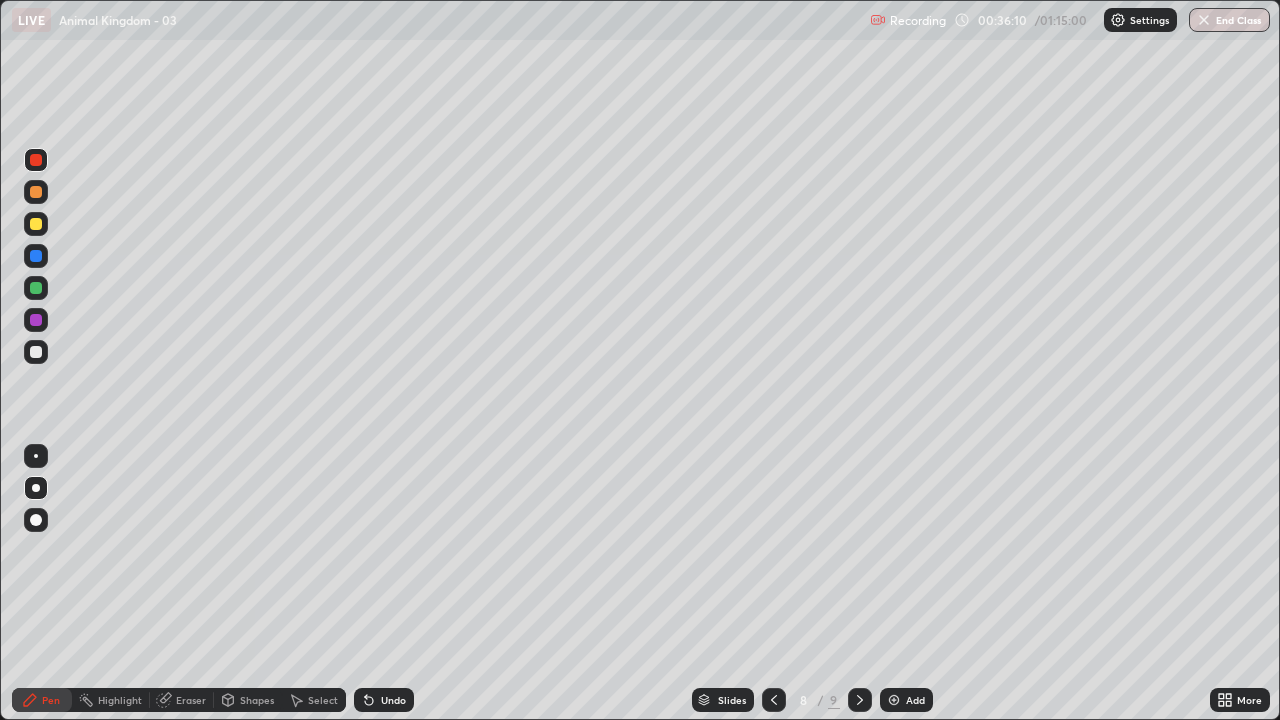 click at bounding box center (36, 256) 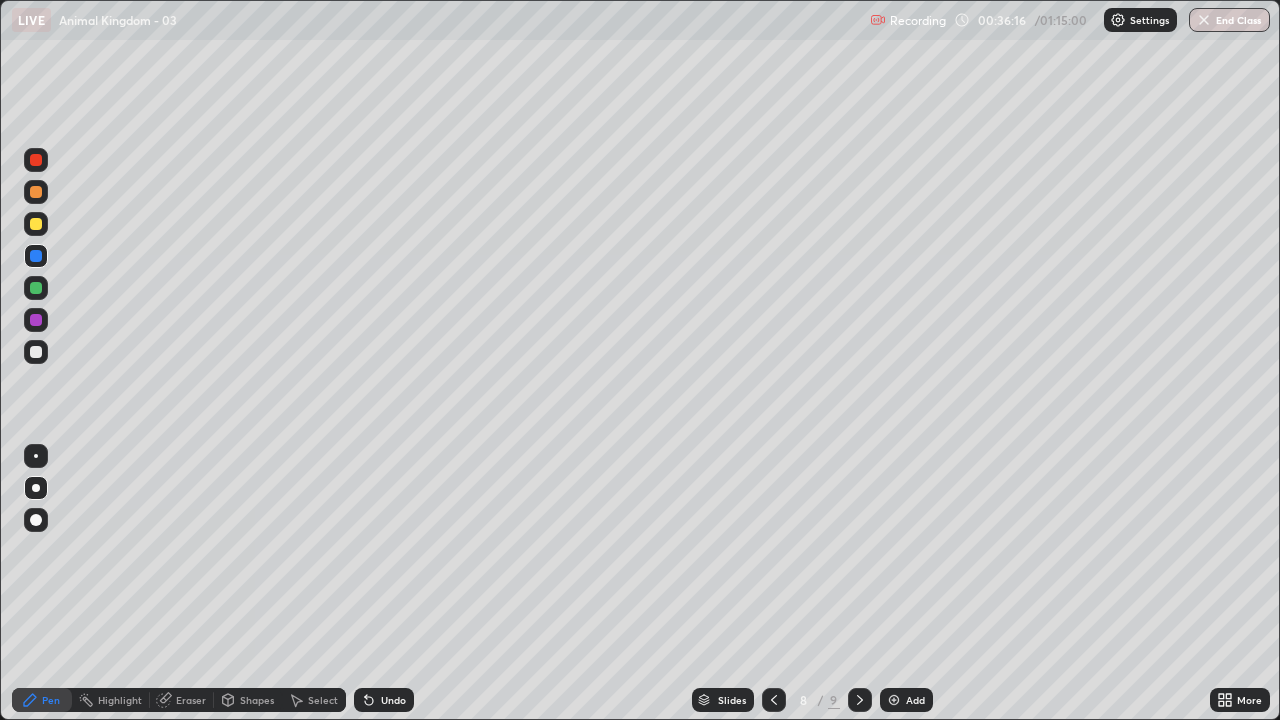 click at bounding box center [36, 488] 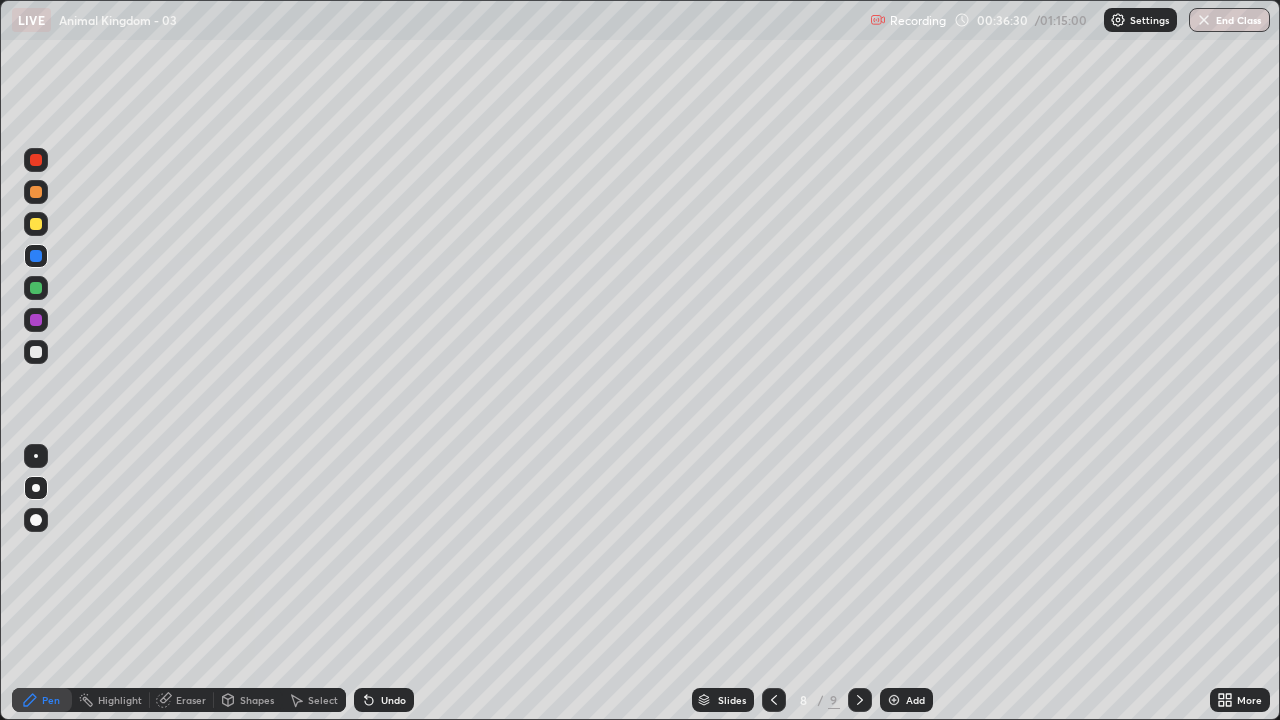 click at bounding box center (36, 352) 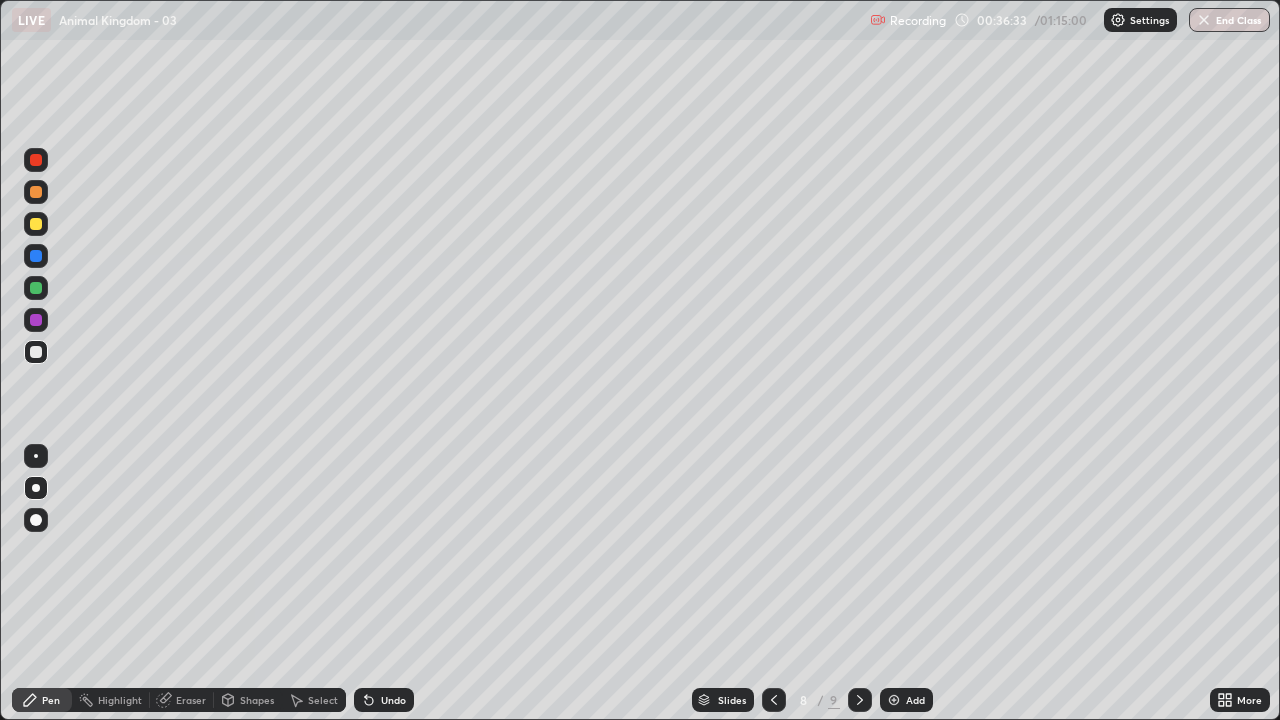 click at bounding box center (36, 352) 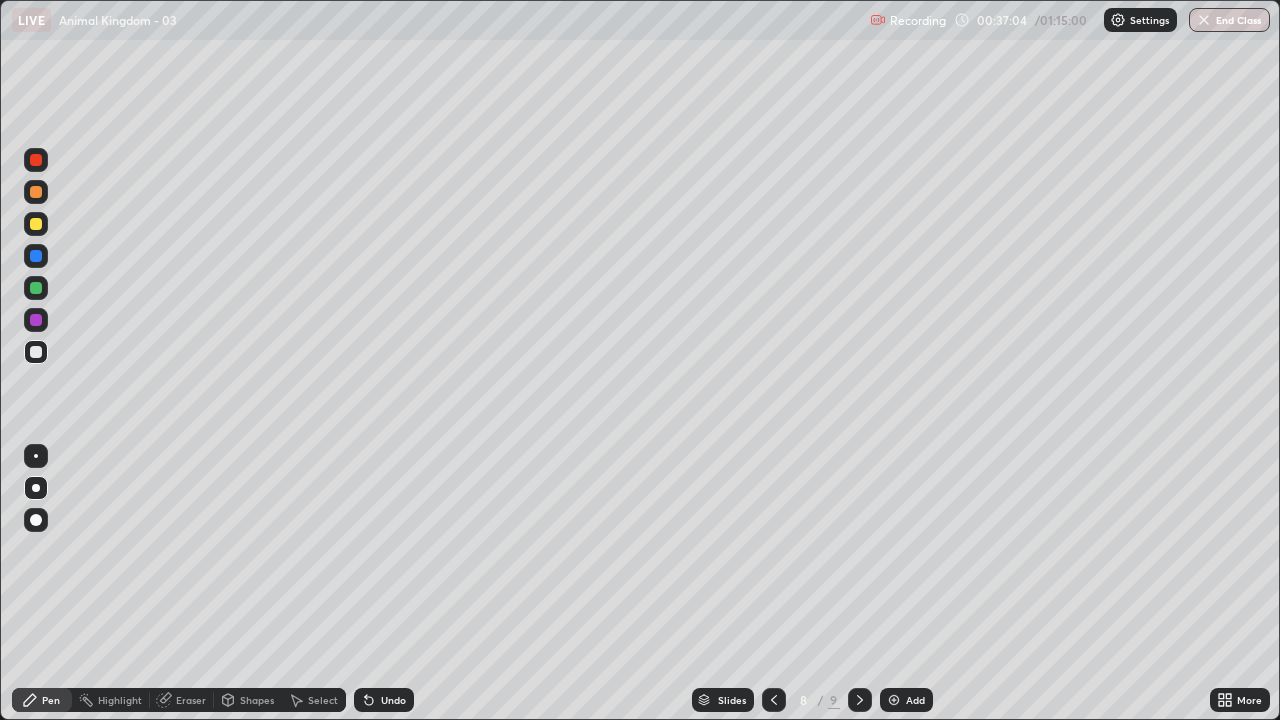 click at bounding box center (36, 352) 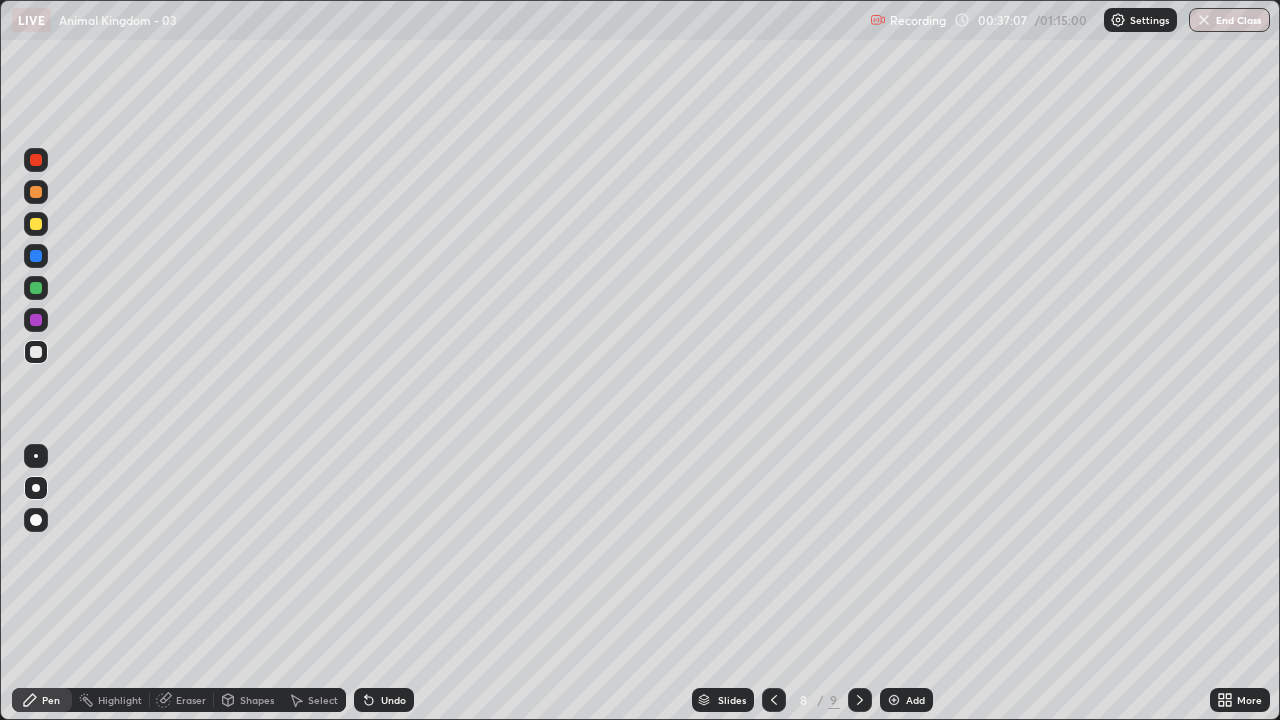 click at bounding box center [774, 700] 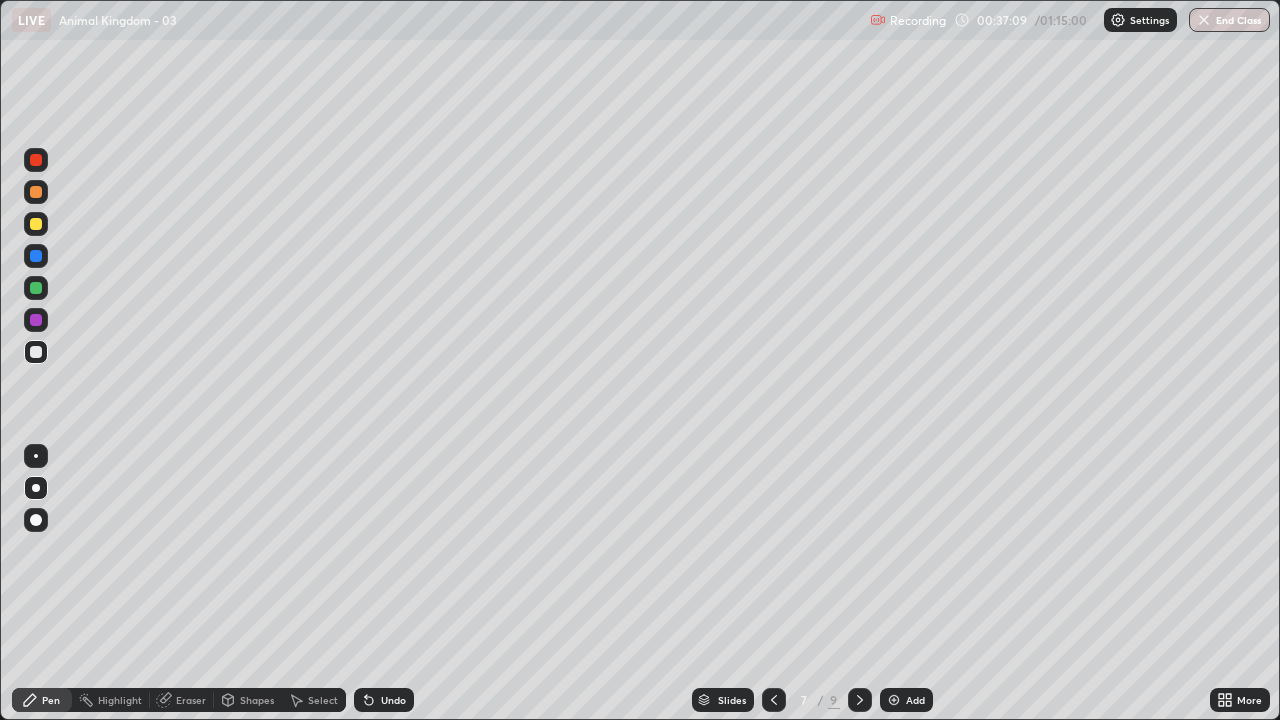 click 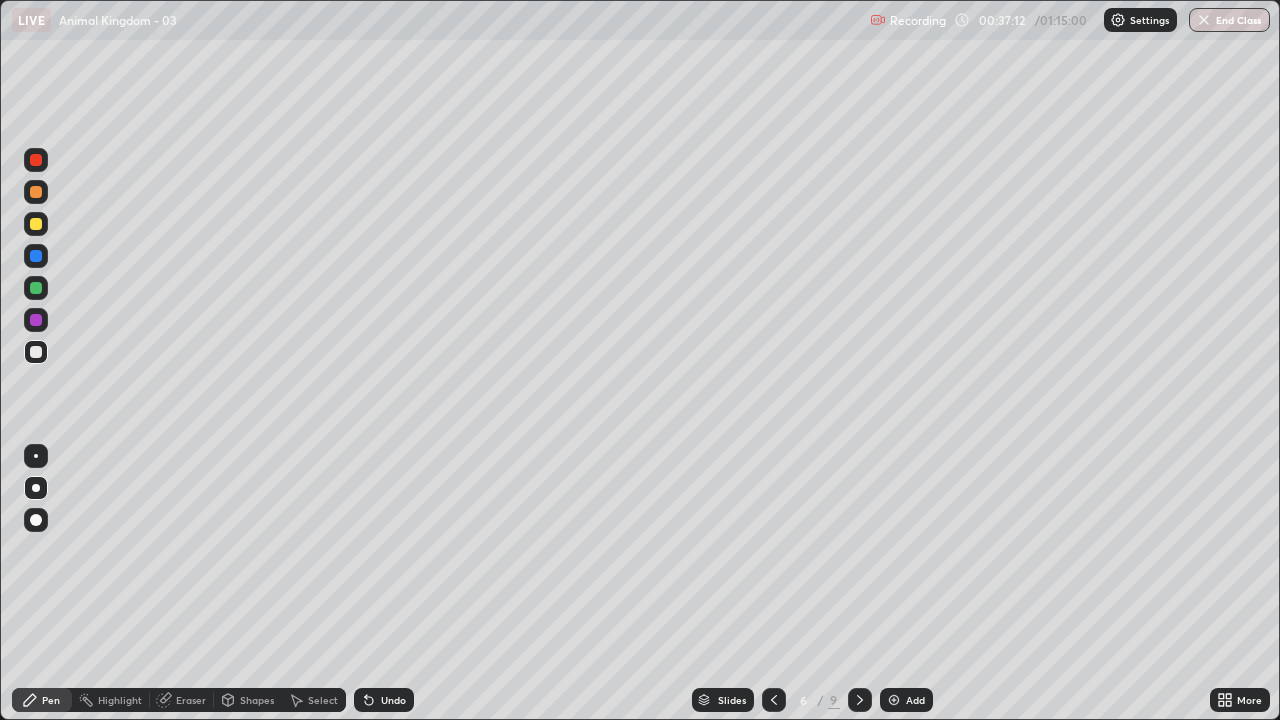 click 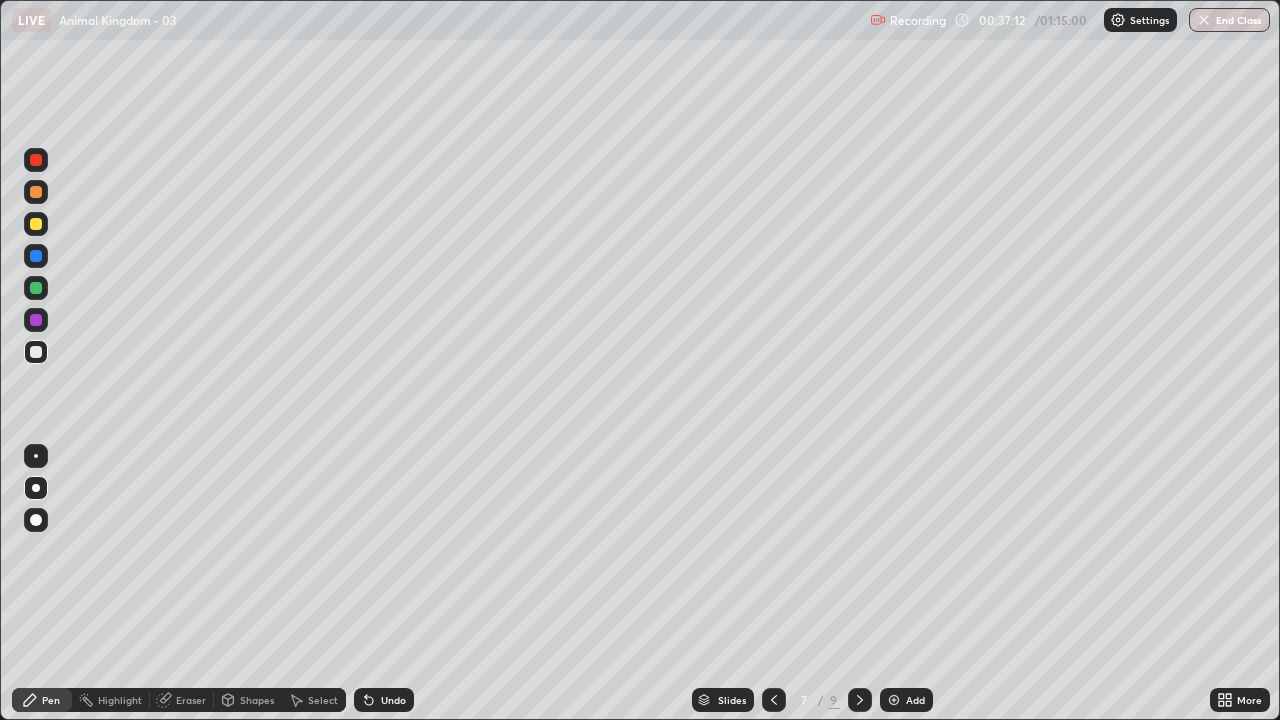 click 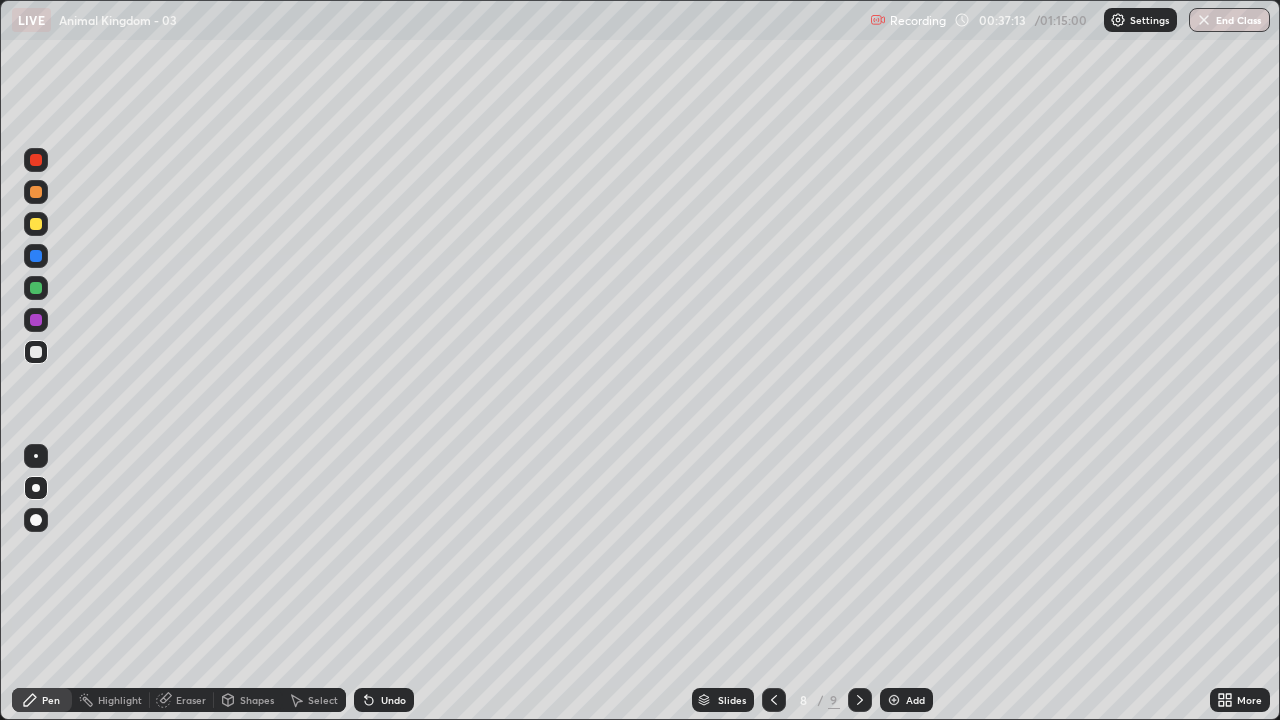 click 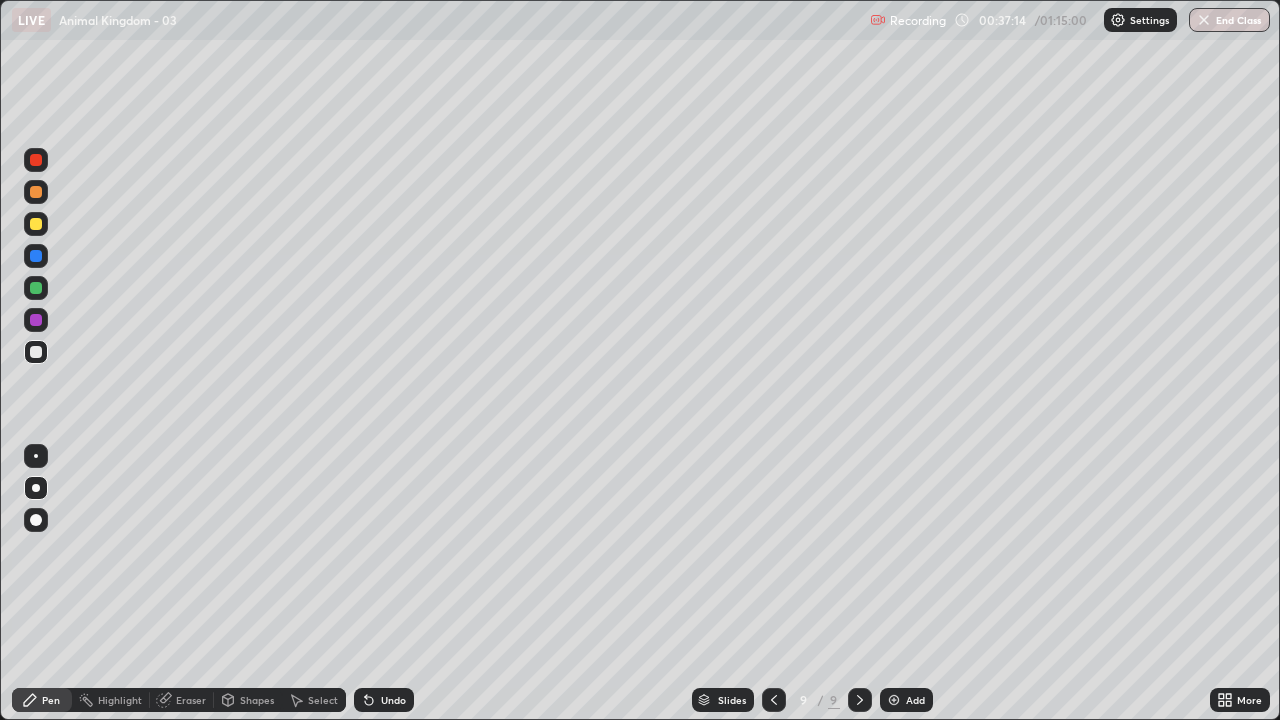 click at bounding box center (894, 700) 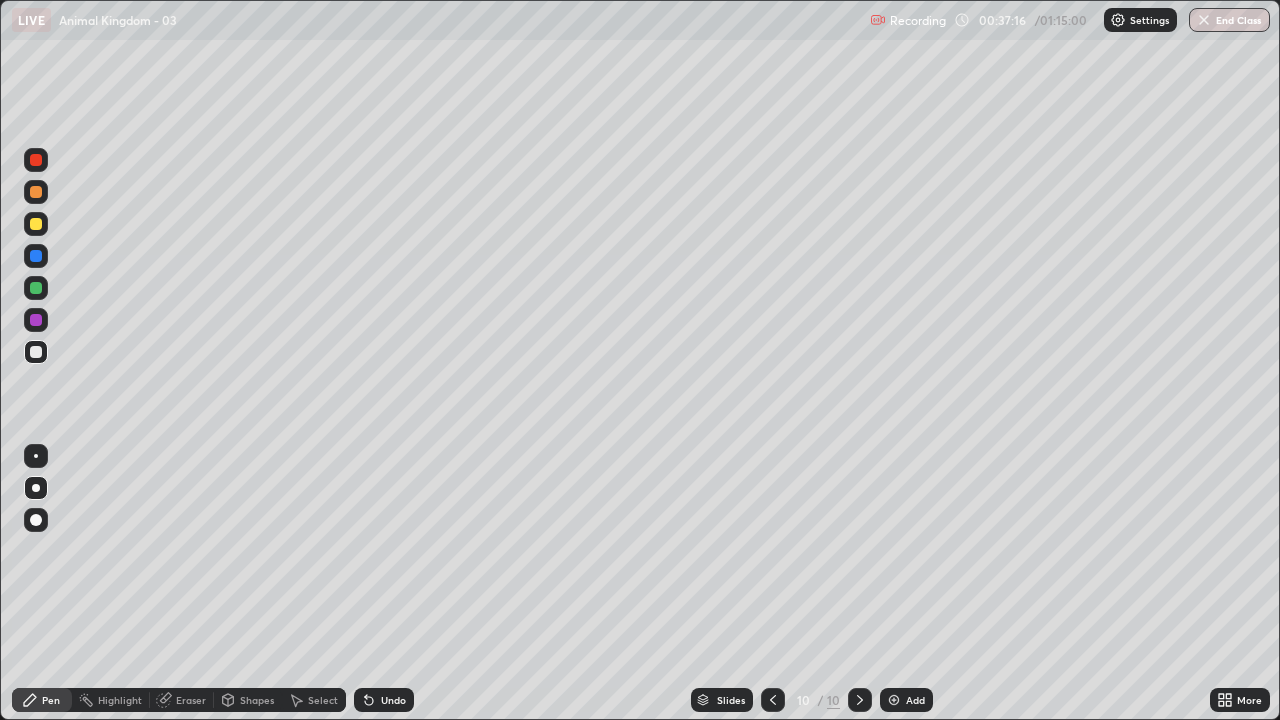 click at bounding box center (36, 320) 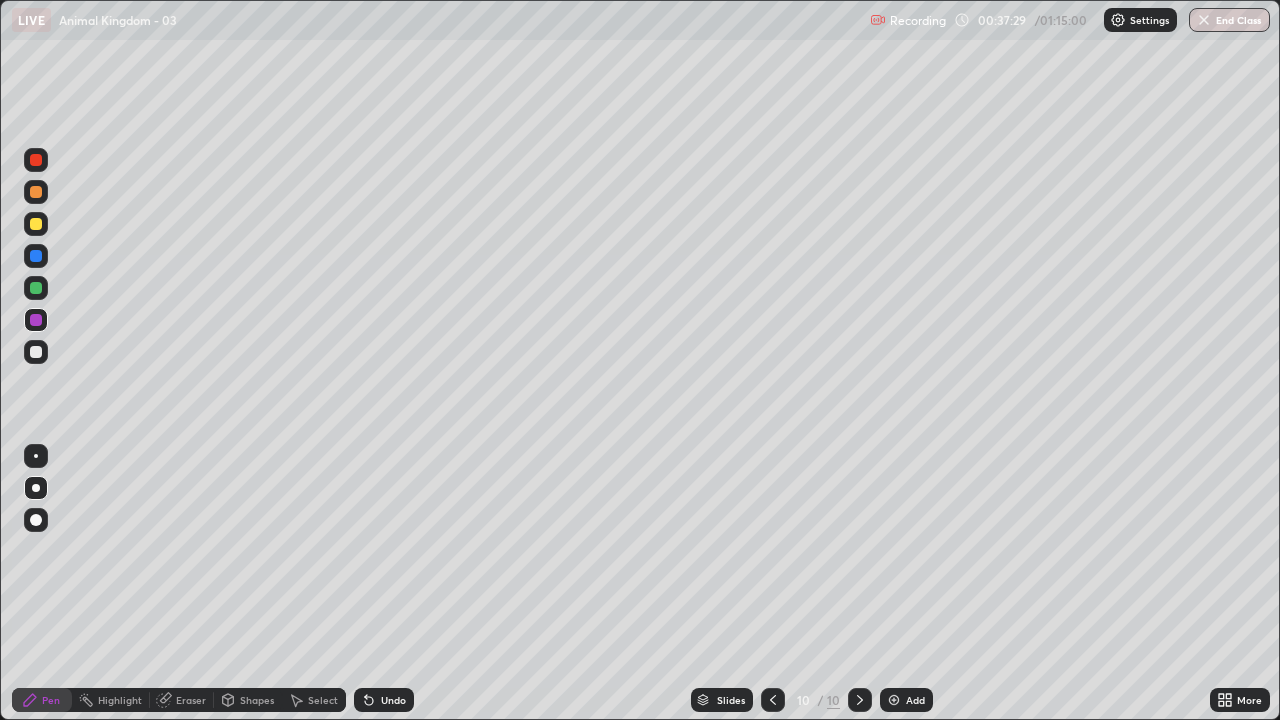 click at bounding box center (36, 352) 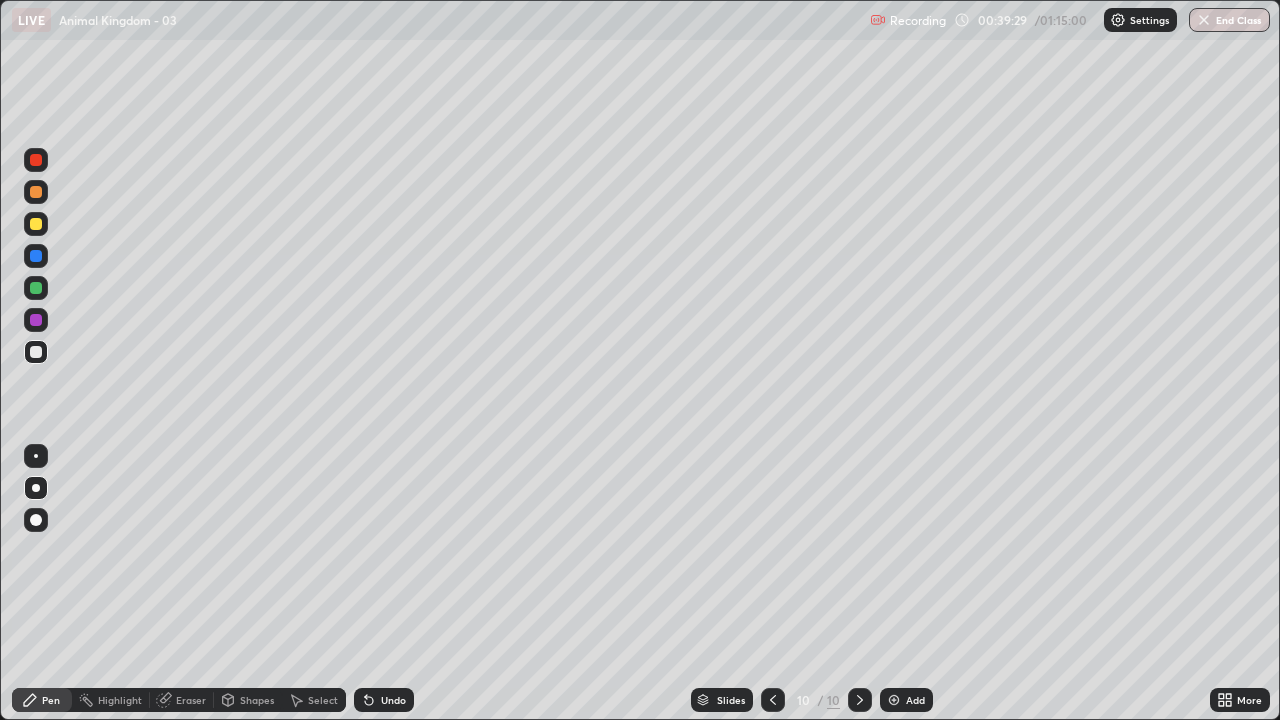 click at bounding box center [36, 352] 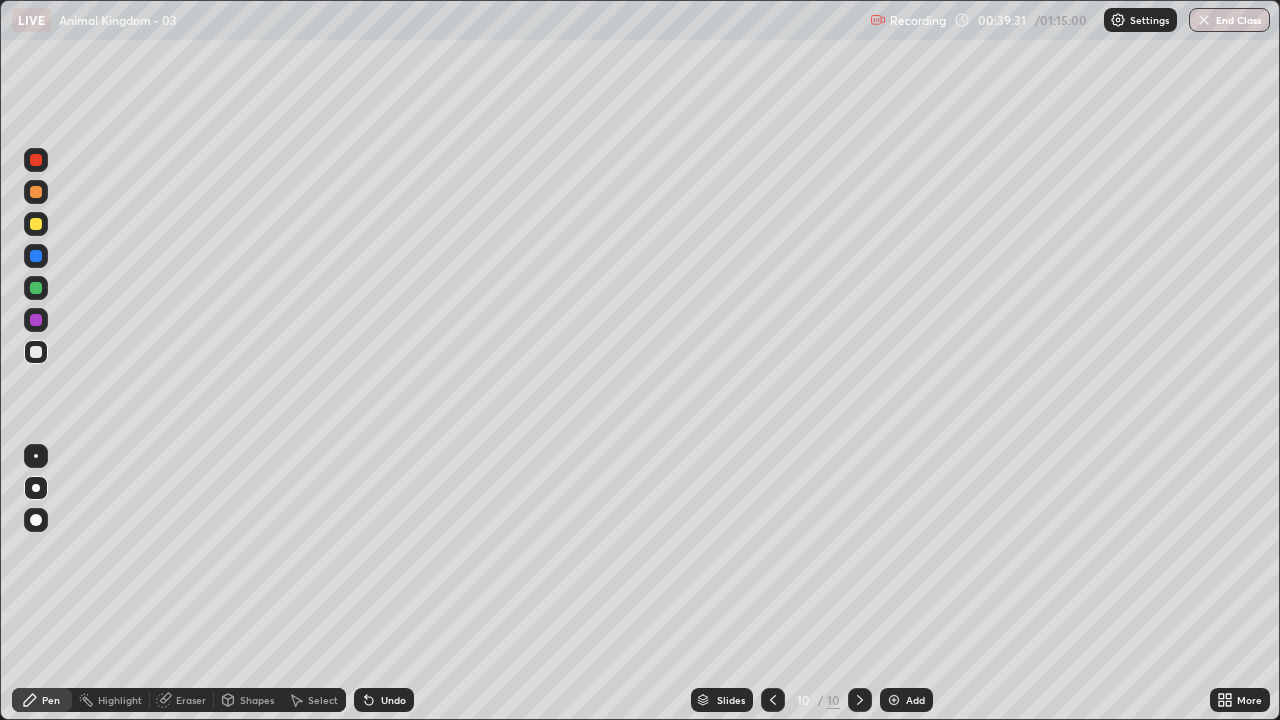 click at bounding box center (36, 352) 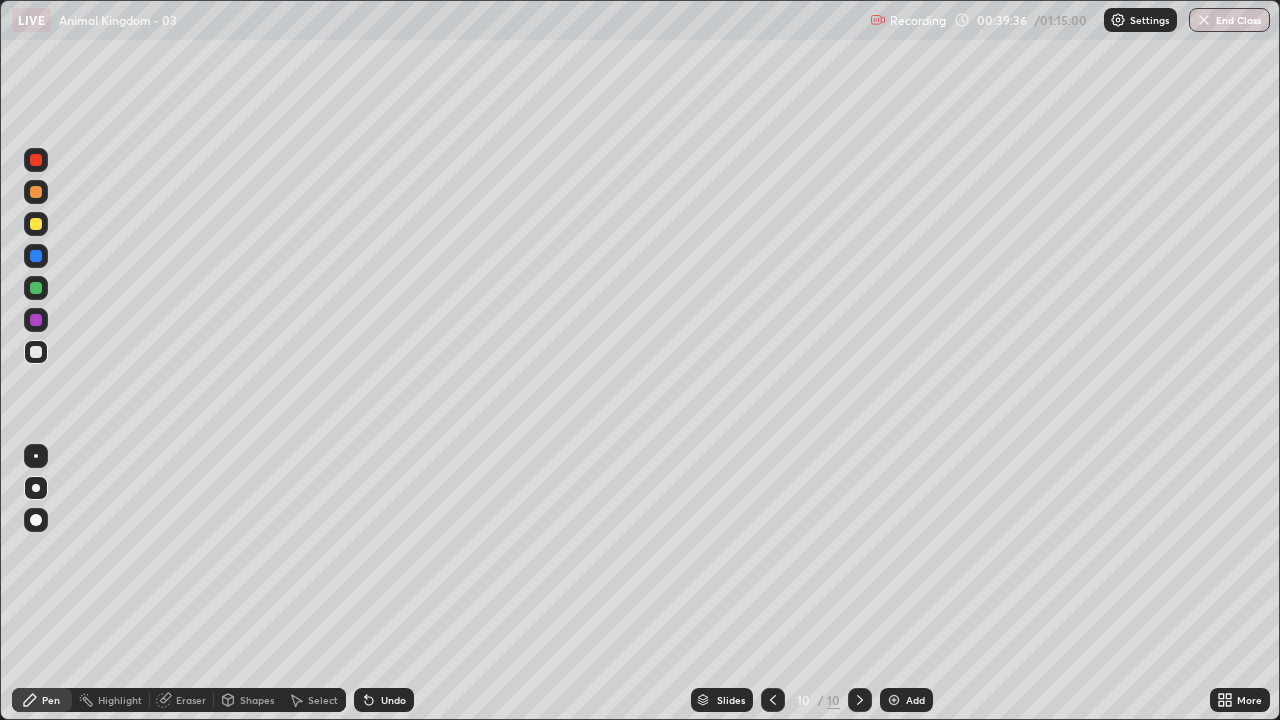 click at bounding box center [36, 352] 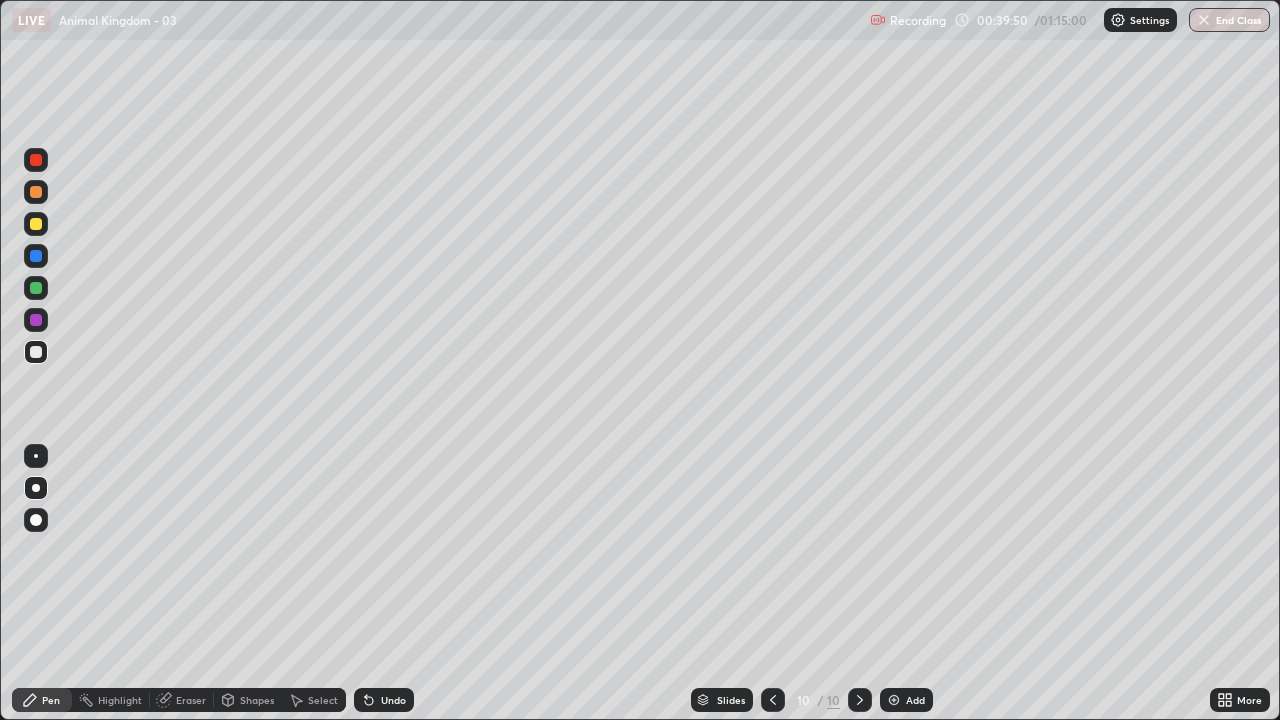 click at bounding box center (36, 352) 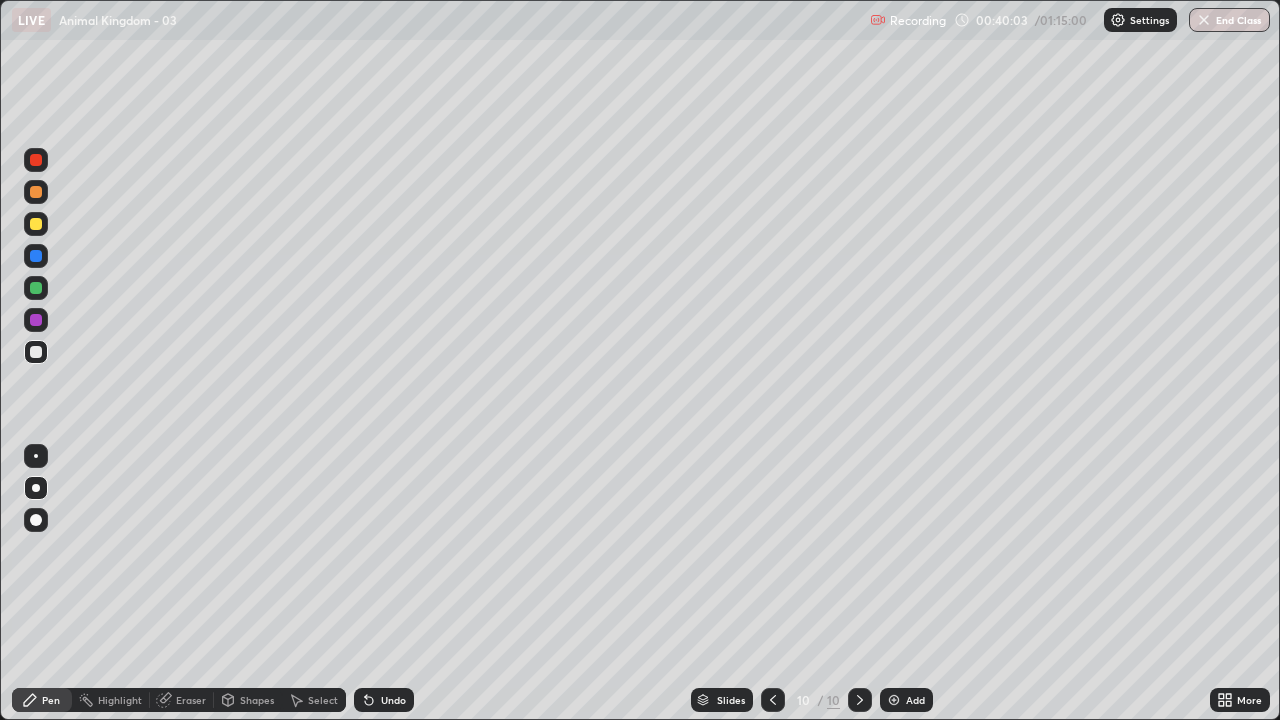 click at bounding box center [36, 352] 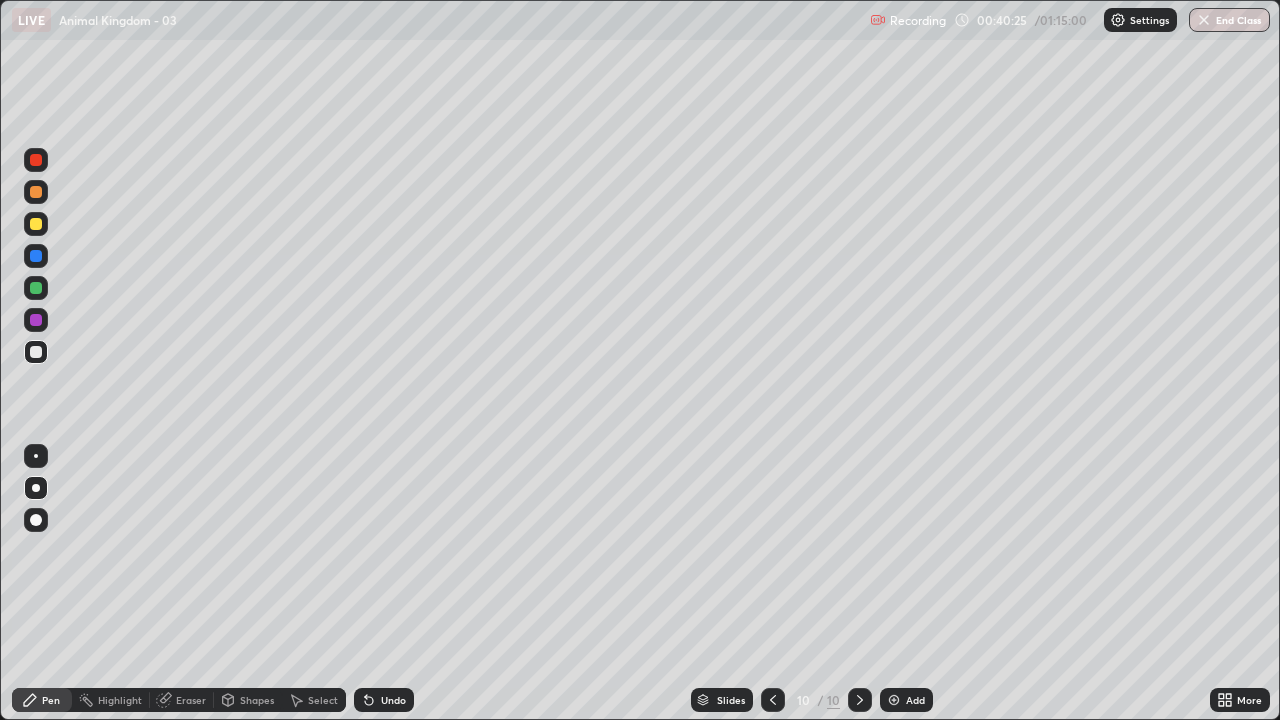 click at bounding box center (36, 320) 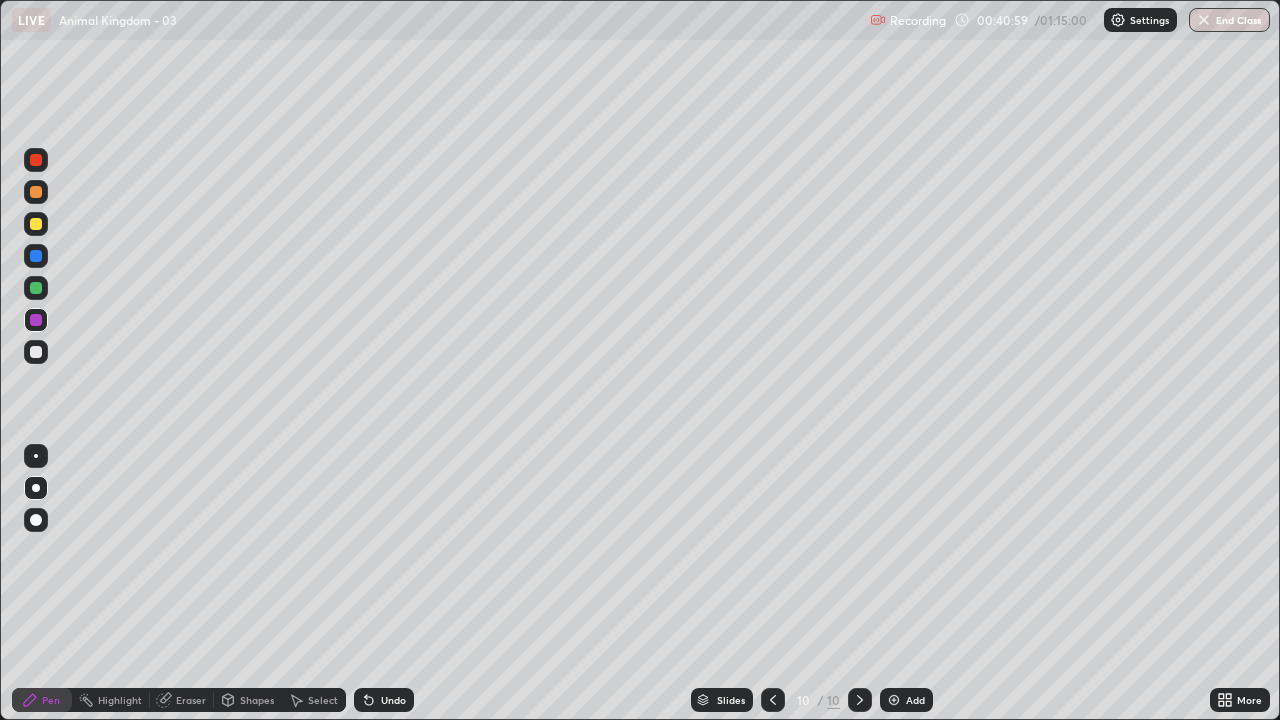 click at bounding box center [36, 160] 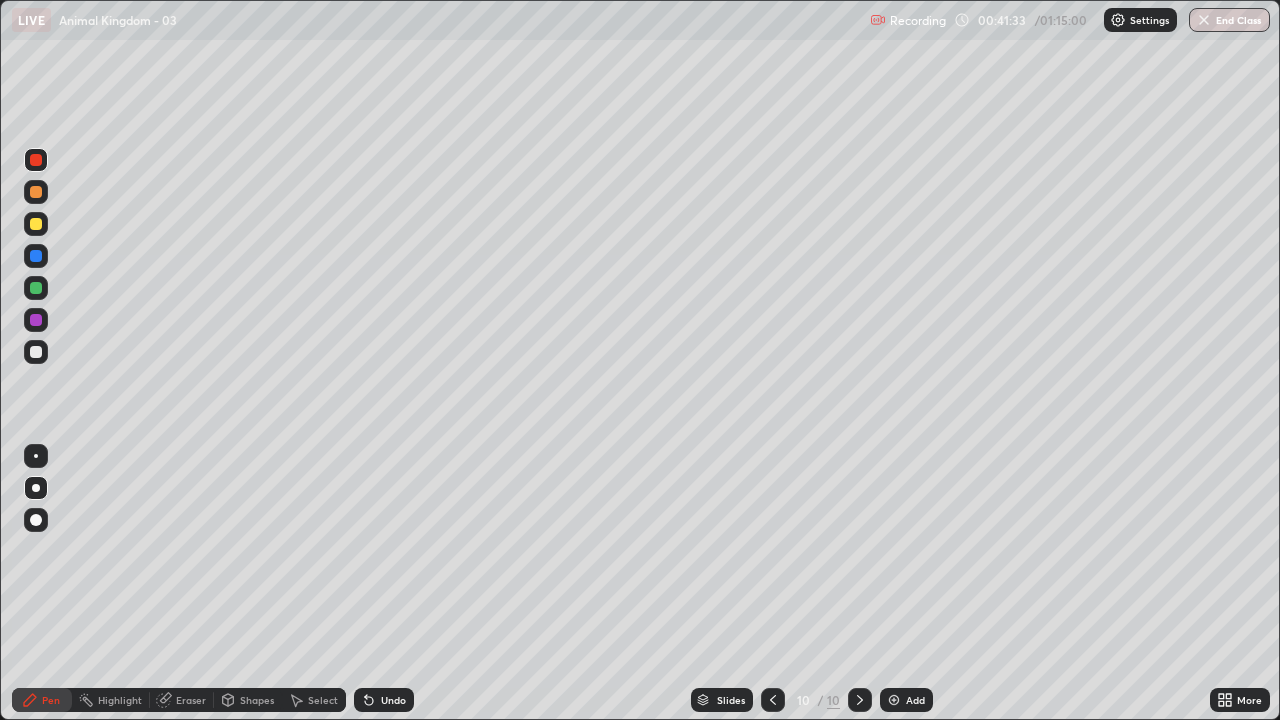click at bounding box center [36, 160] 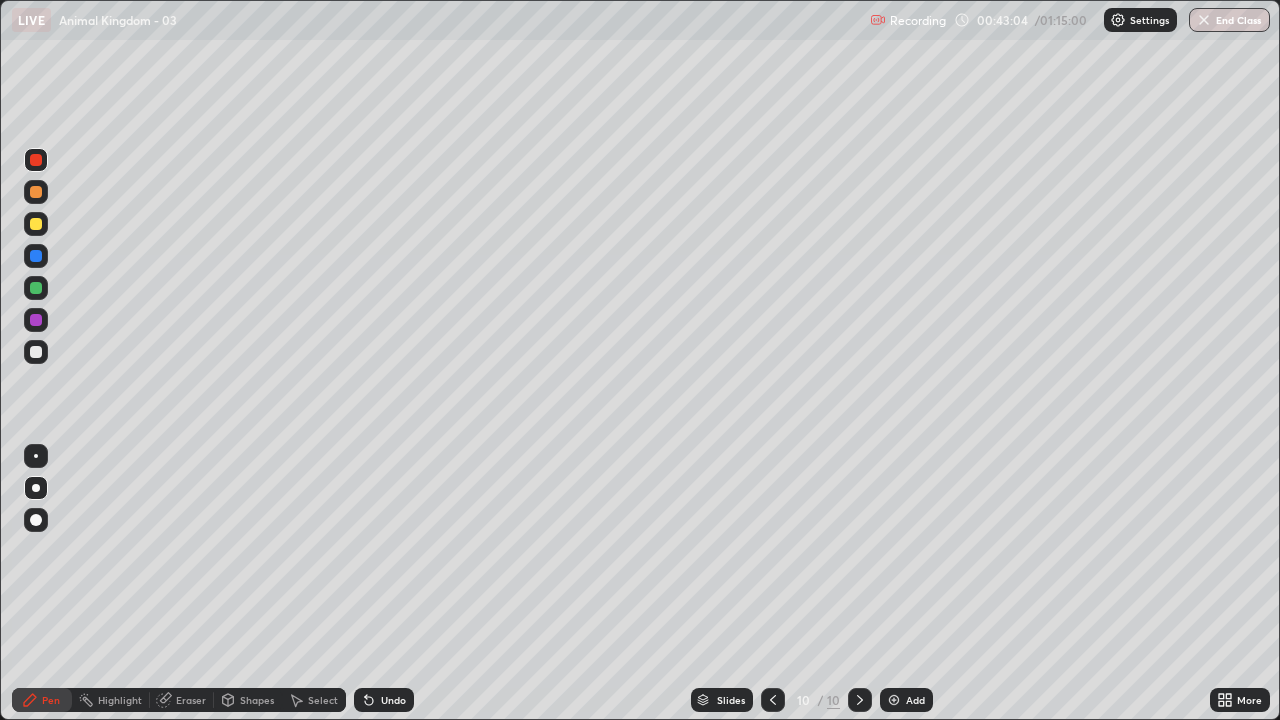 click at bounding box center (36, 352) 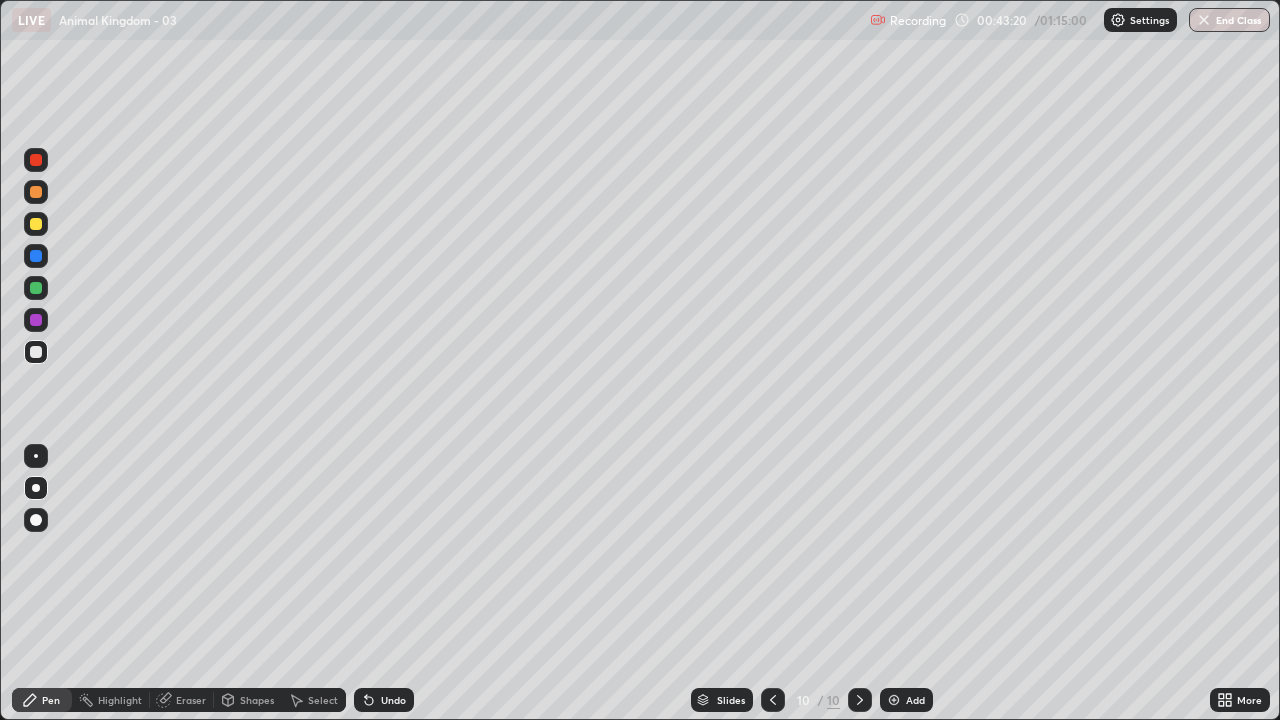 click on "Add" at bounding box center [915, 700] 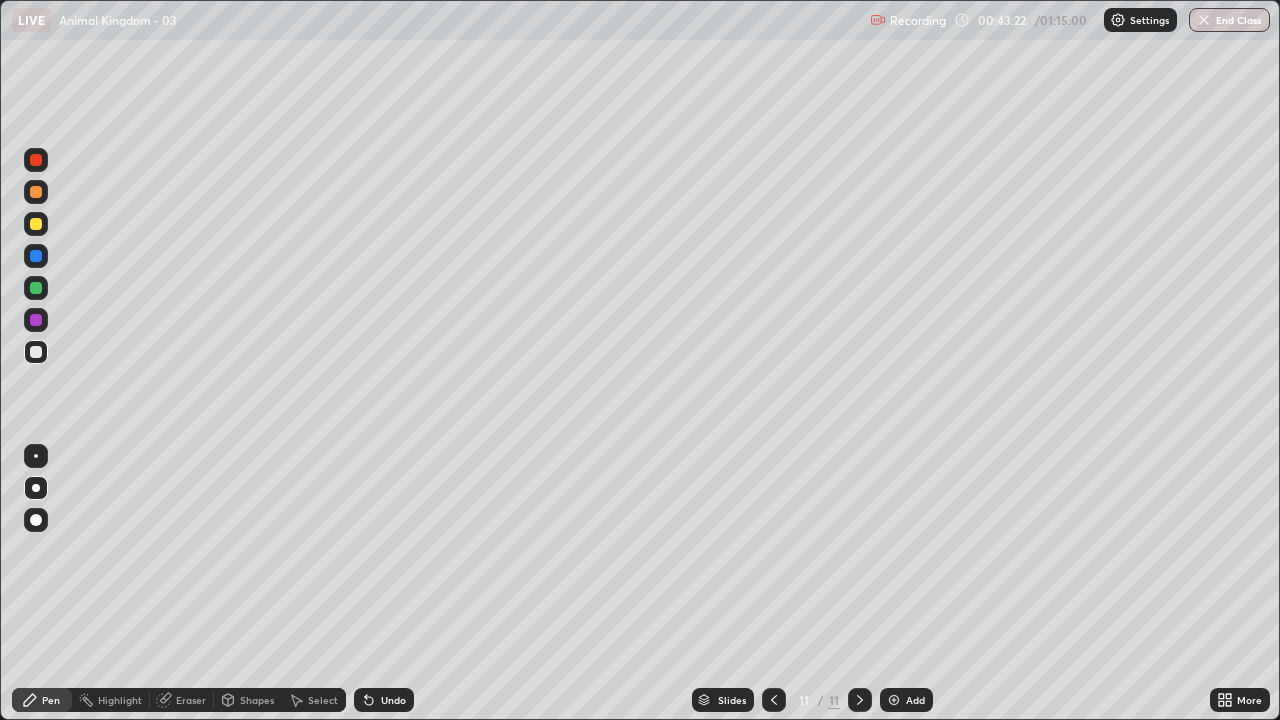 click at bounding box center (36, 352) 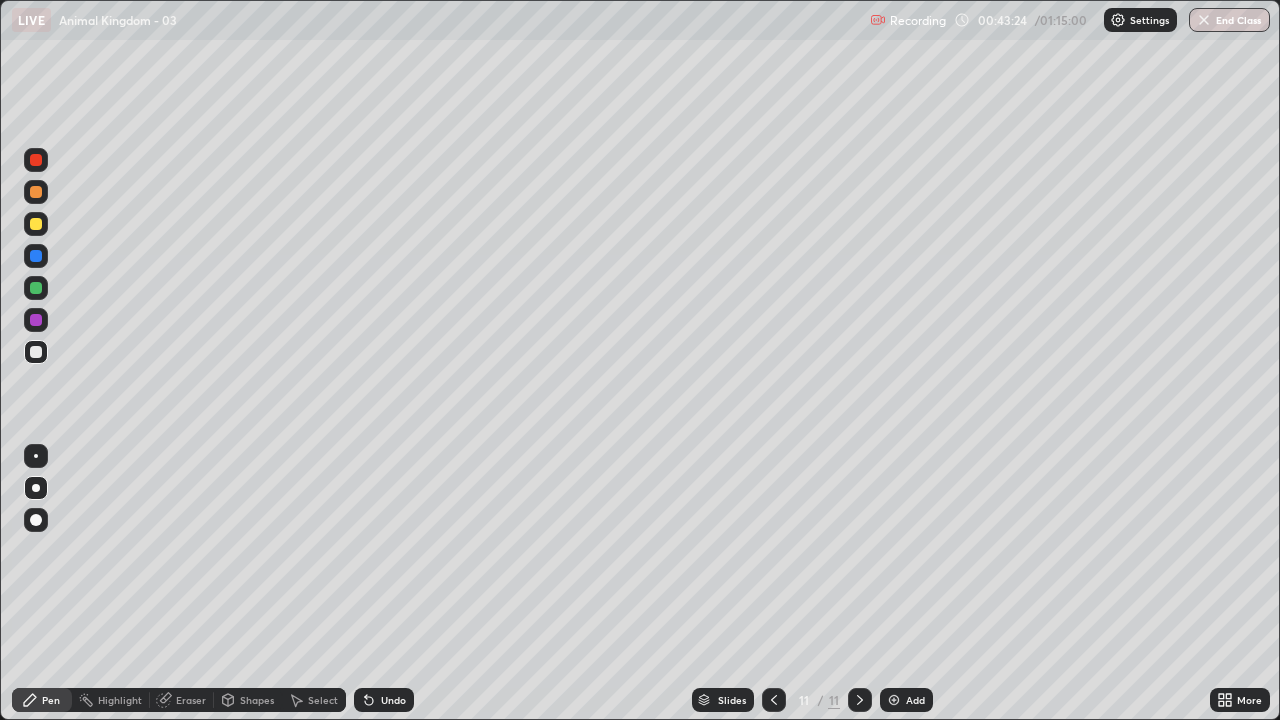 click at bounding box center (36, 352) 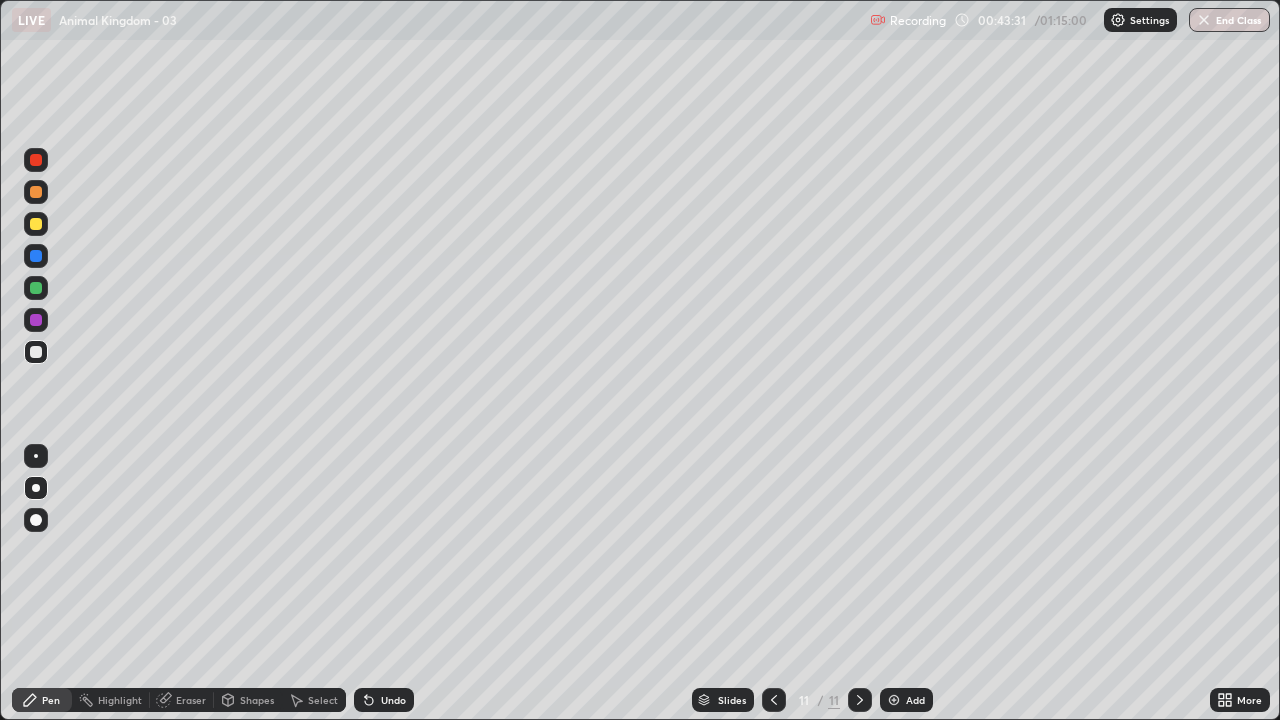 click 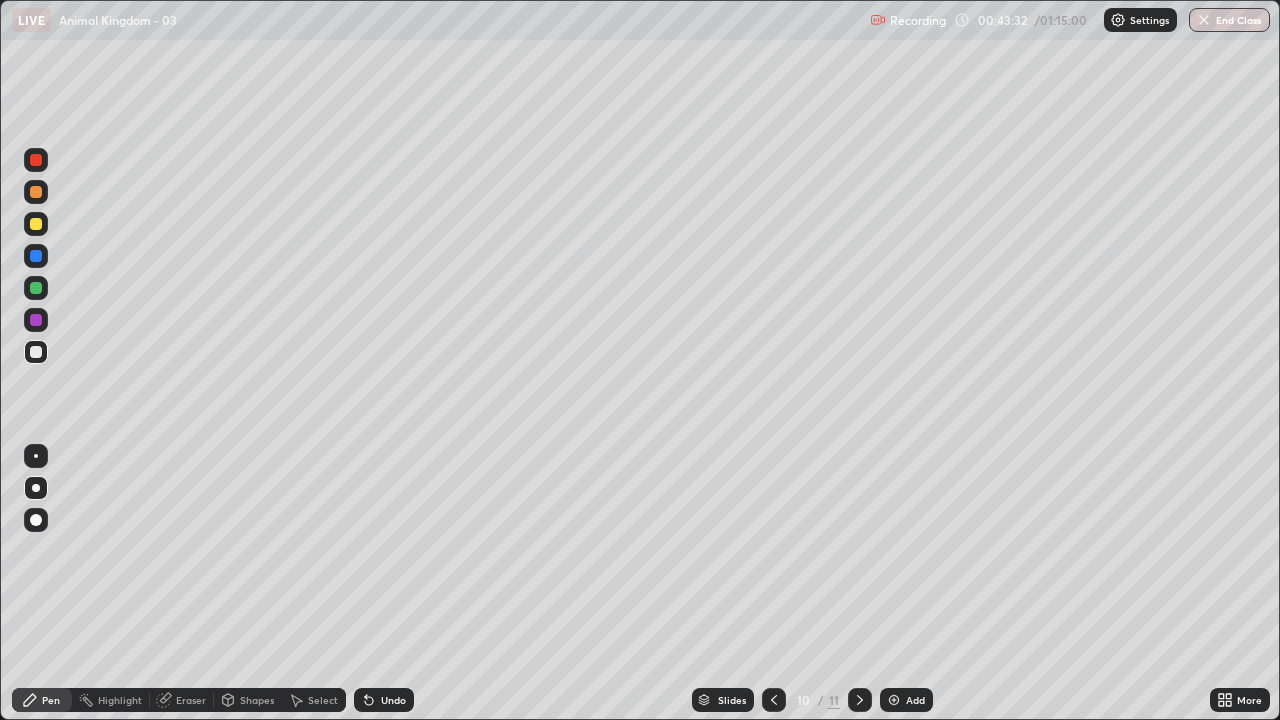 click 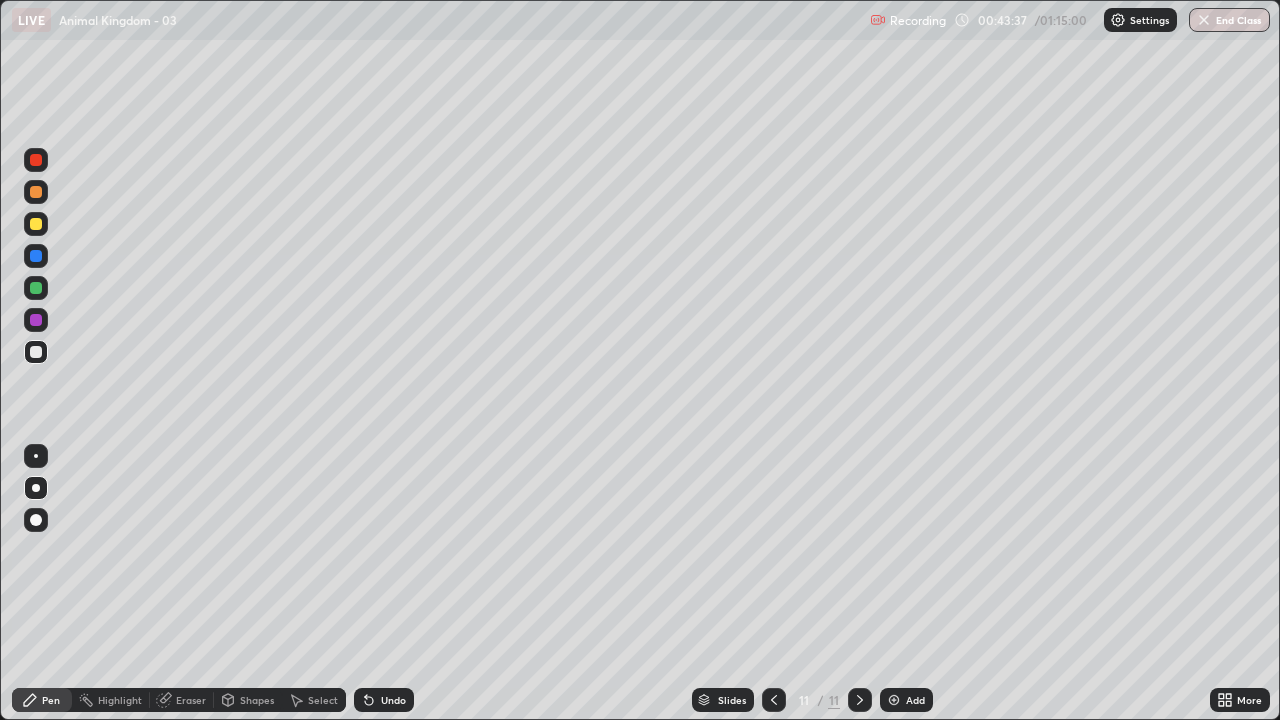 click at bounding box center (36, 352) 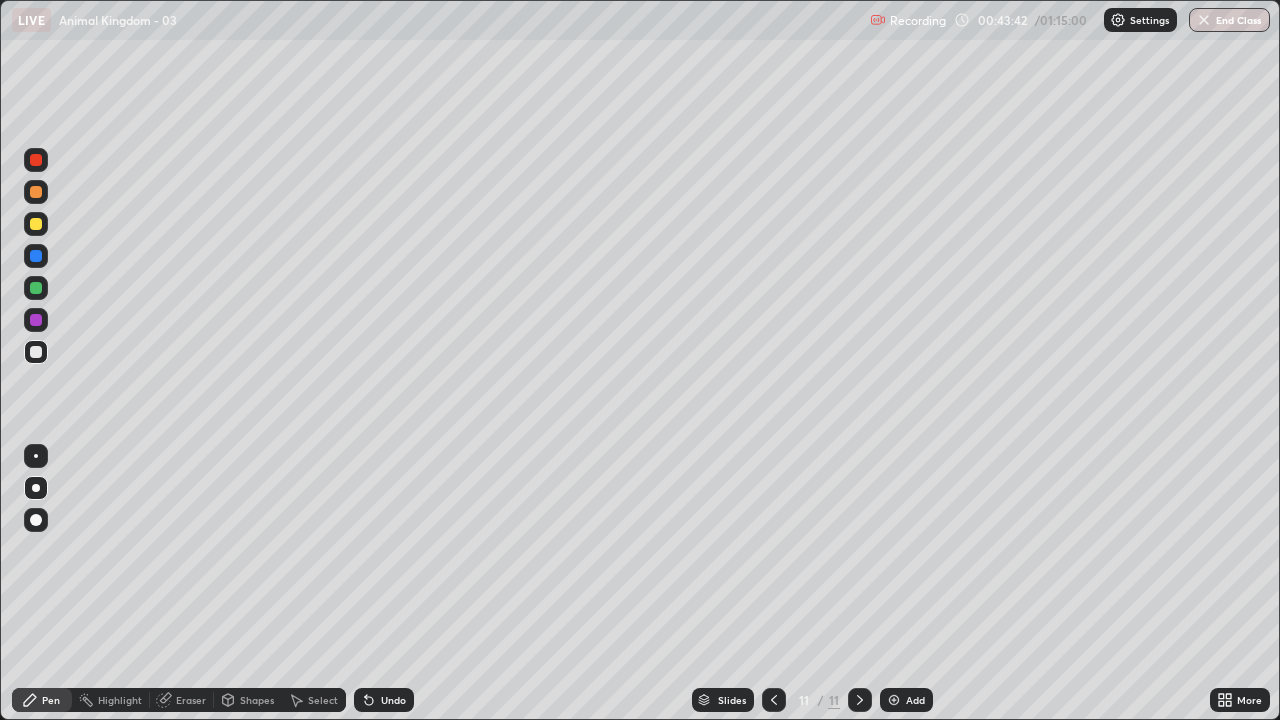 click at bounding box center [36, 352] 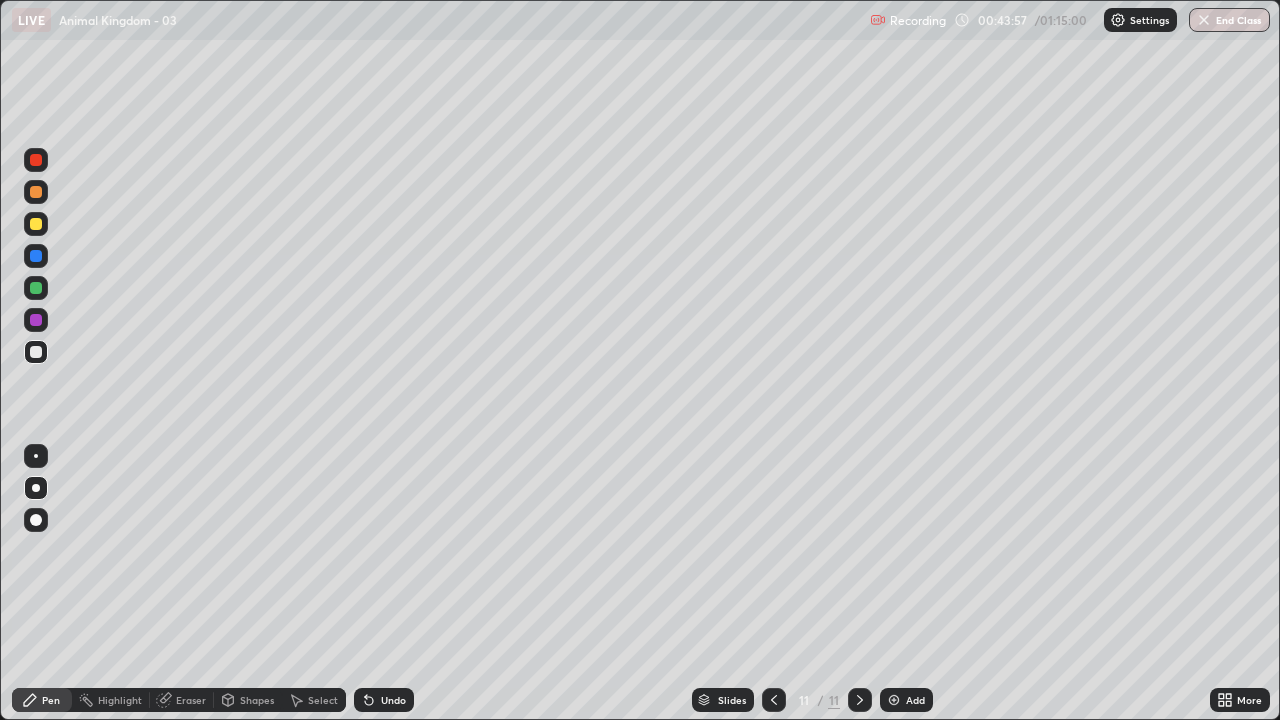 click 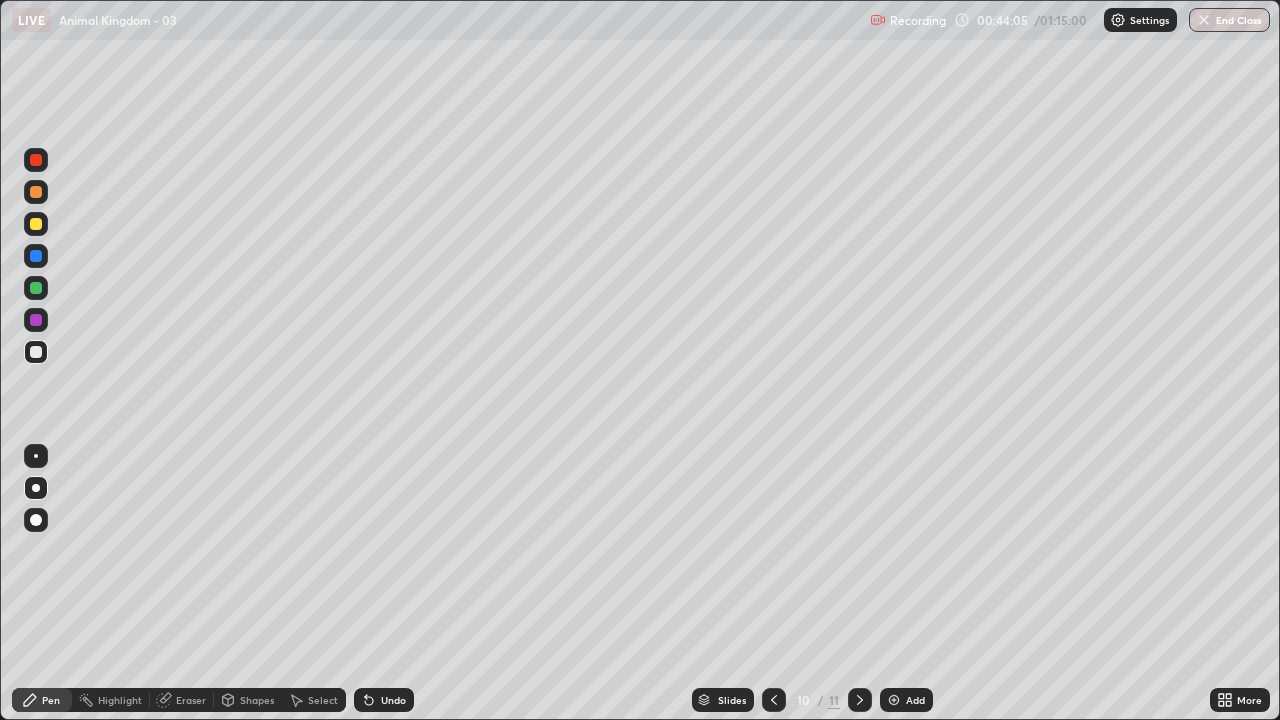 click 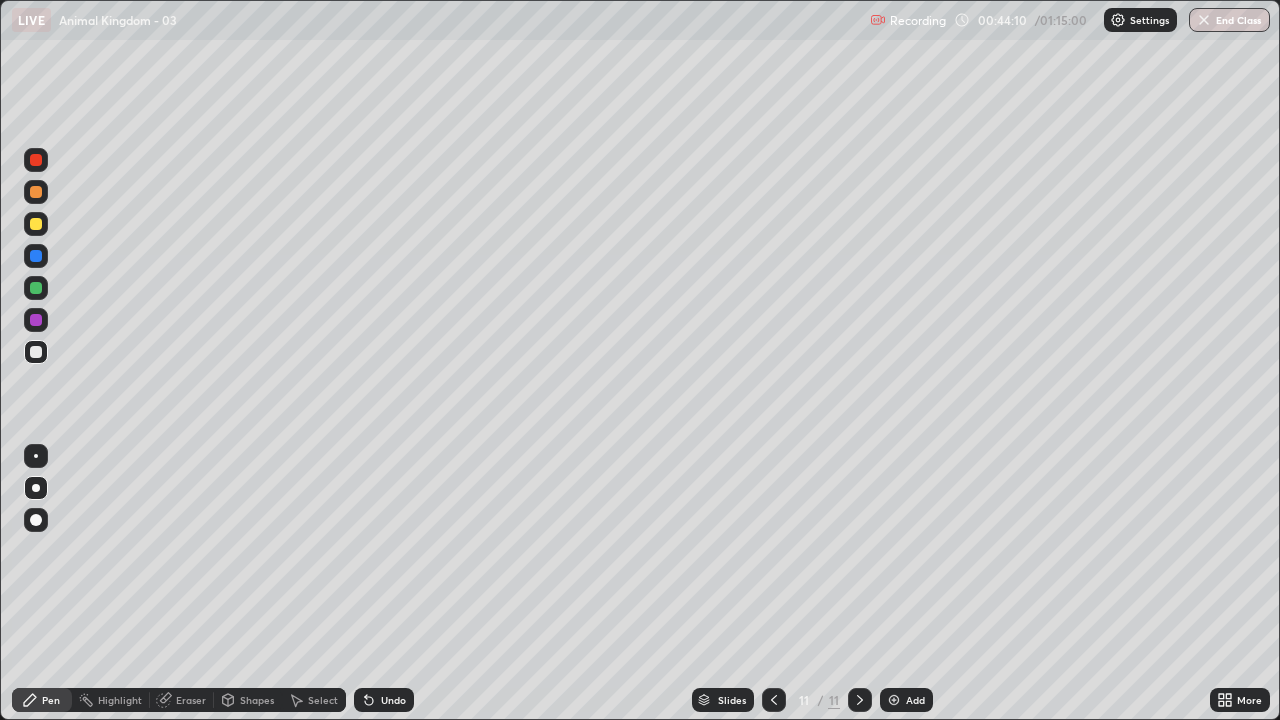 click at bounding box center [36, 352] 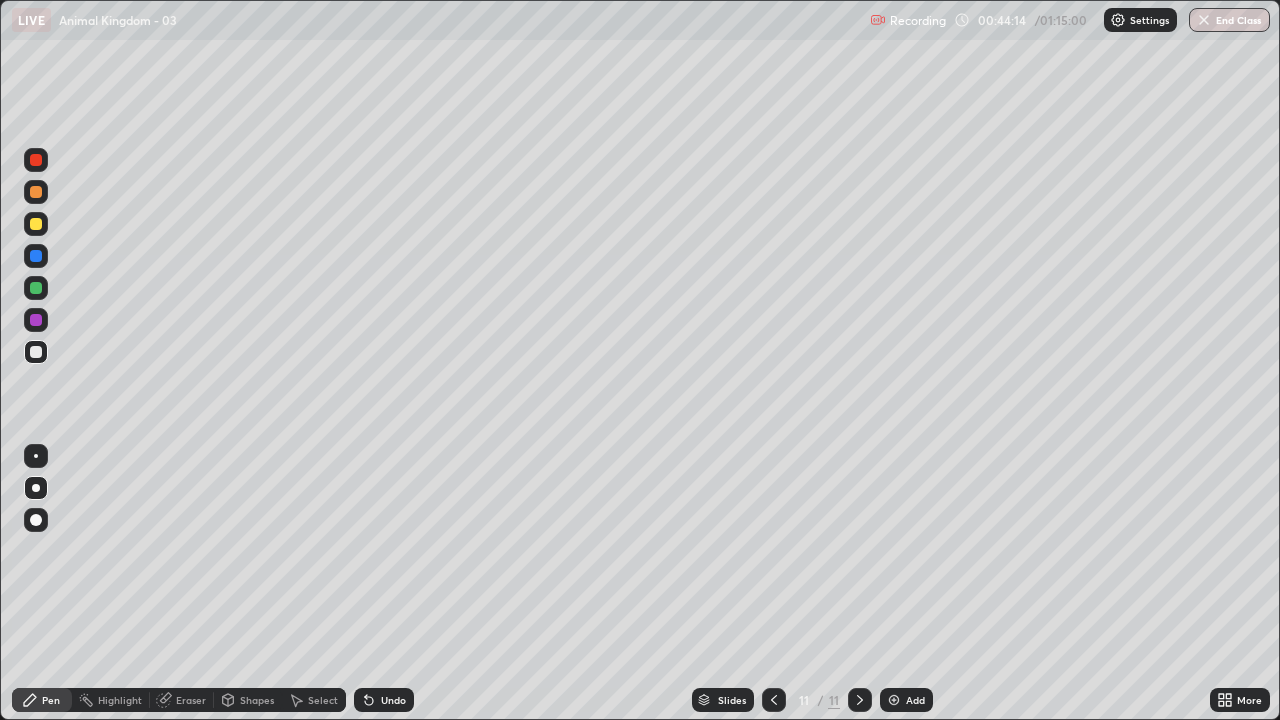 click 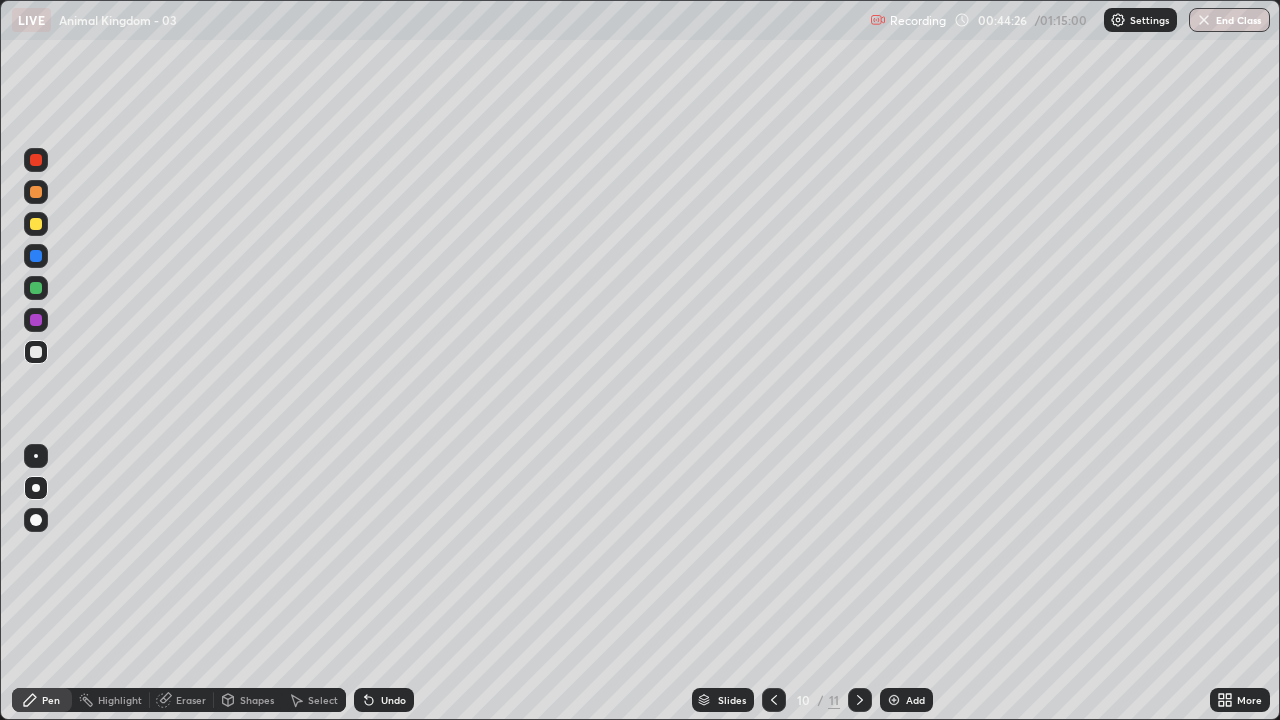 click 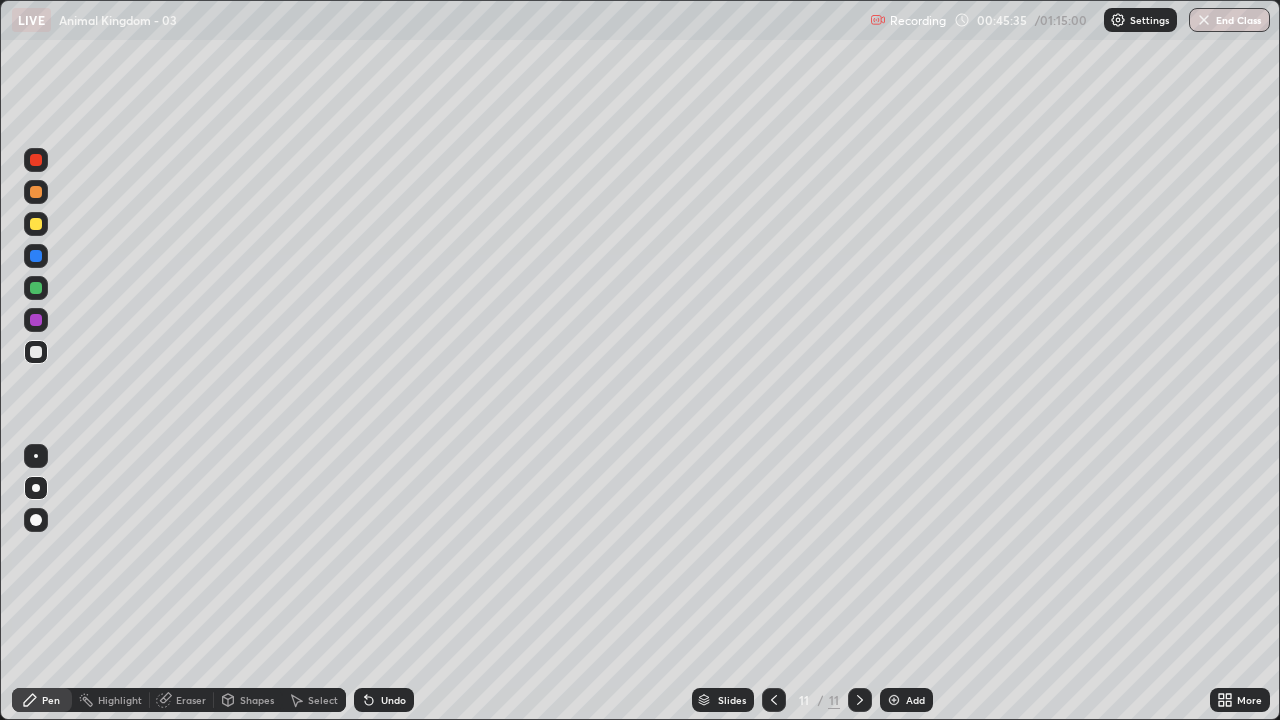 click at bounding box center (36, 352) 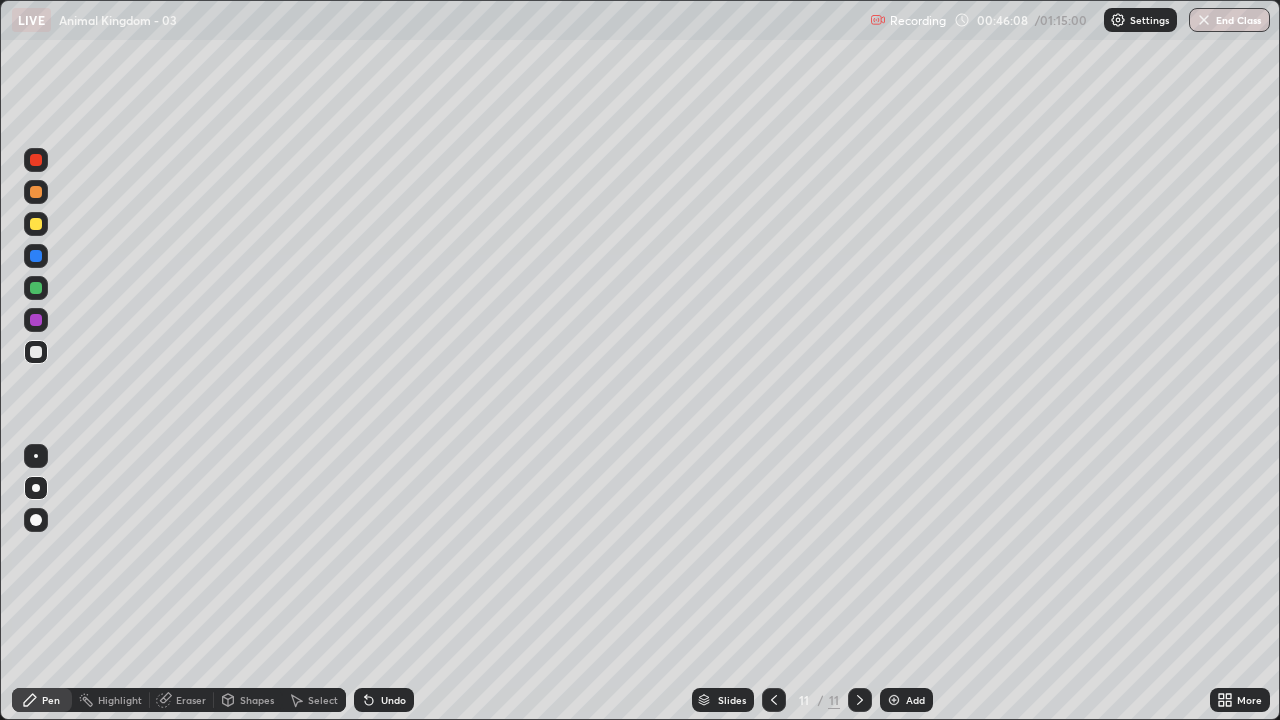 click at bounding box center [36, 288] 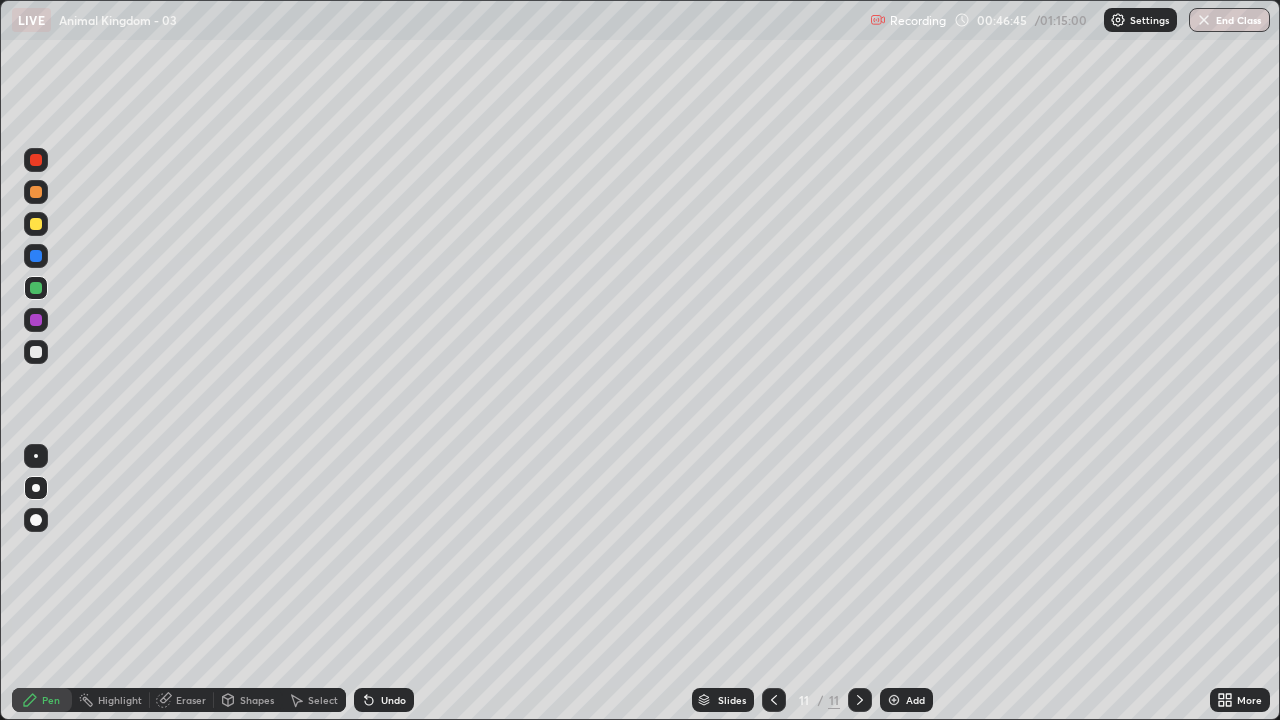 click at bounding box center [36, 352] 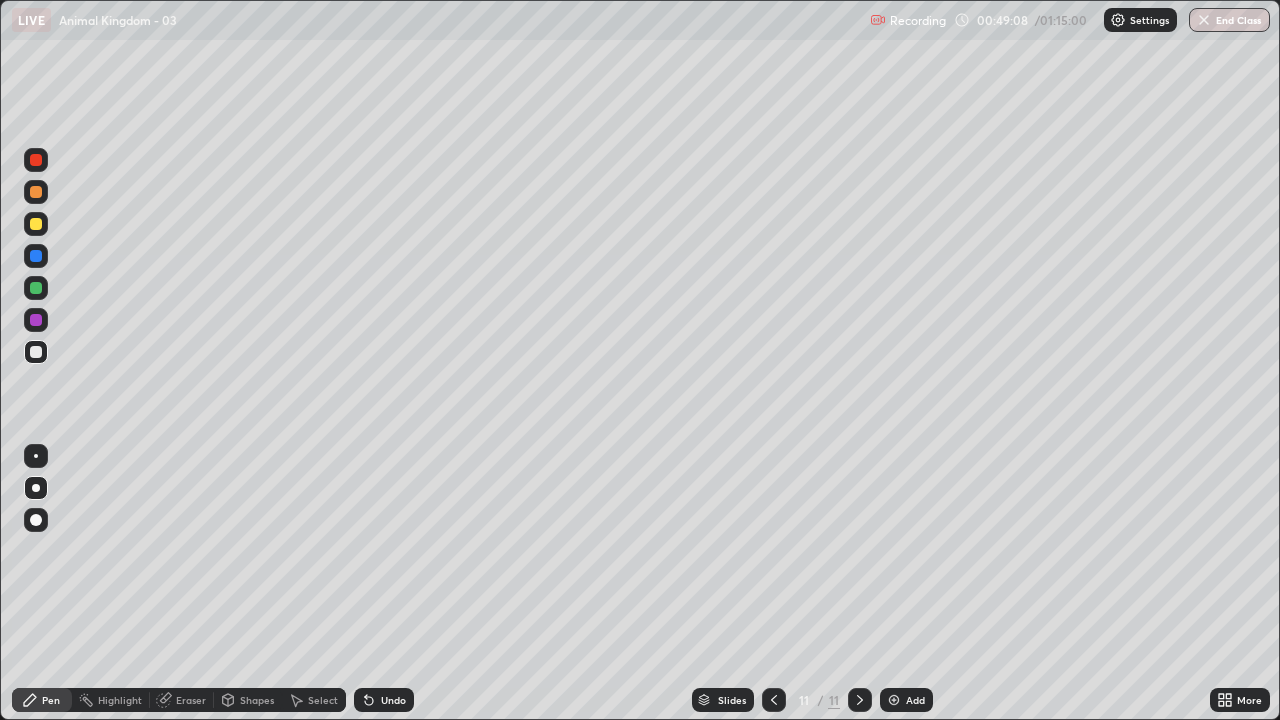click at bounding box center (894, 700) 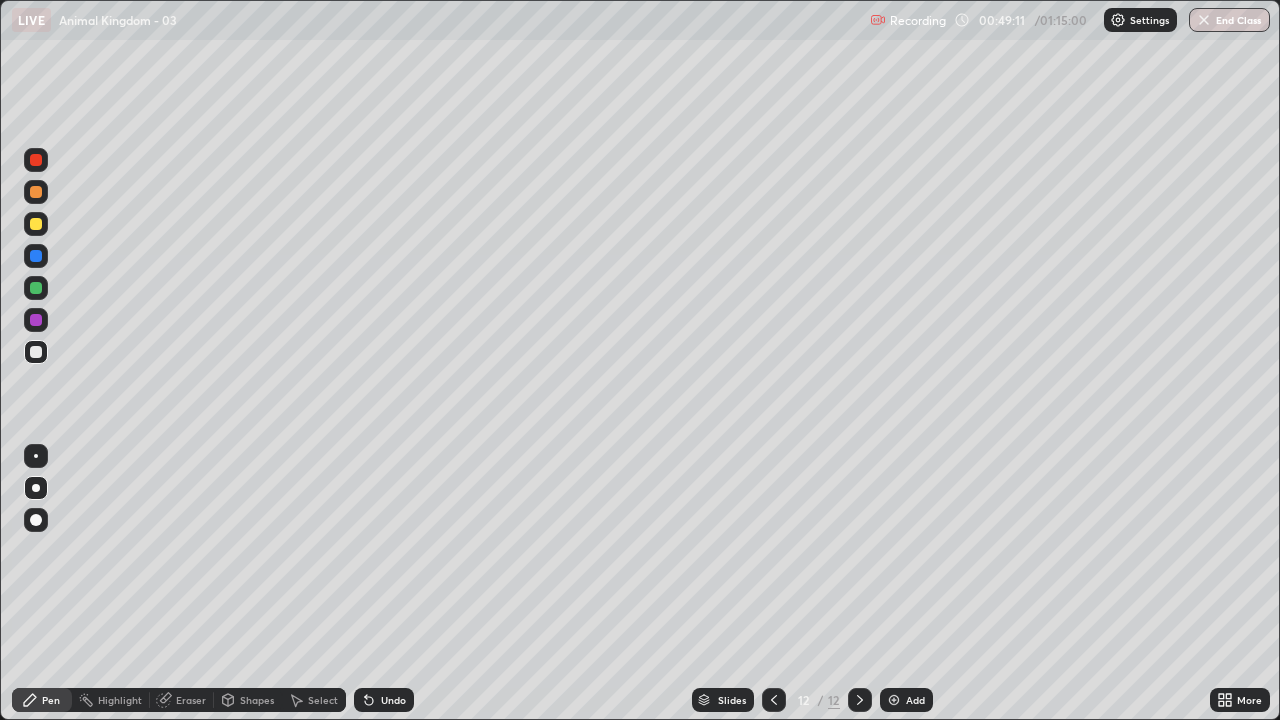 click at bounding box center (36, 352) 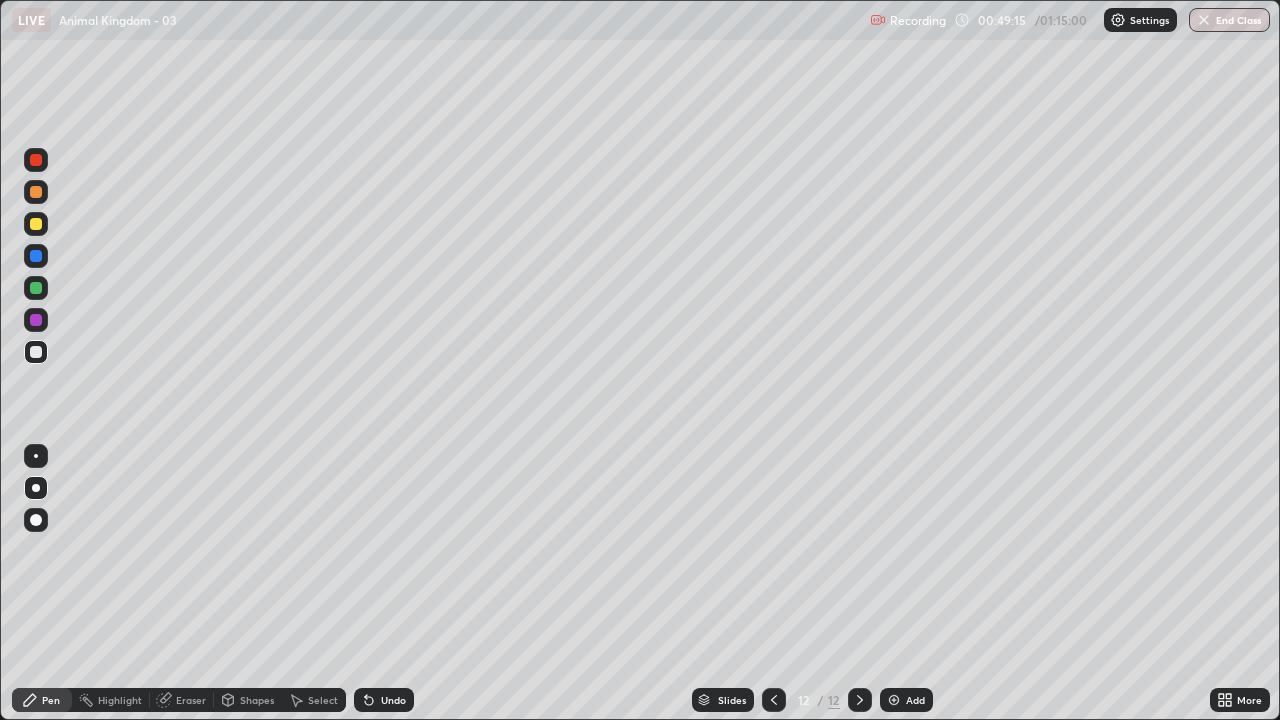 click at bounding box center (36, 352) 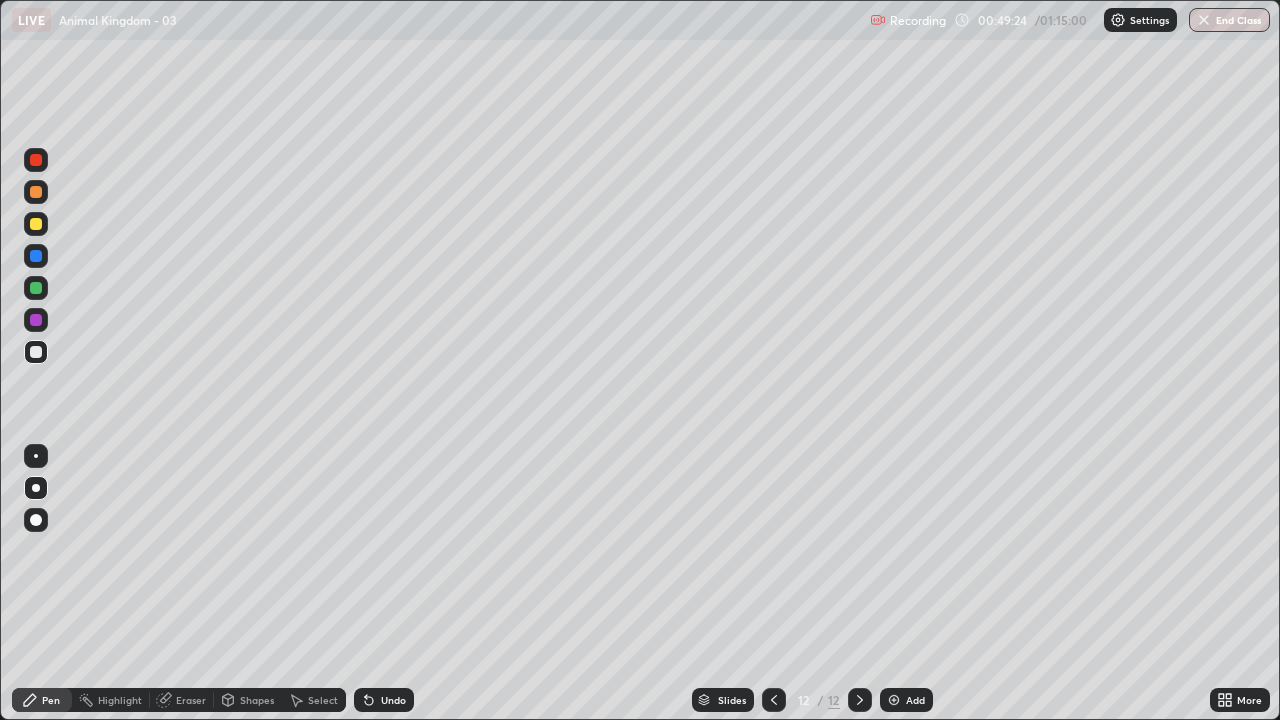 click at bounding box center (36, 352) 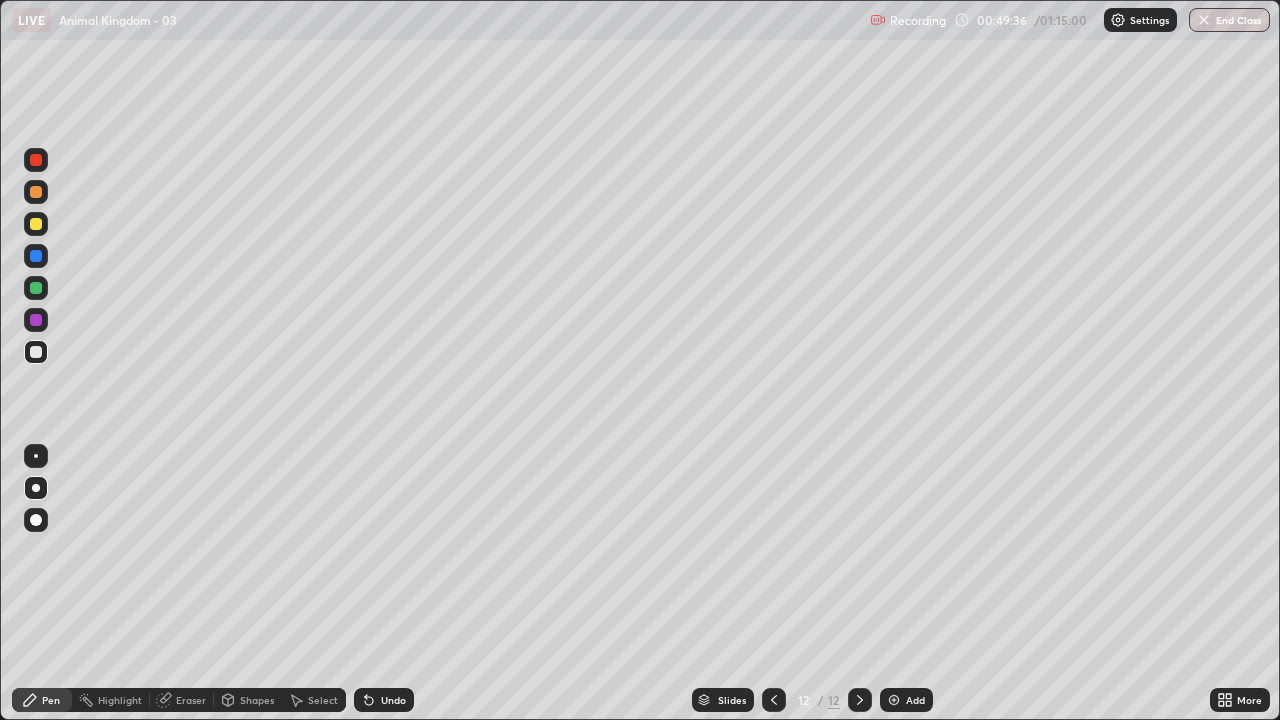 click at bounding box center (36, 256) 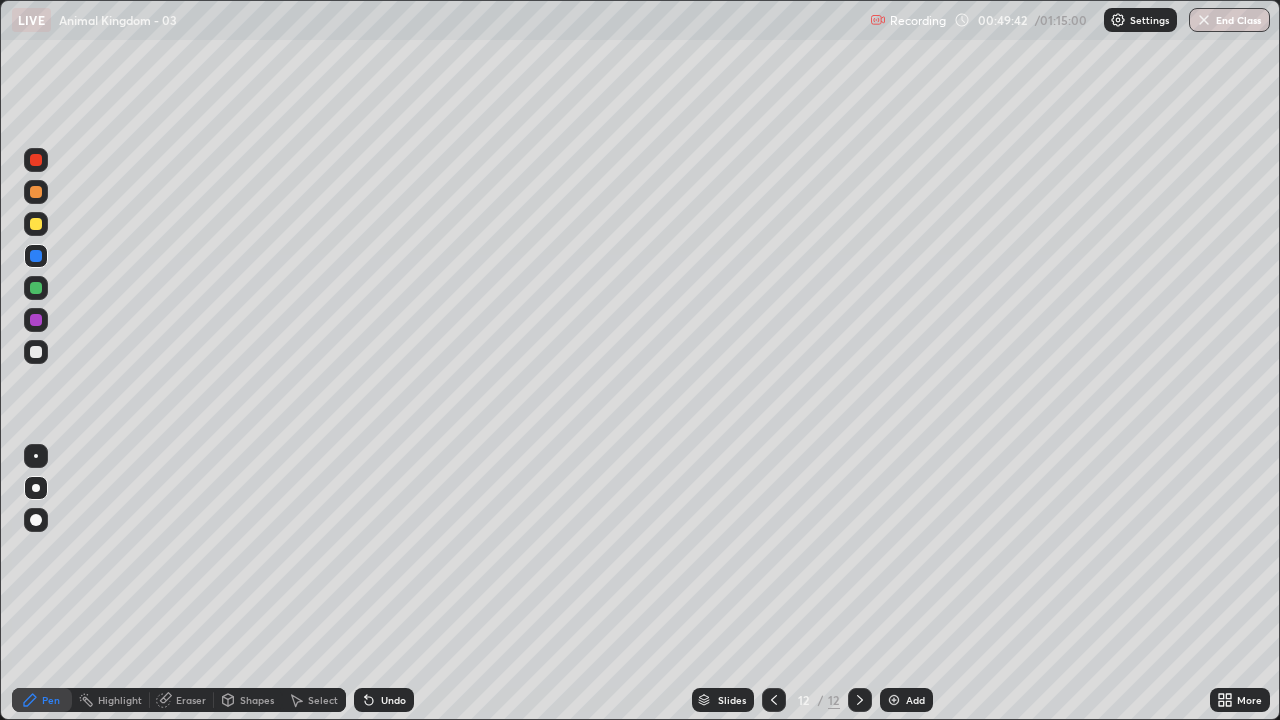click at bounding box center (36, 160) 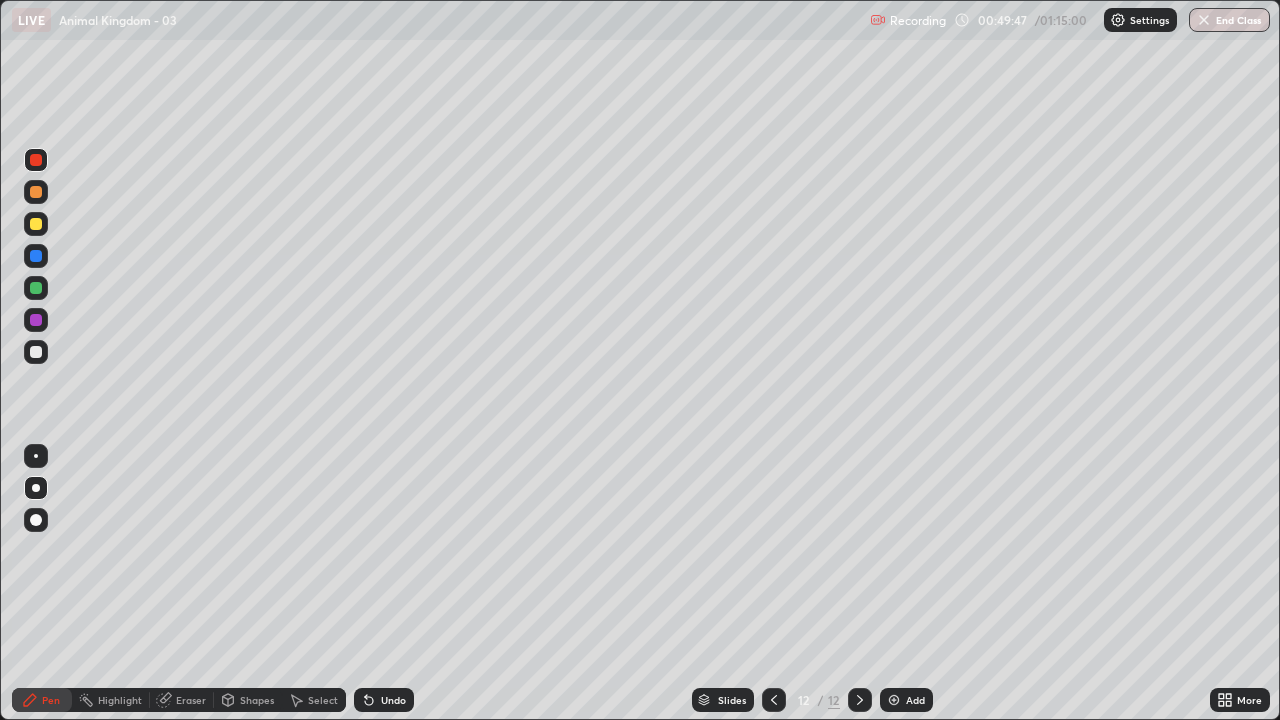 click at bounding box center [36, 352] 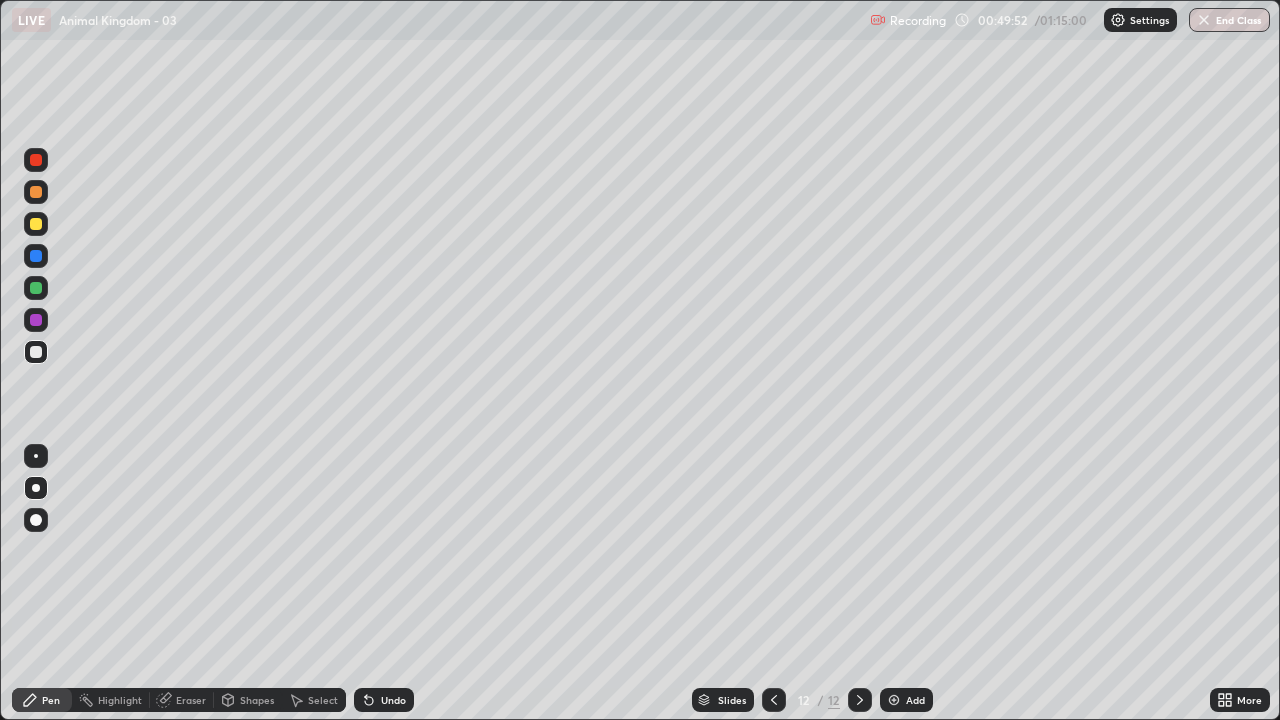 click 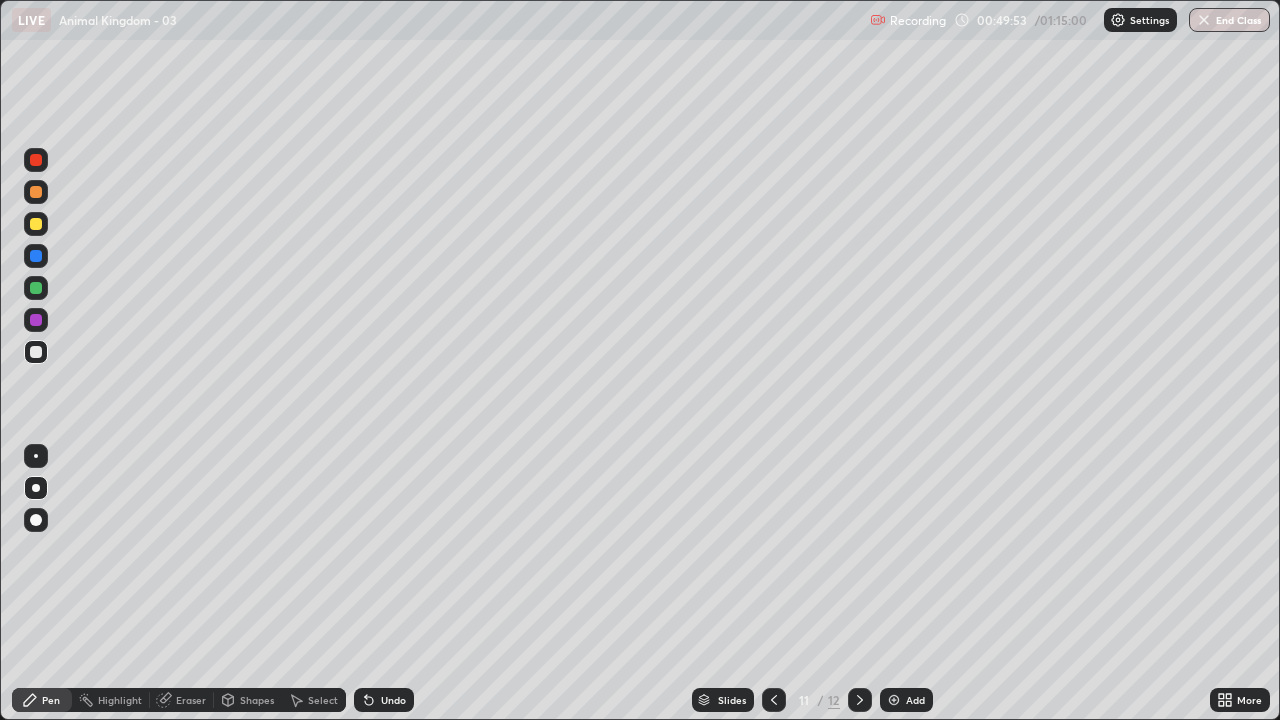 click 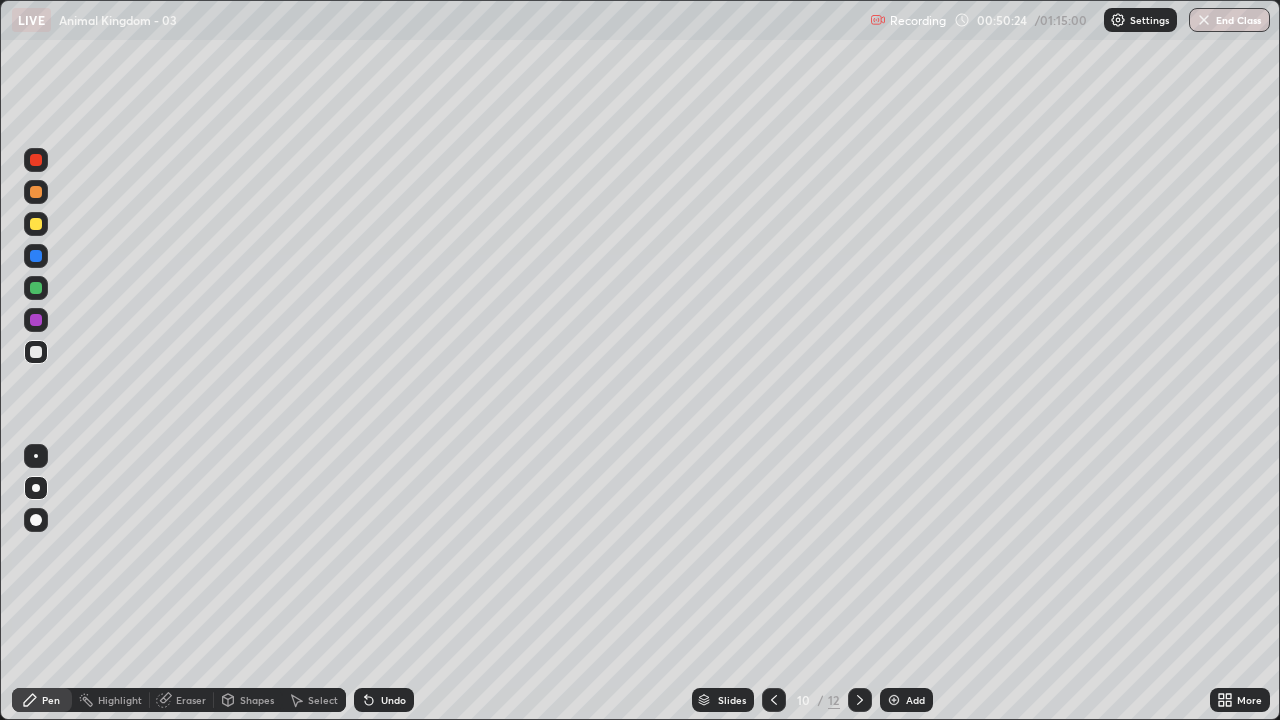 click 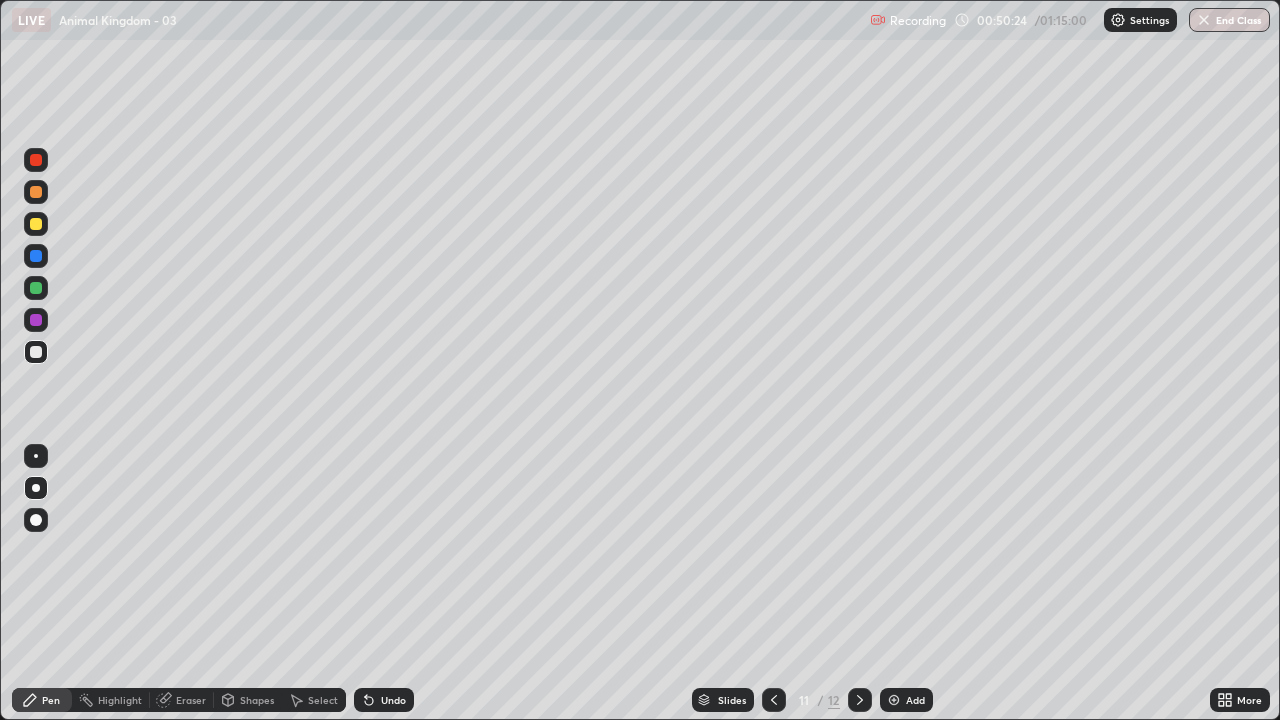 click 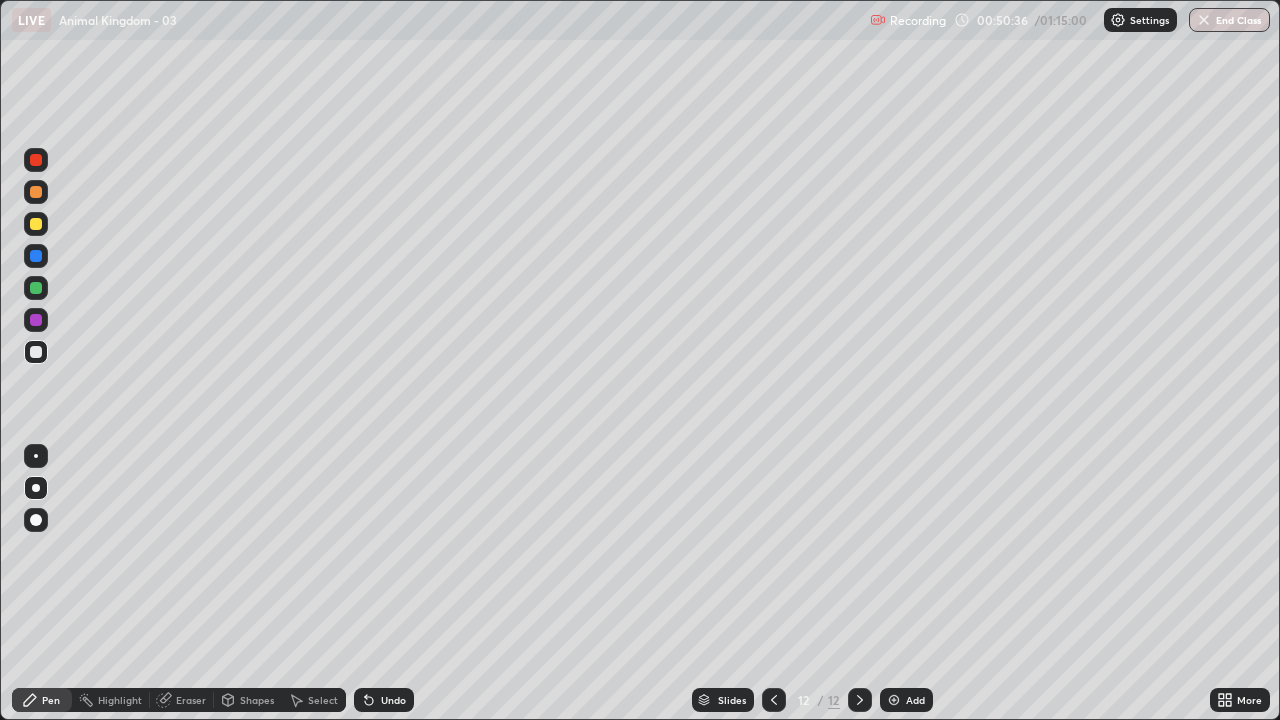 click at bounding box center [36, 352] 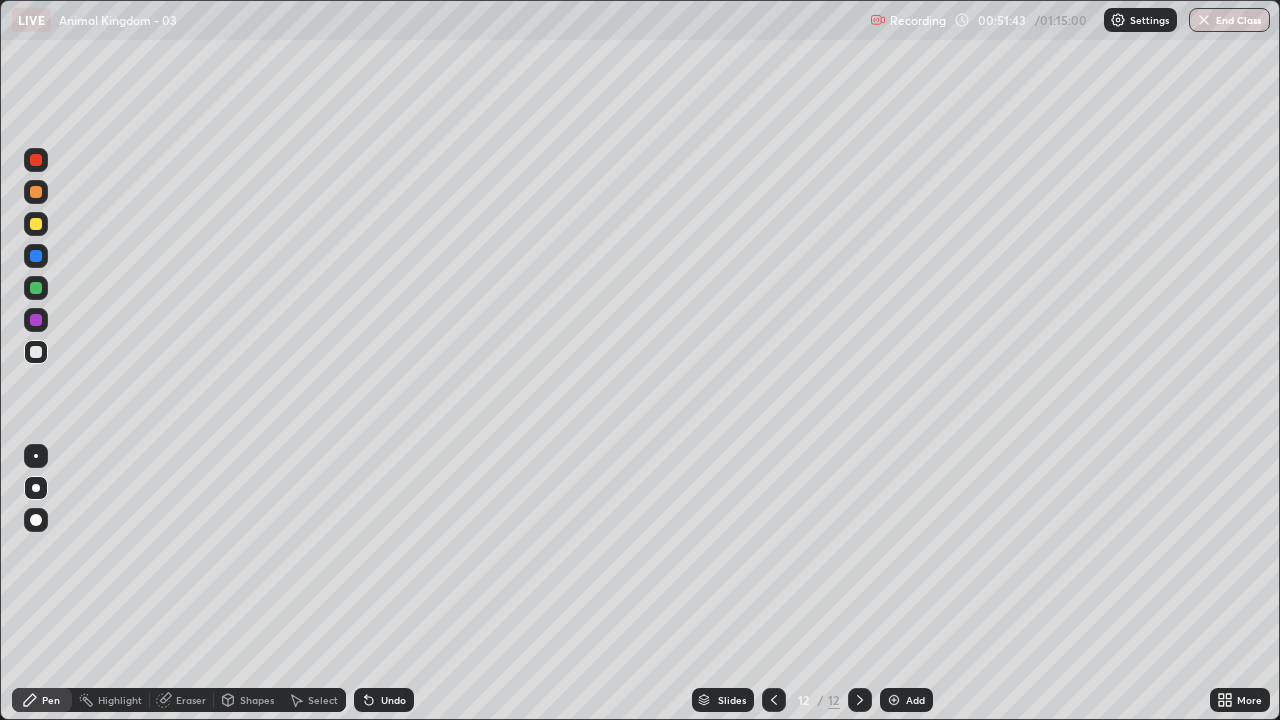 click at bounding box center (36, 352) 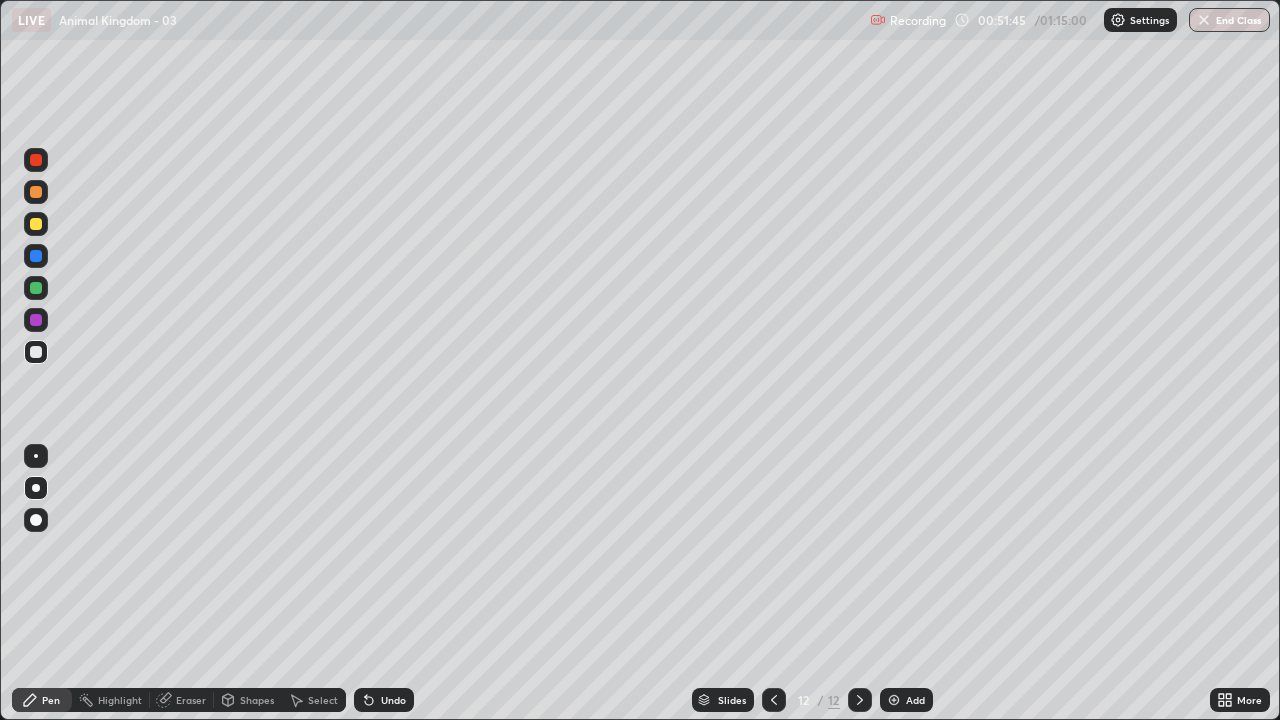 click at bounding box center [36, 352] 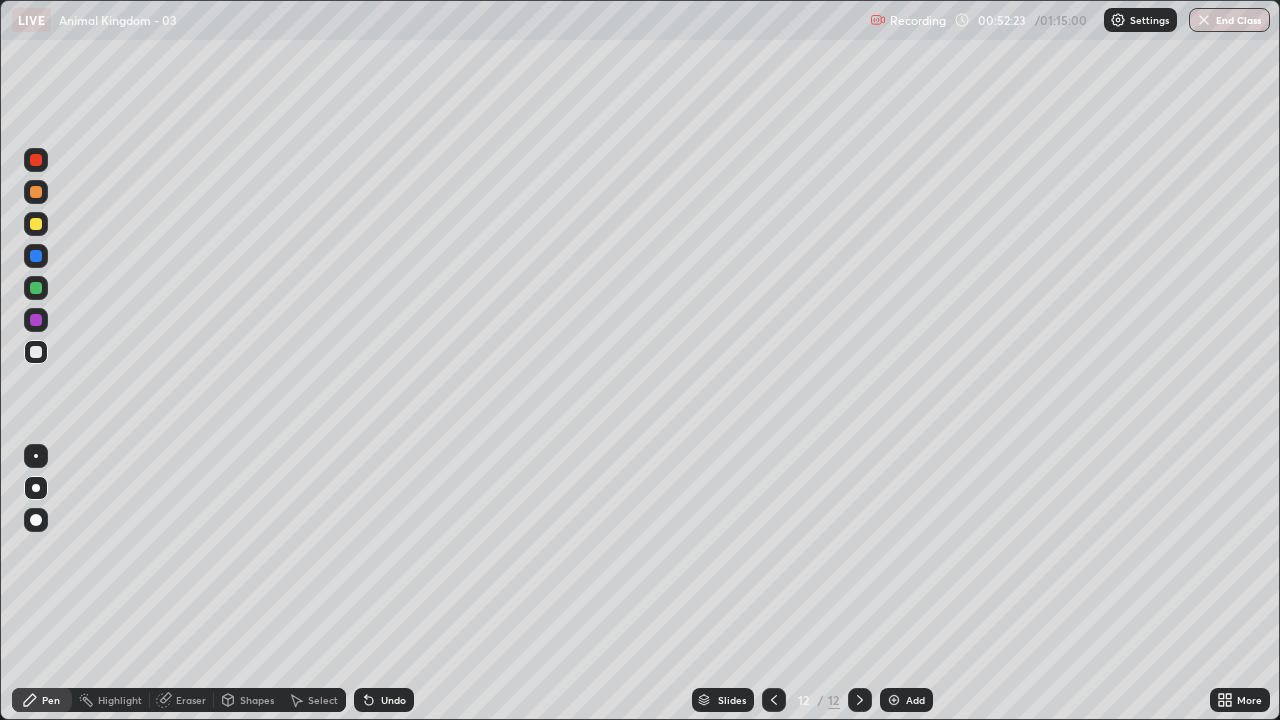 click at bounding box center [36, 352] 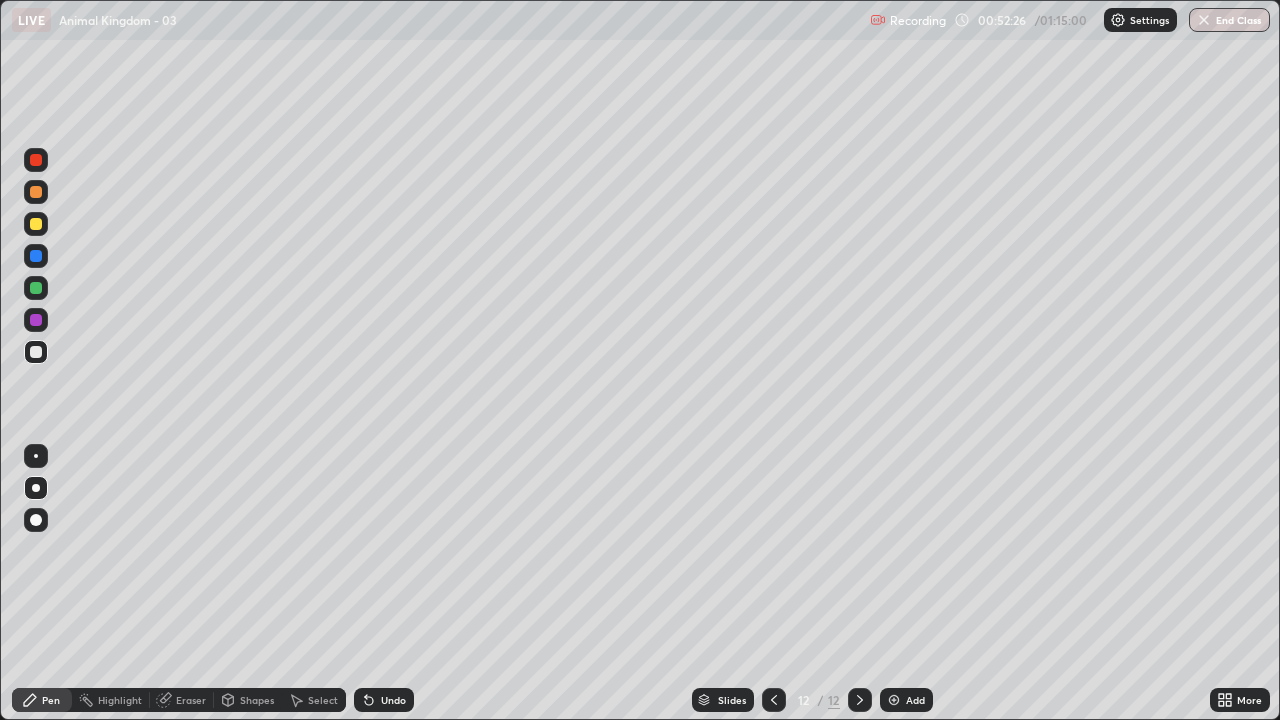click at bounding box center (36, 352) 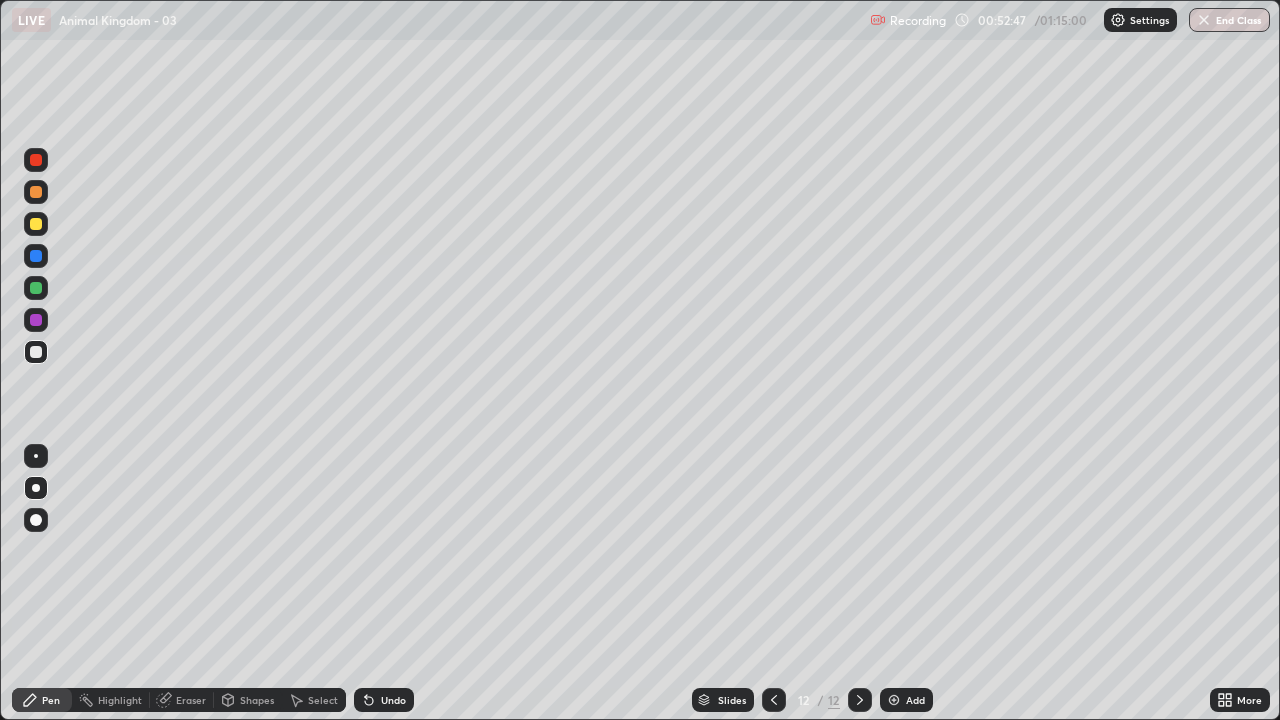 click at bounding box center (36, 256) 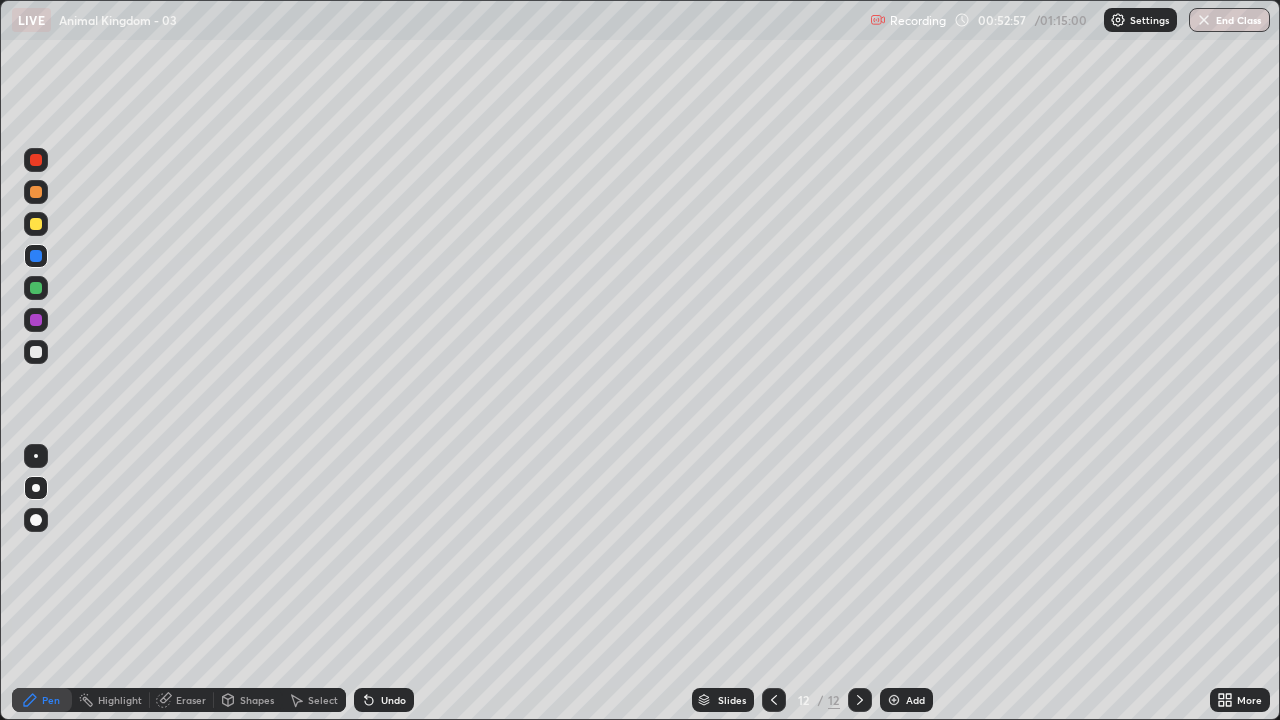 click at bounding box center [36, 192] 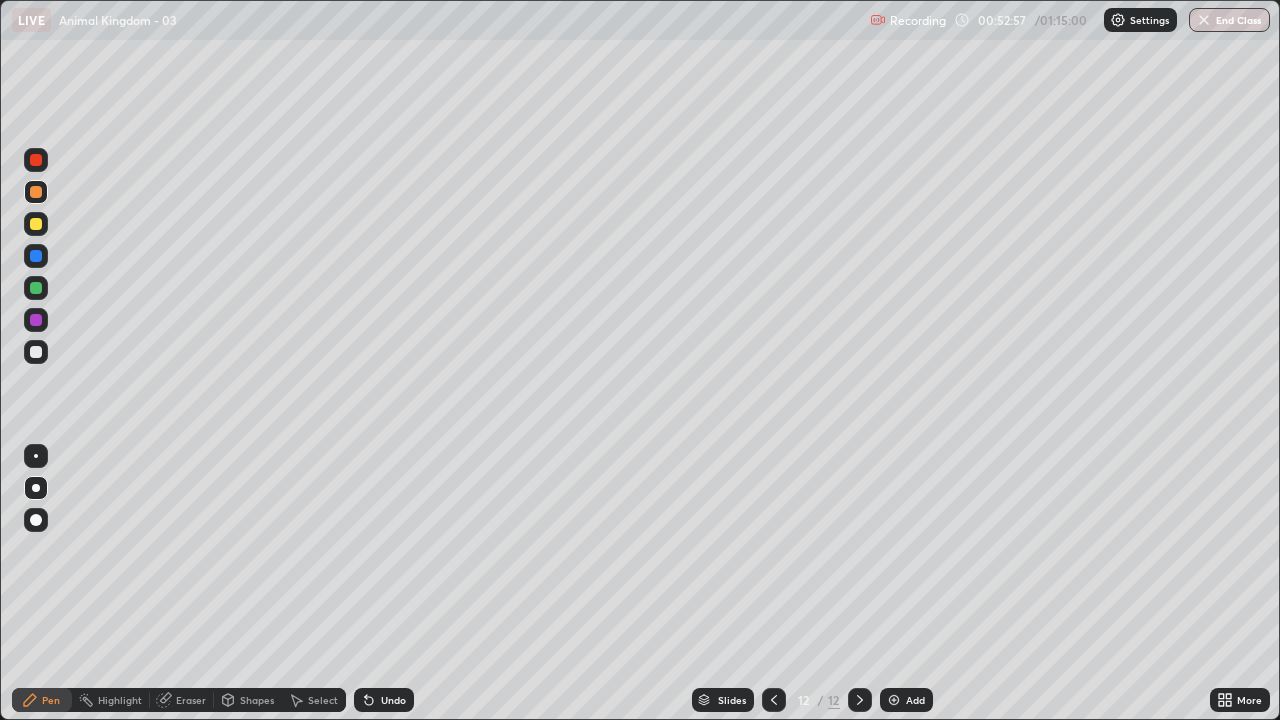 click at bounding box center [36, 160] 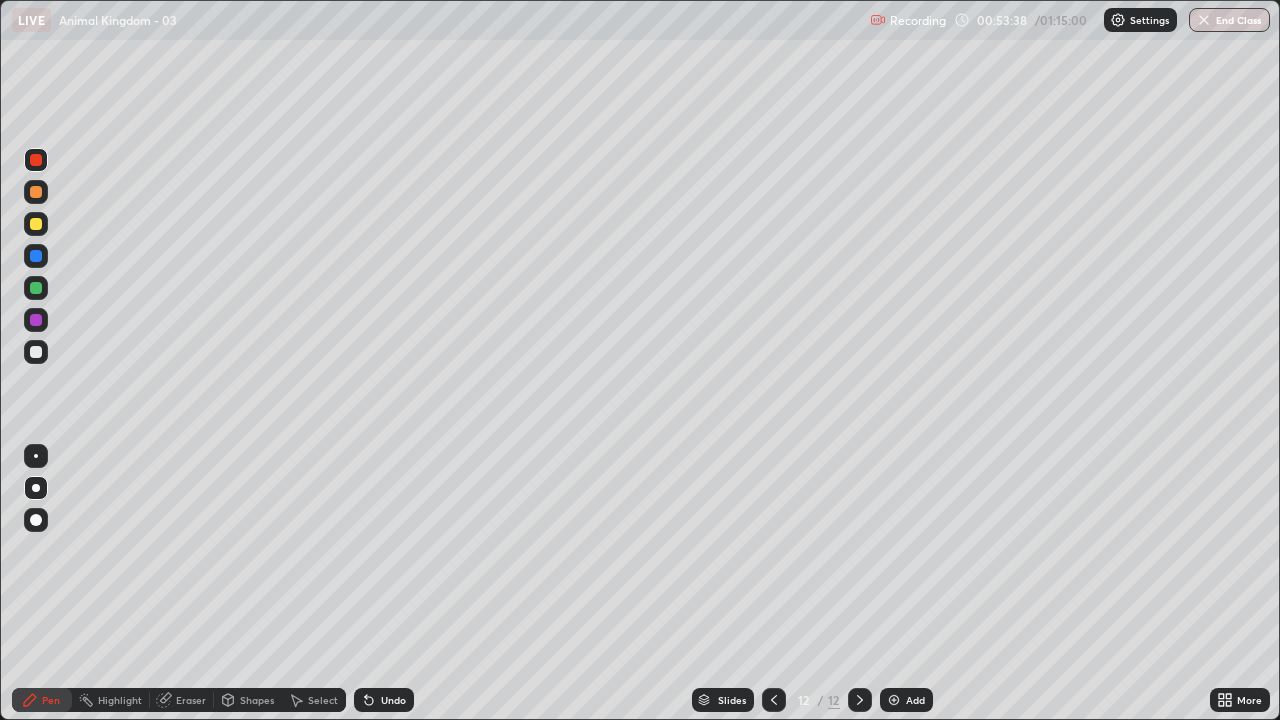 click at bounding box center (36, 352) 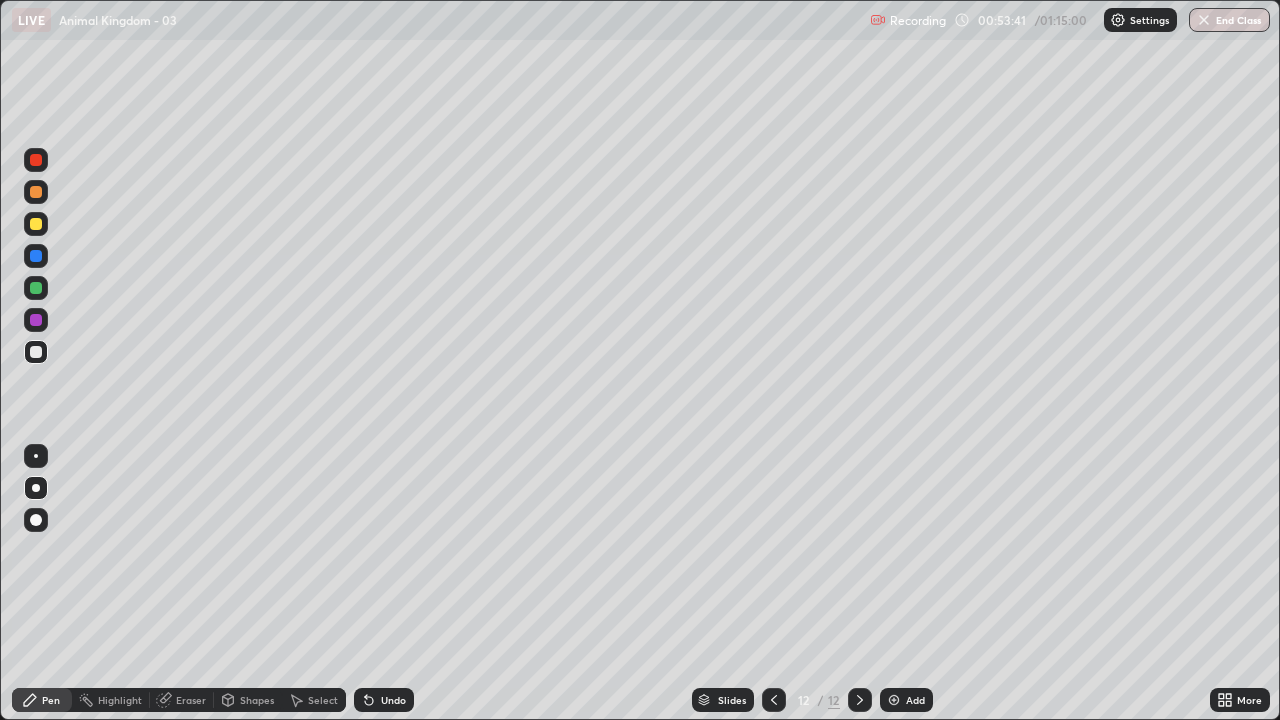 click at bounding box center [36, 256] 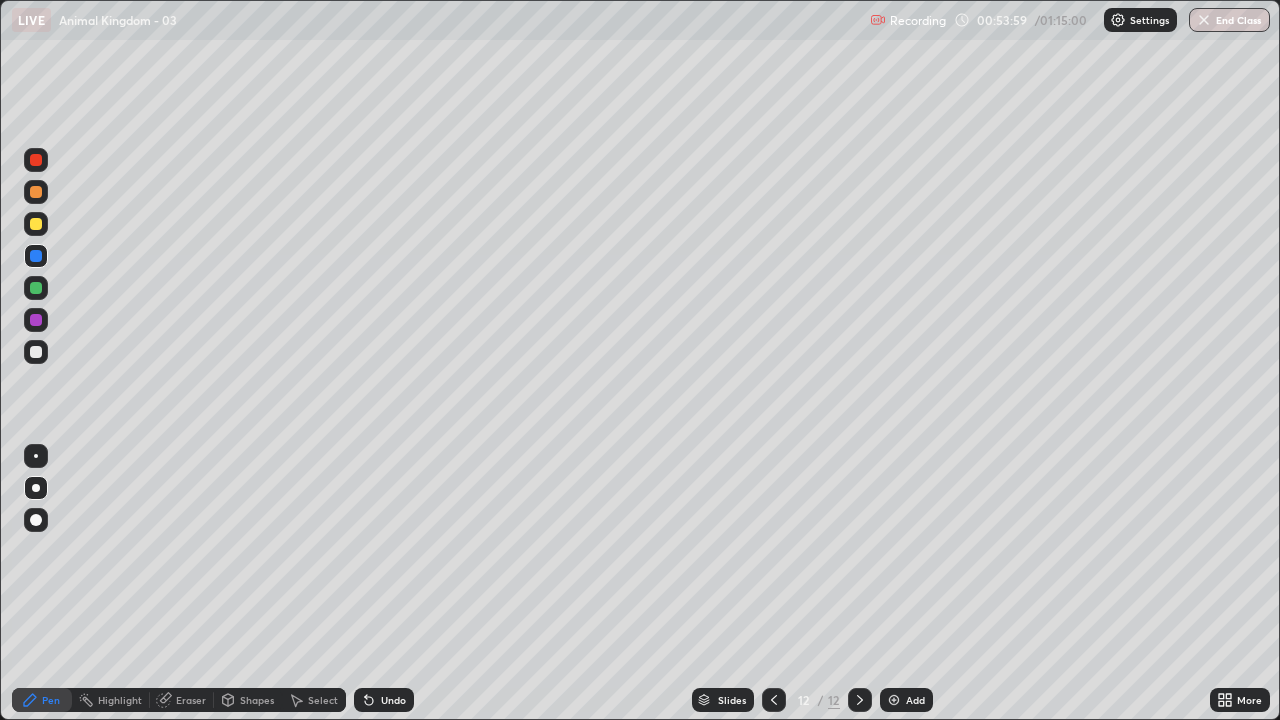 click at bounding box center [36, 352] 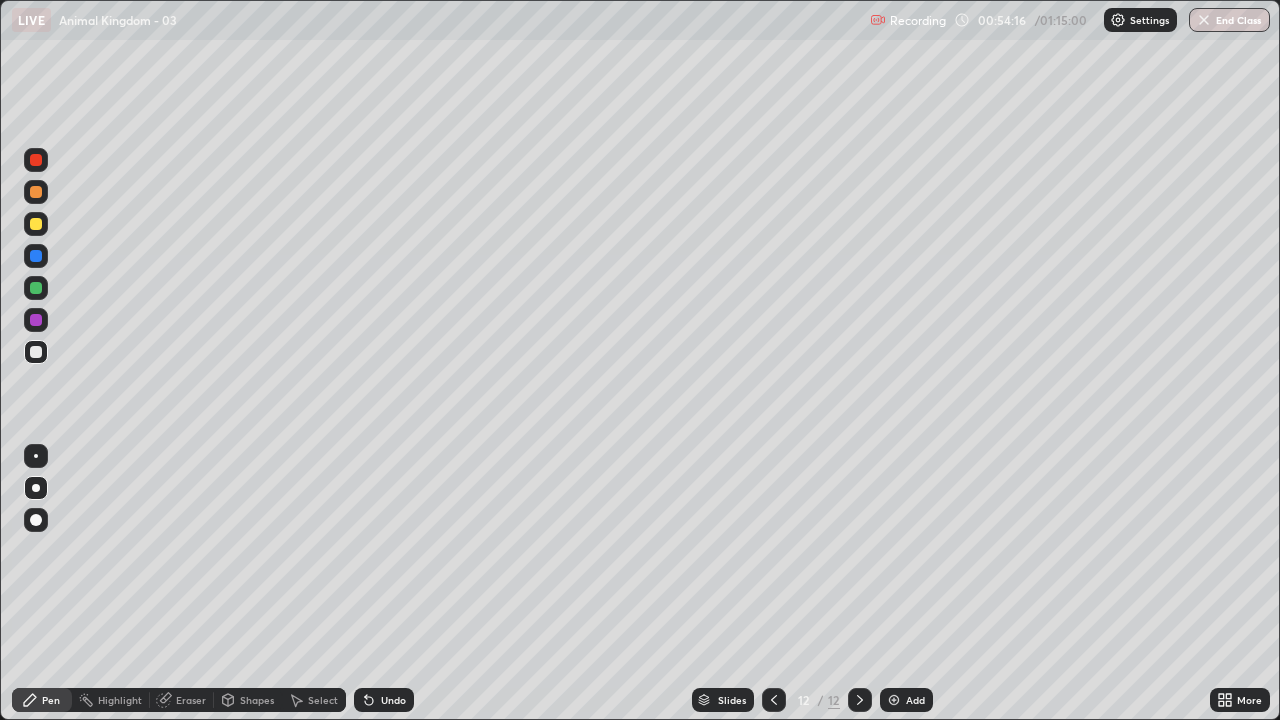 click at bounding box center [36, 352] 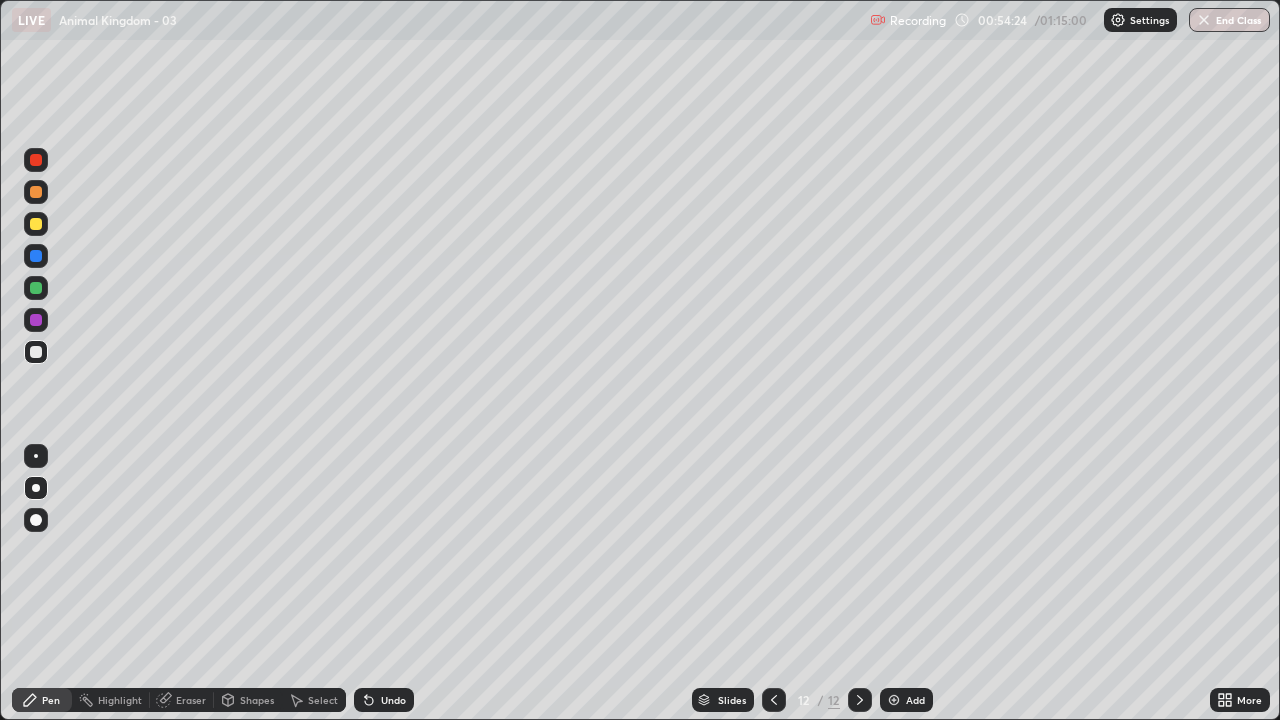 click at bounding box center [36, 352] 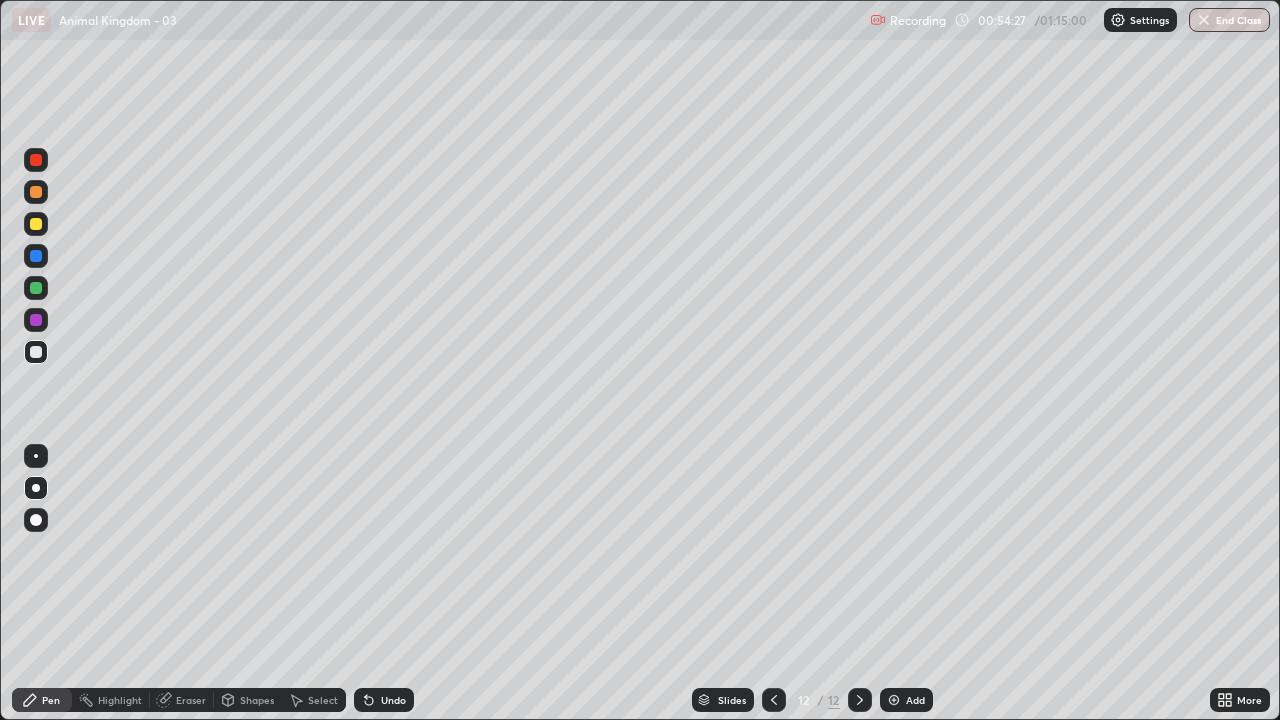 click on "Add" at bounding box center (906, 700) 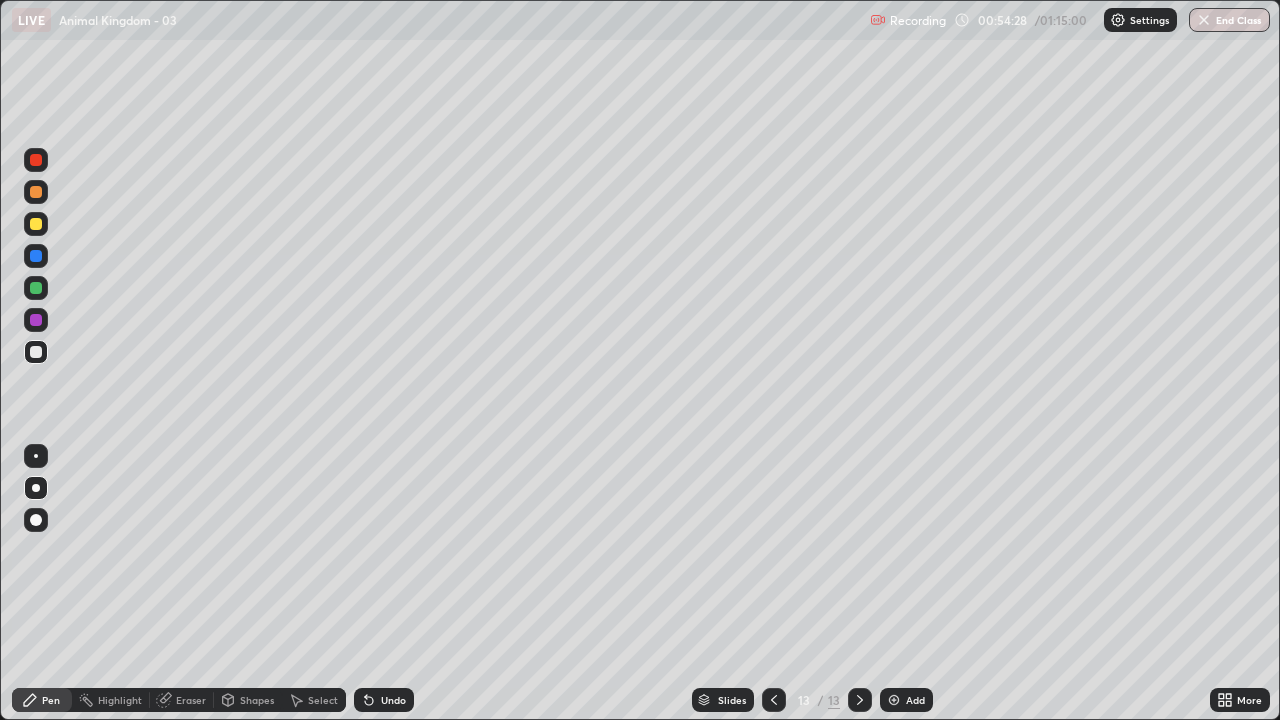 click at bounding box center (36, 352) 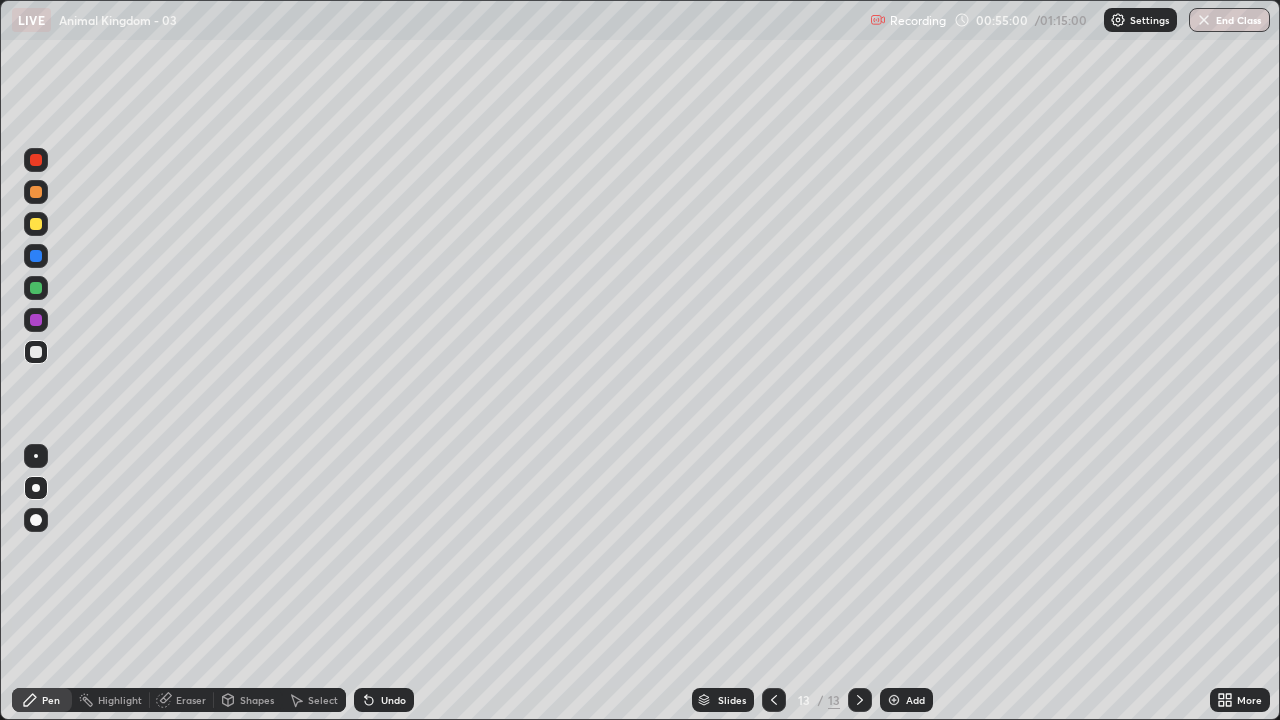 click at bounding box center [36, 352] 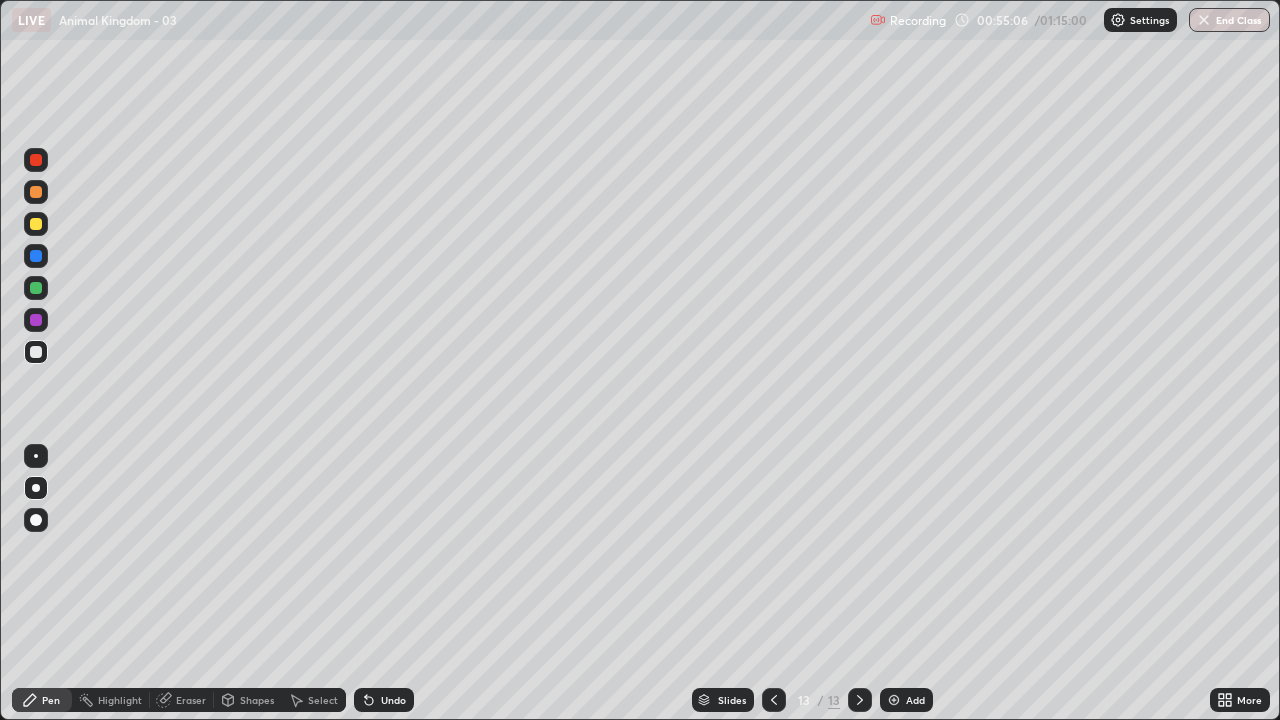 click at bounding box center [36, 256] 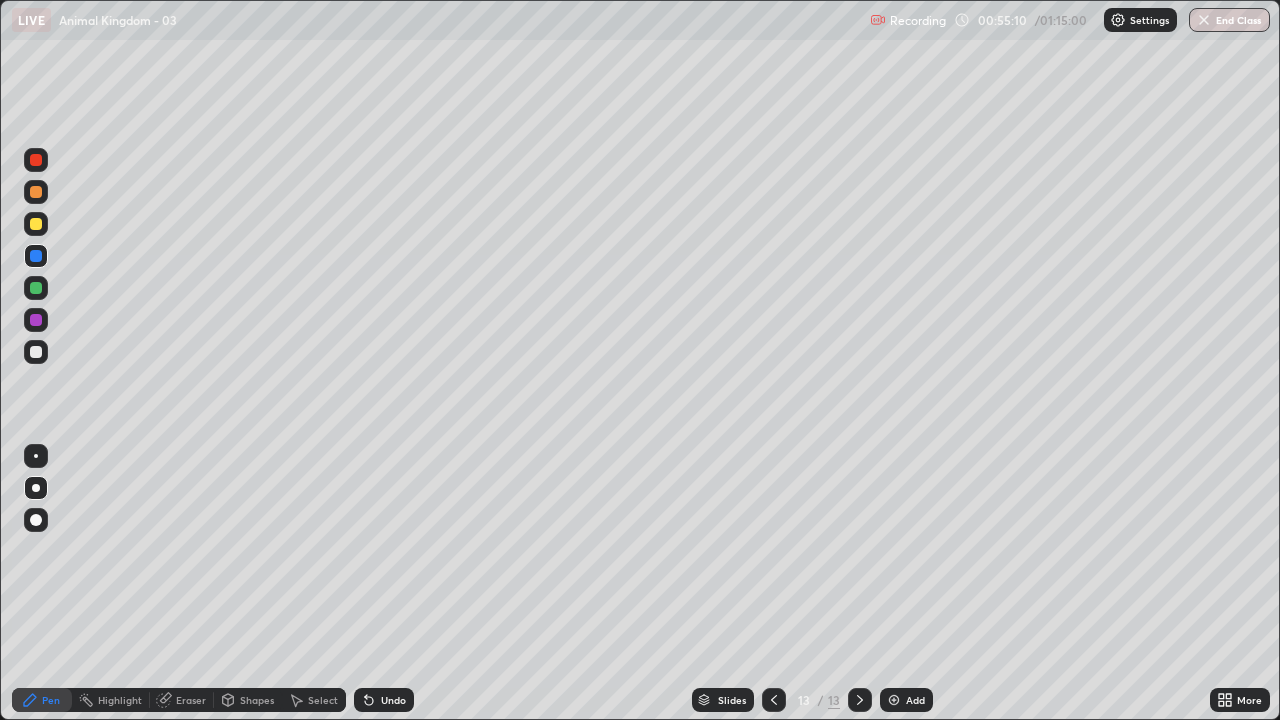 click at bounding box center [36, 160] 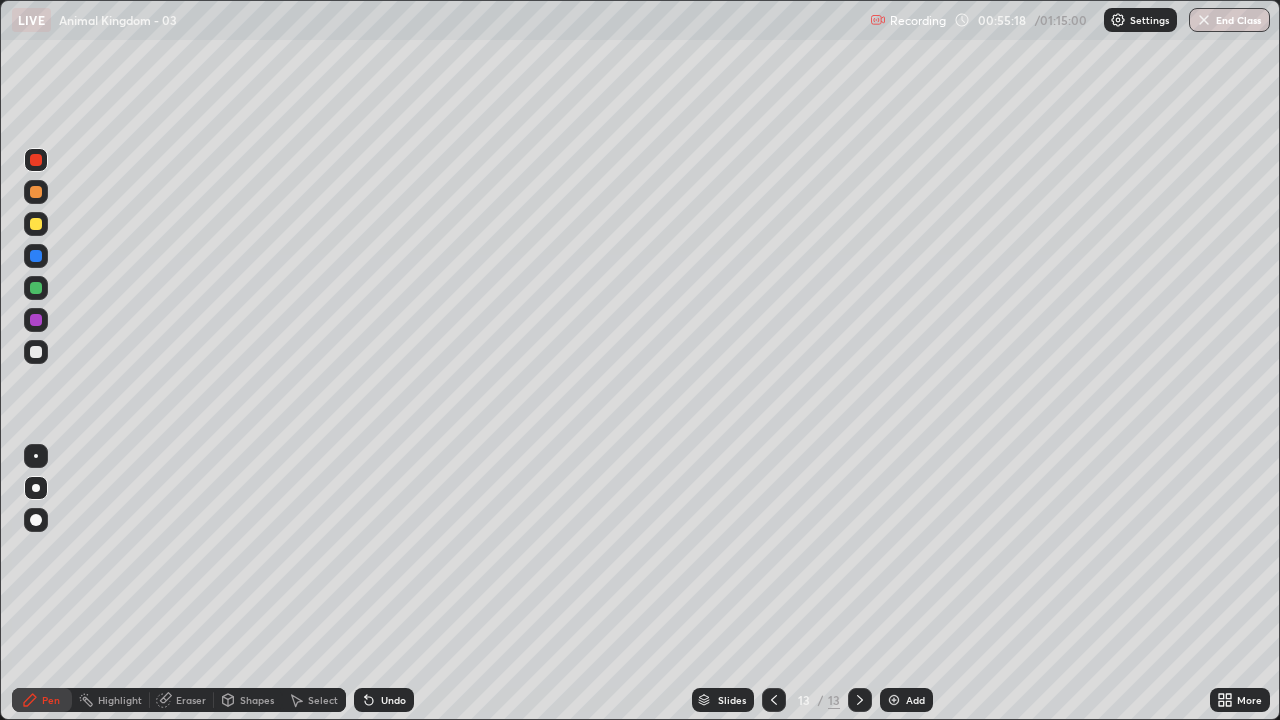 click at bounding box center (36, 160) 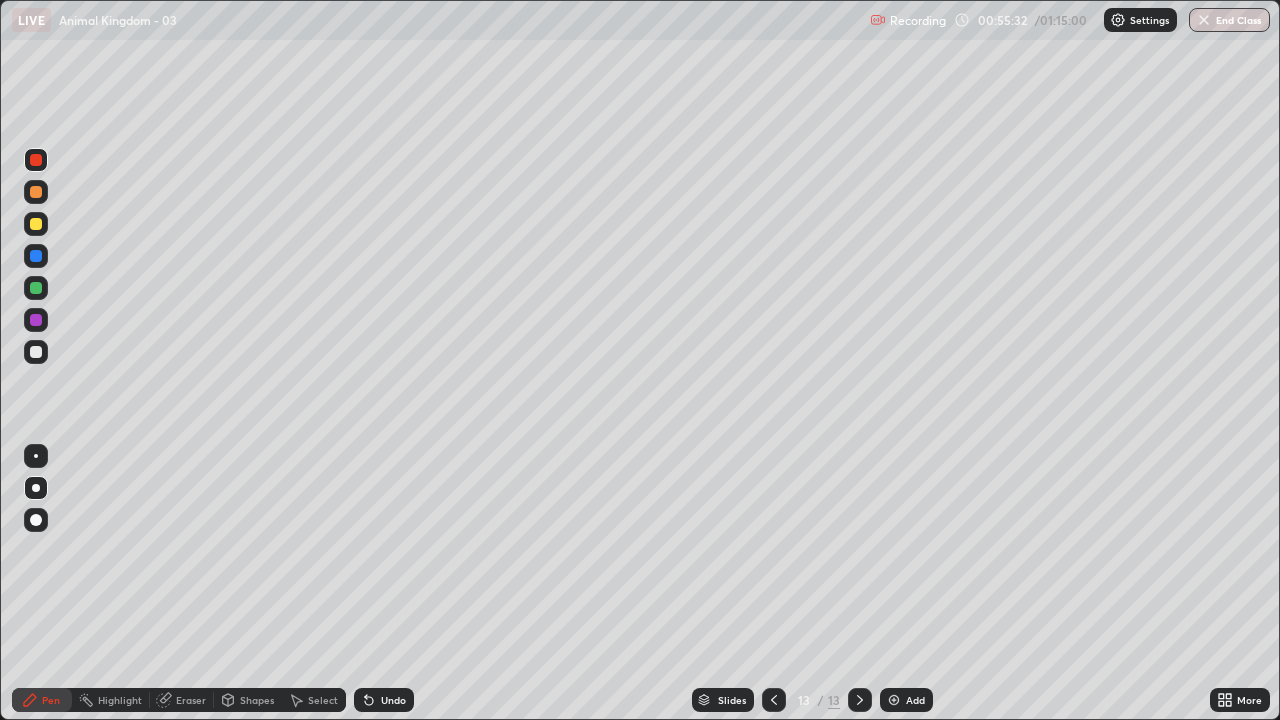 click at bounding box center (36, 256) 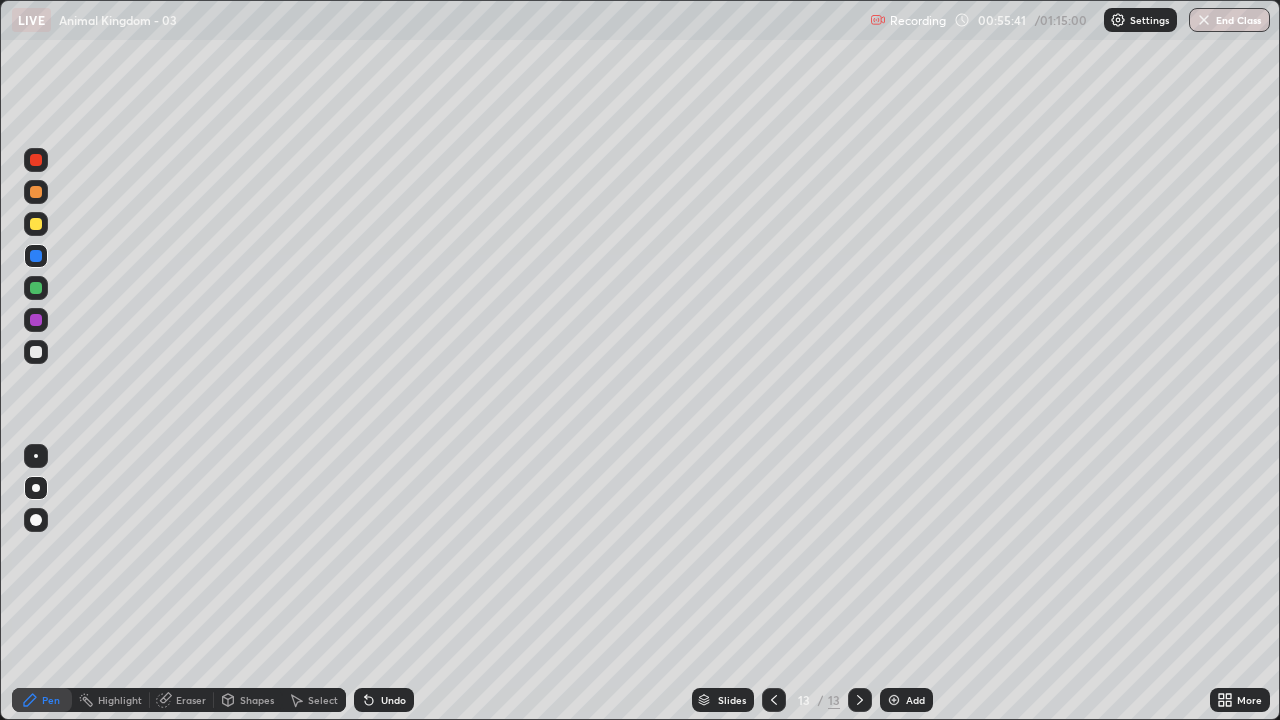 click at bounding box center (36, 160) 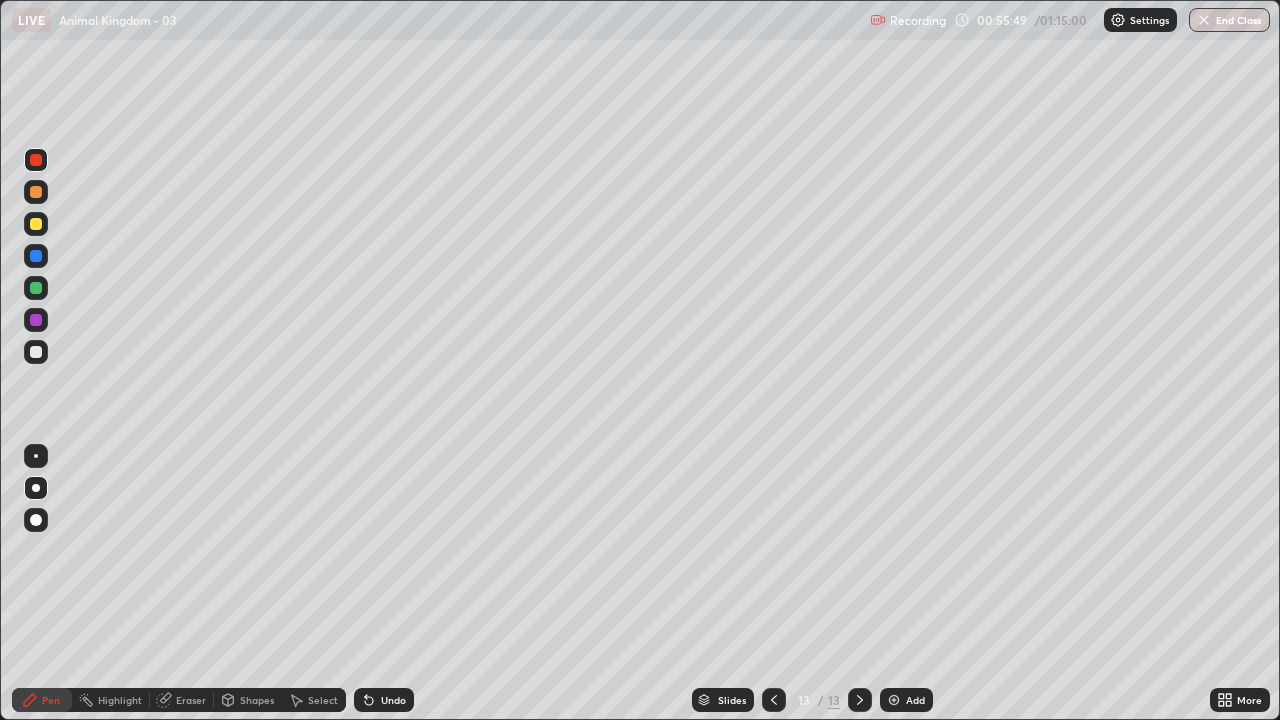 click at bounding box center (36, 352) 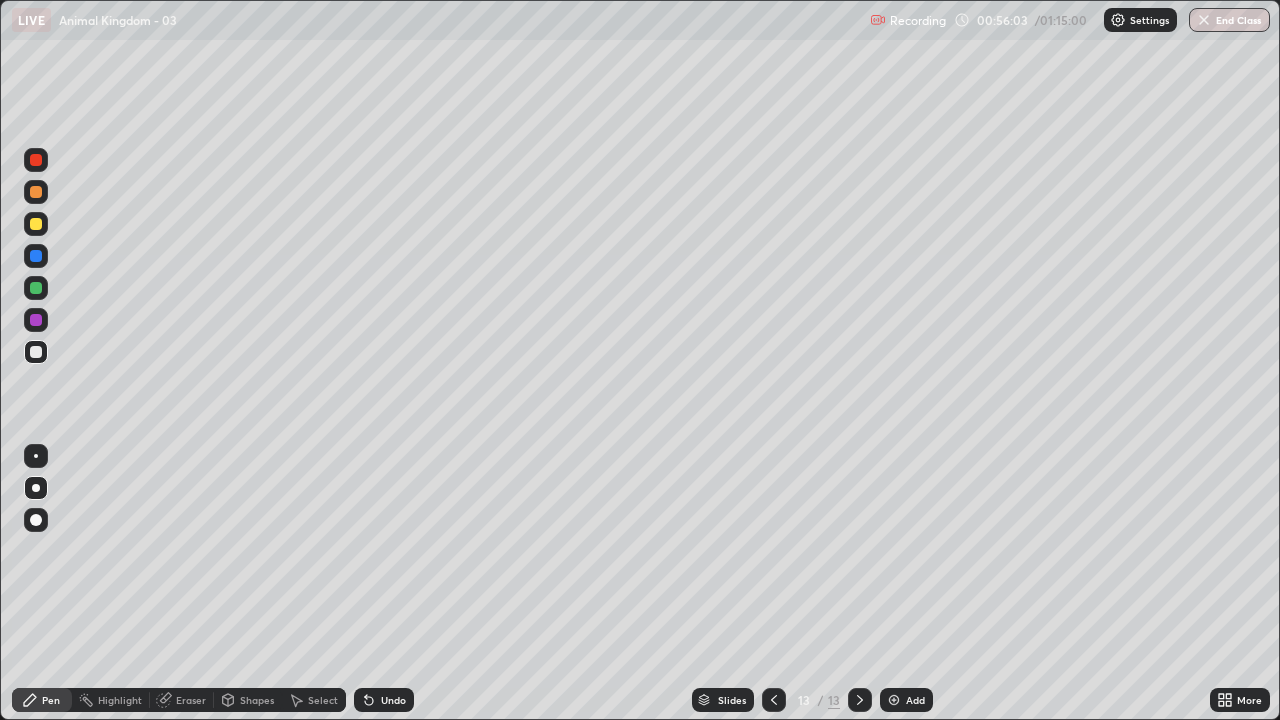 click at bounding box center [36, 256] 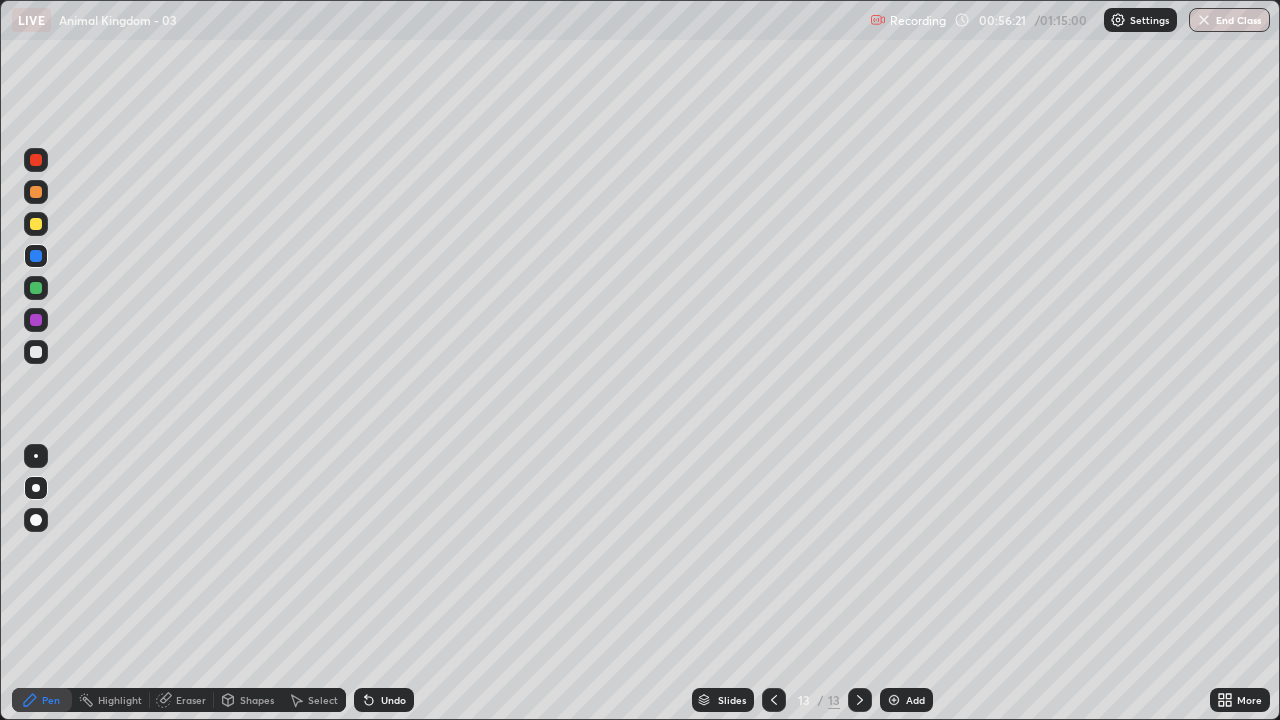 click at bounding box center [36, 160] 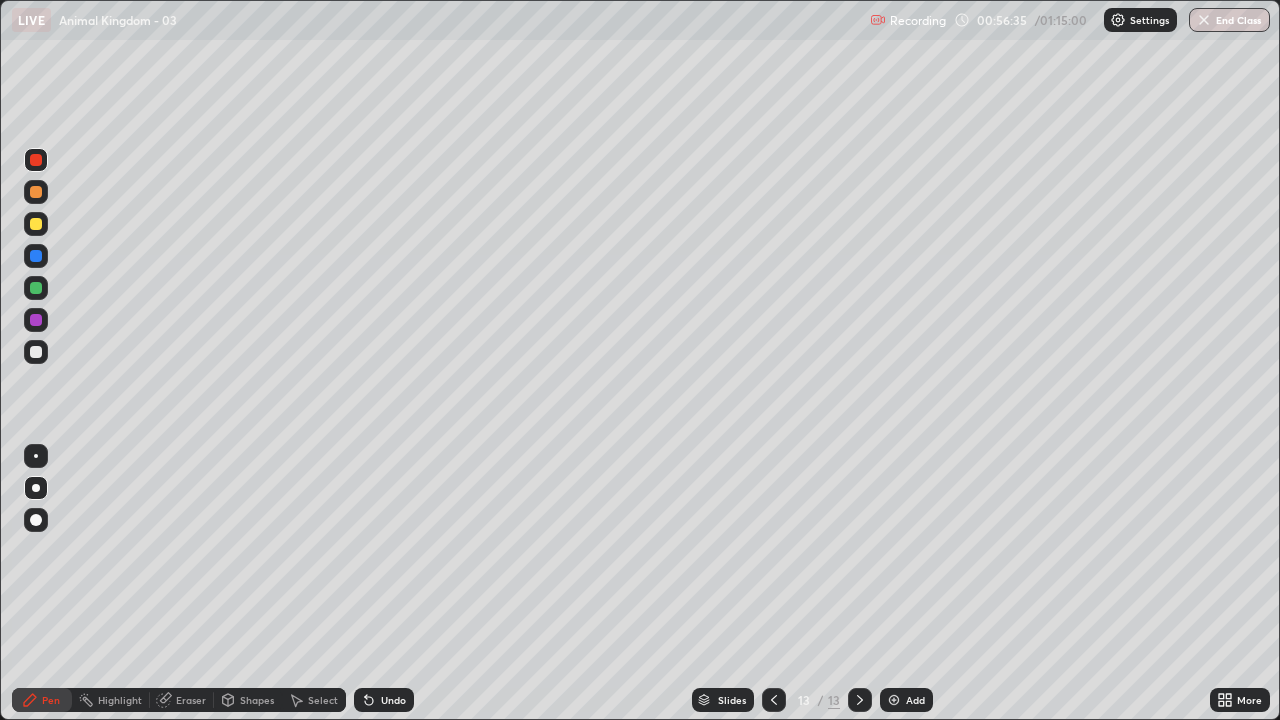click at bounding box center (36, 160) 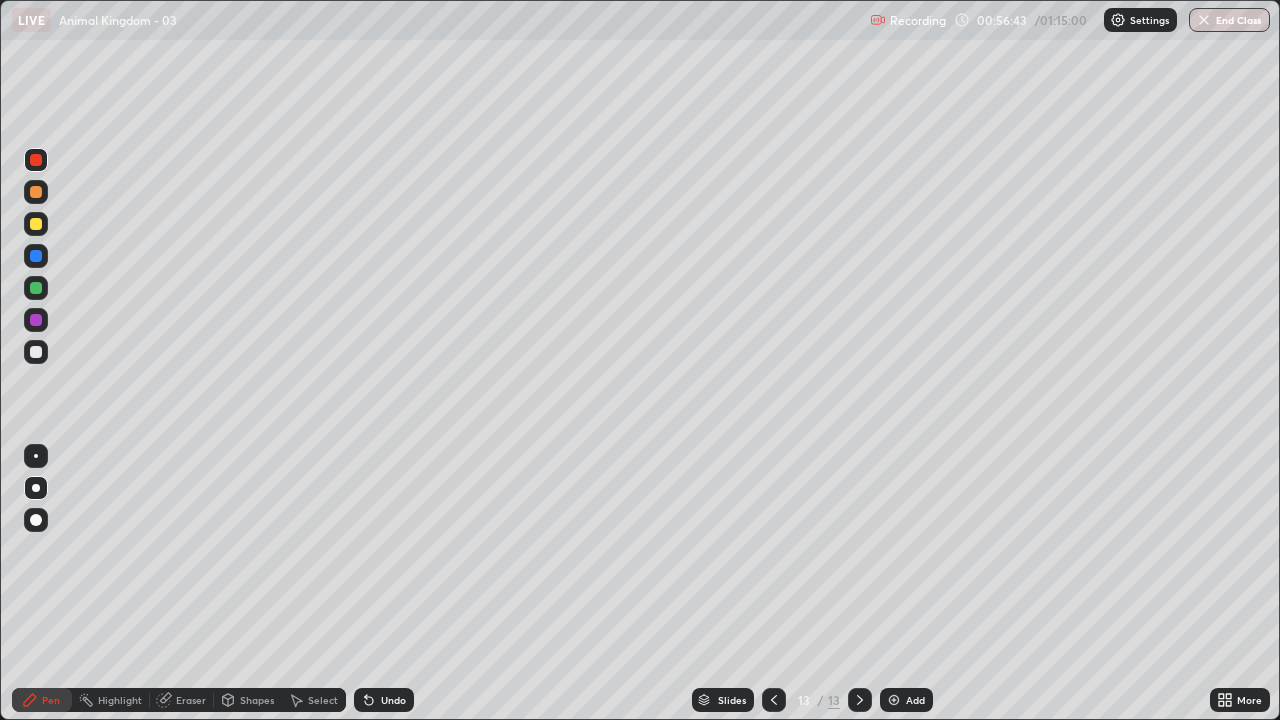 click 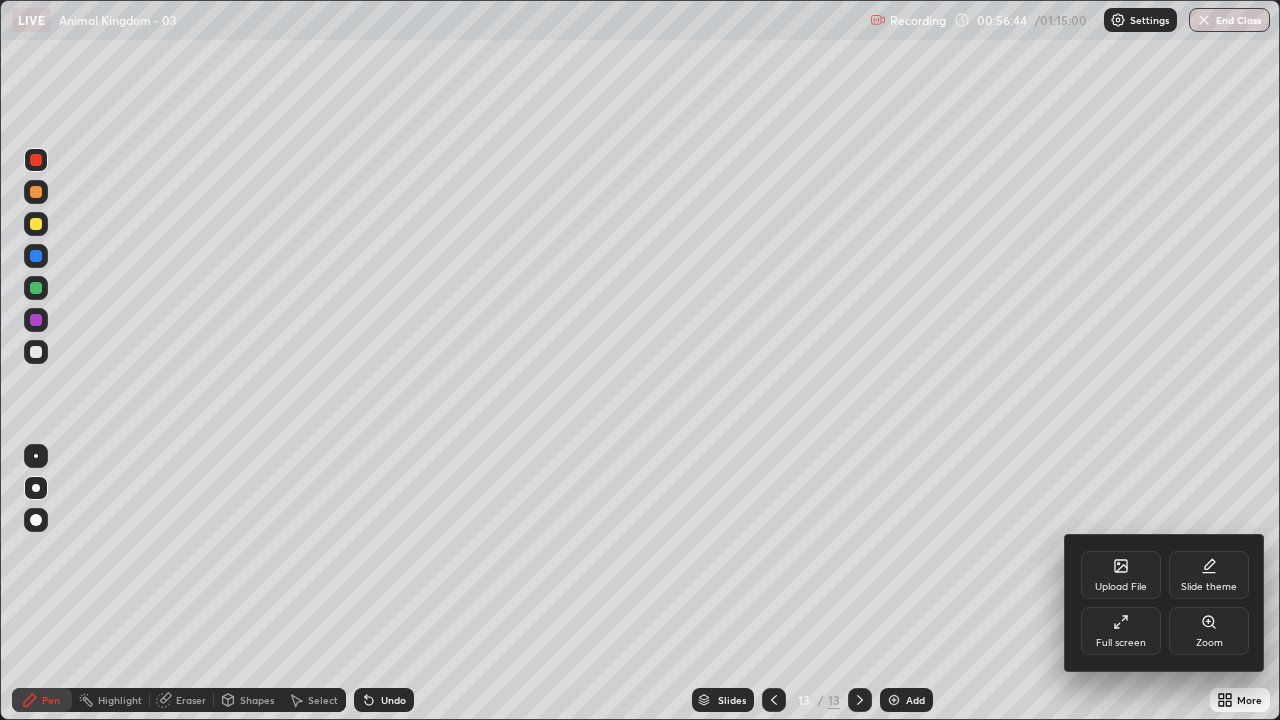 click on "Full screen" at bounding box center (1121, 631) 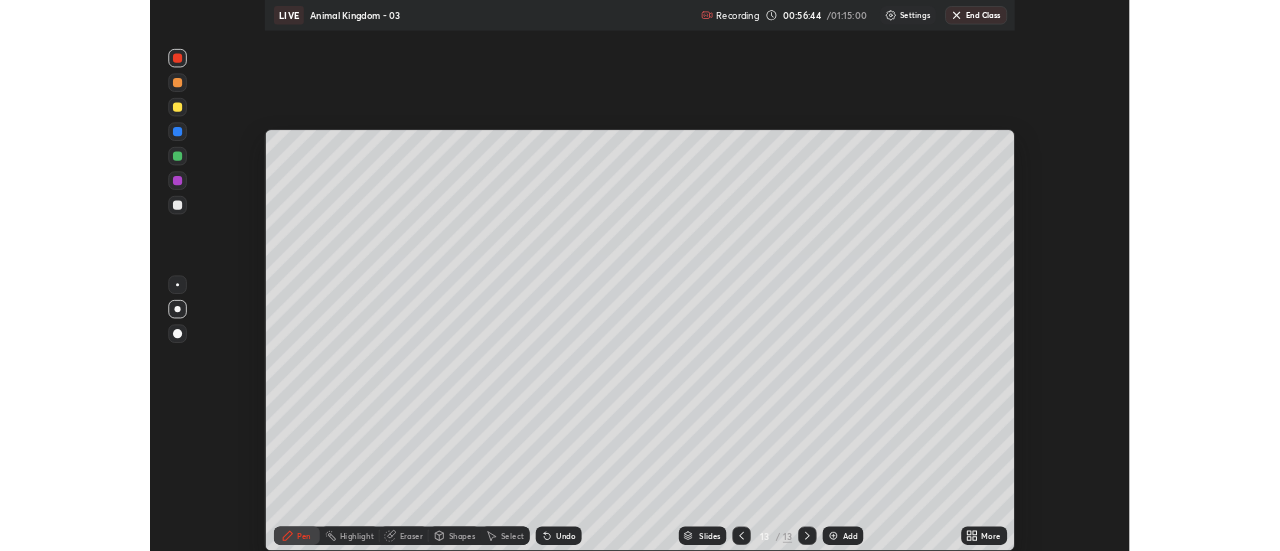 scroll, scrollTop: 551, scrollLeft: 1280, axis: both 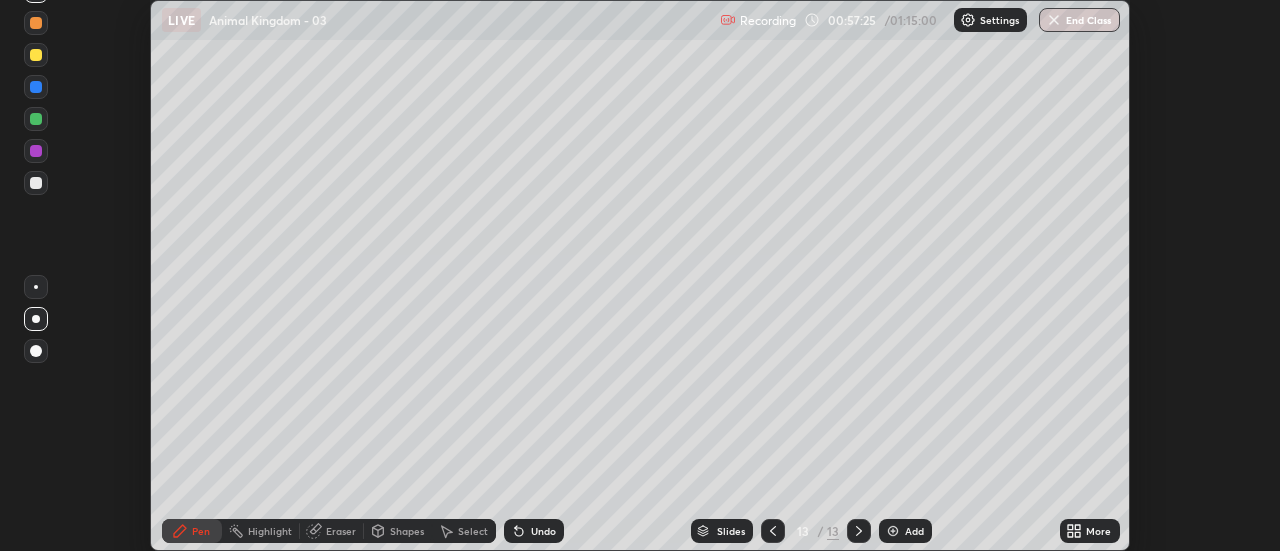 click 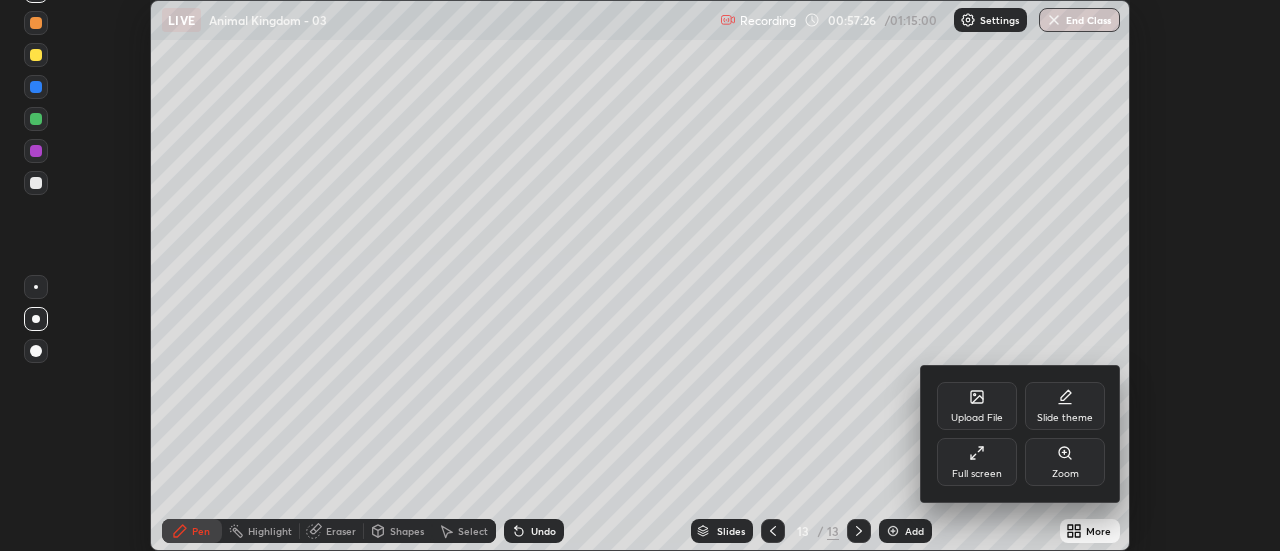 click on "Full screen" at bounding box center (977, 474) 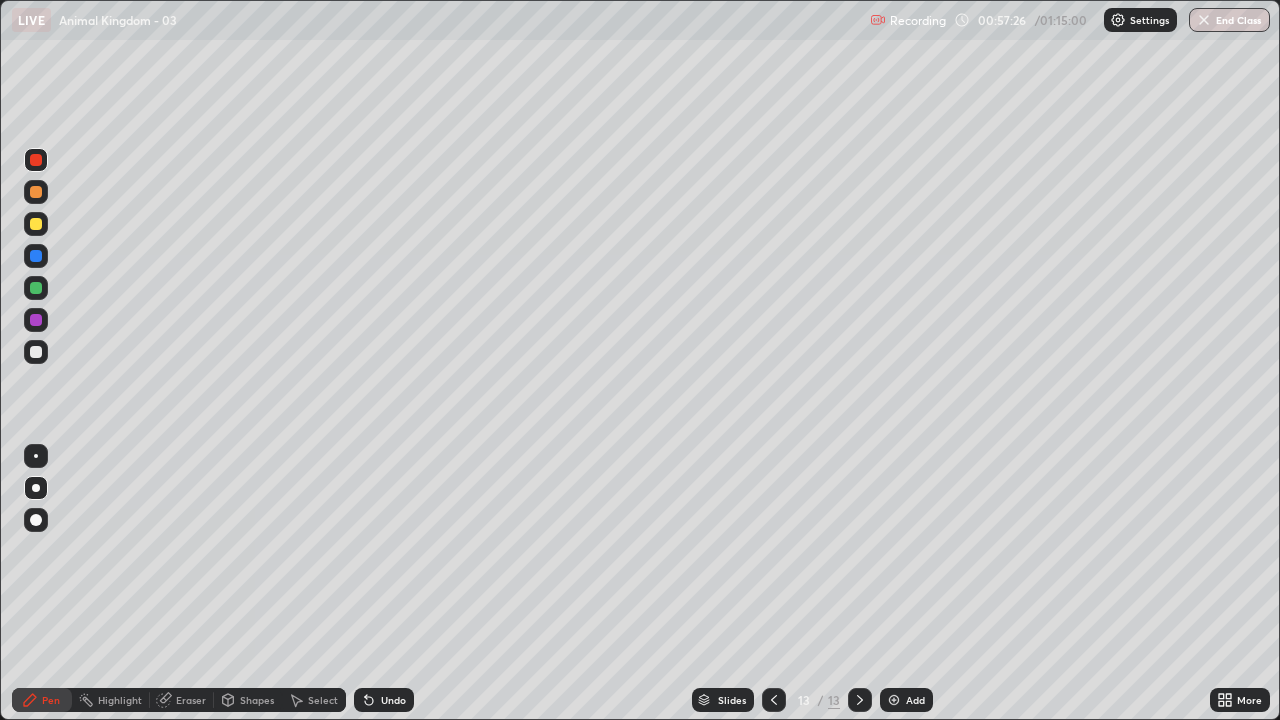 scroll, scrollTop: 99280, scrollLeft: 98720, axis: both 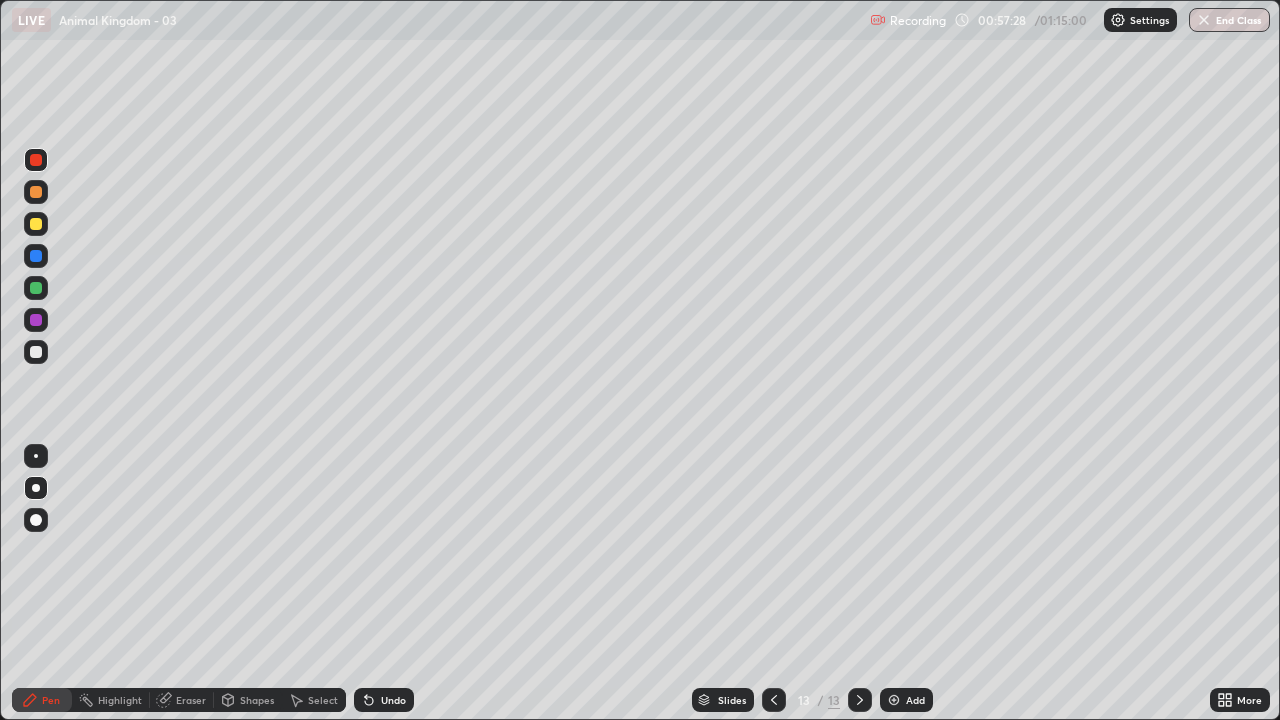 click at bounding box center (36, 224) 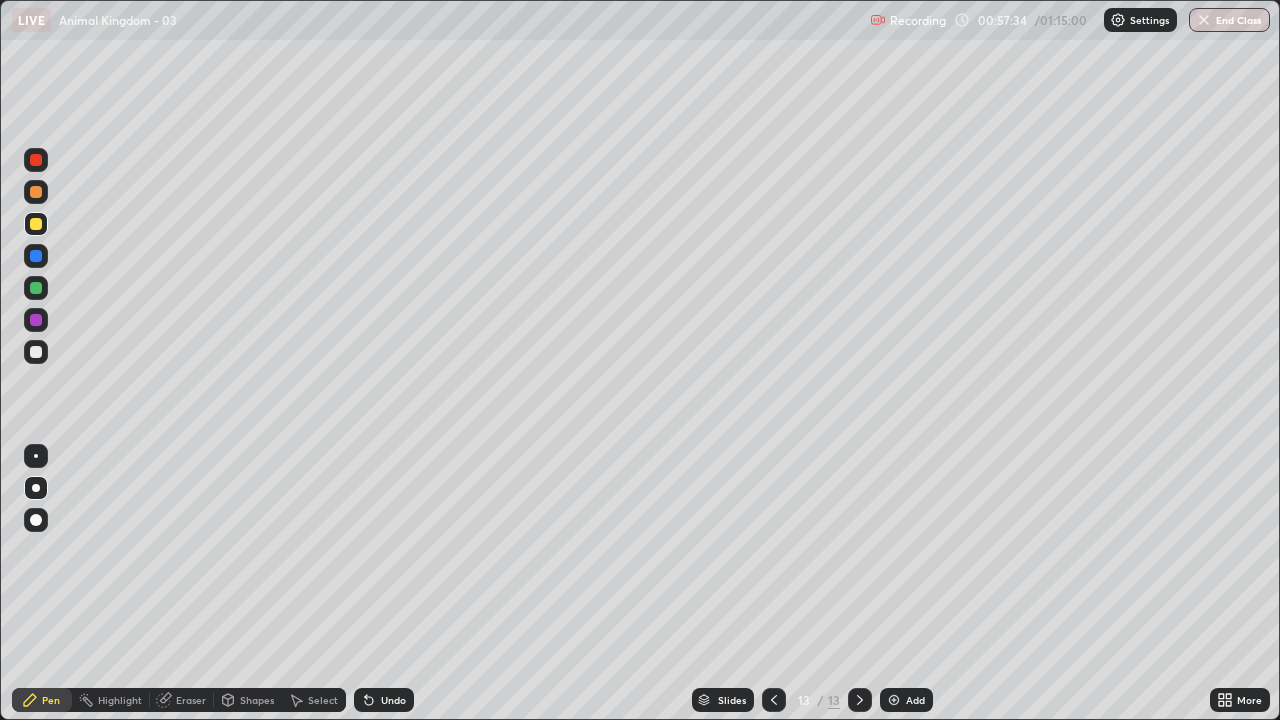 click at bounding box center [36, 352] 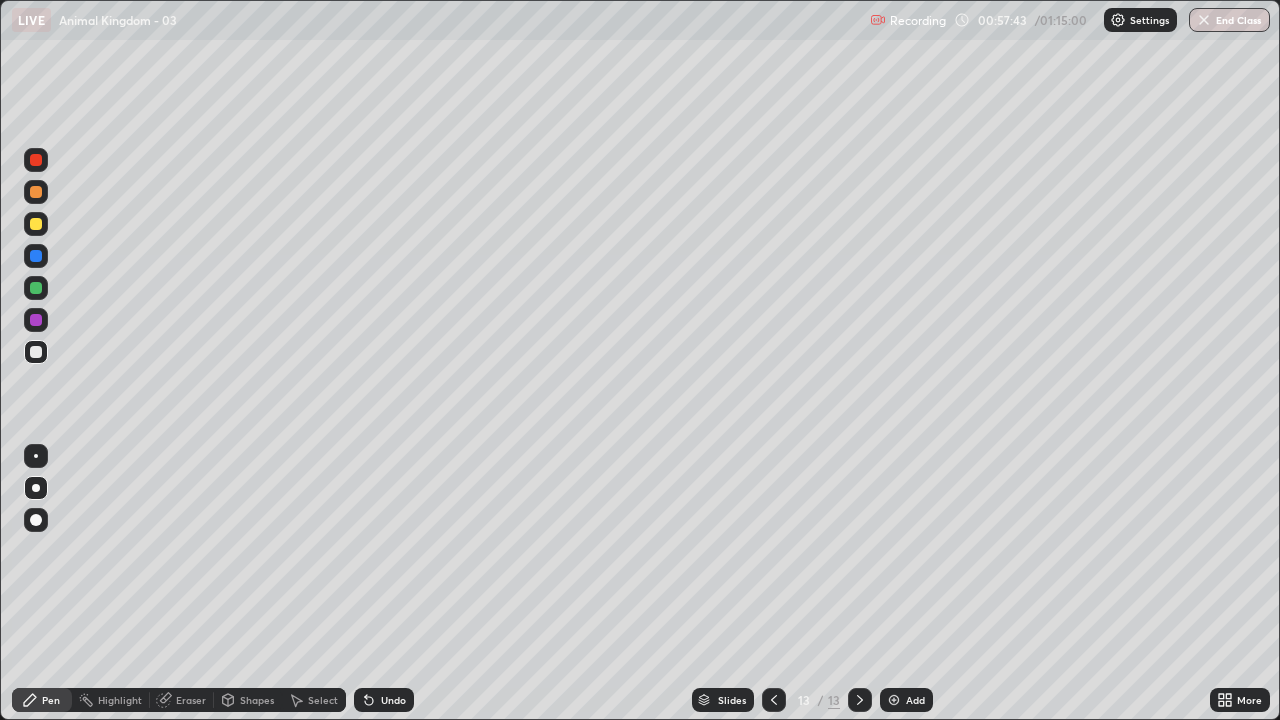 click at bounding box center [36, 352] 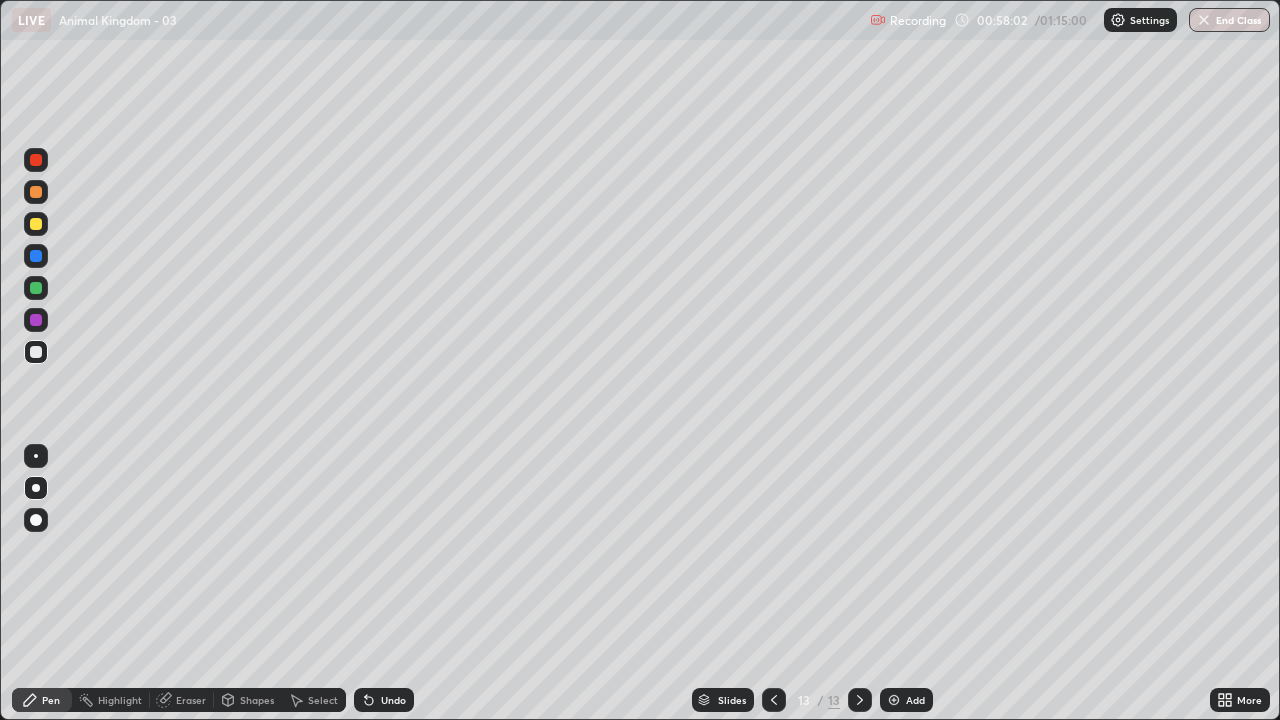 click 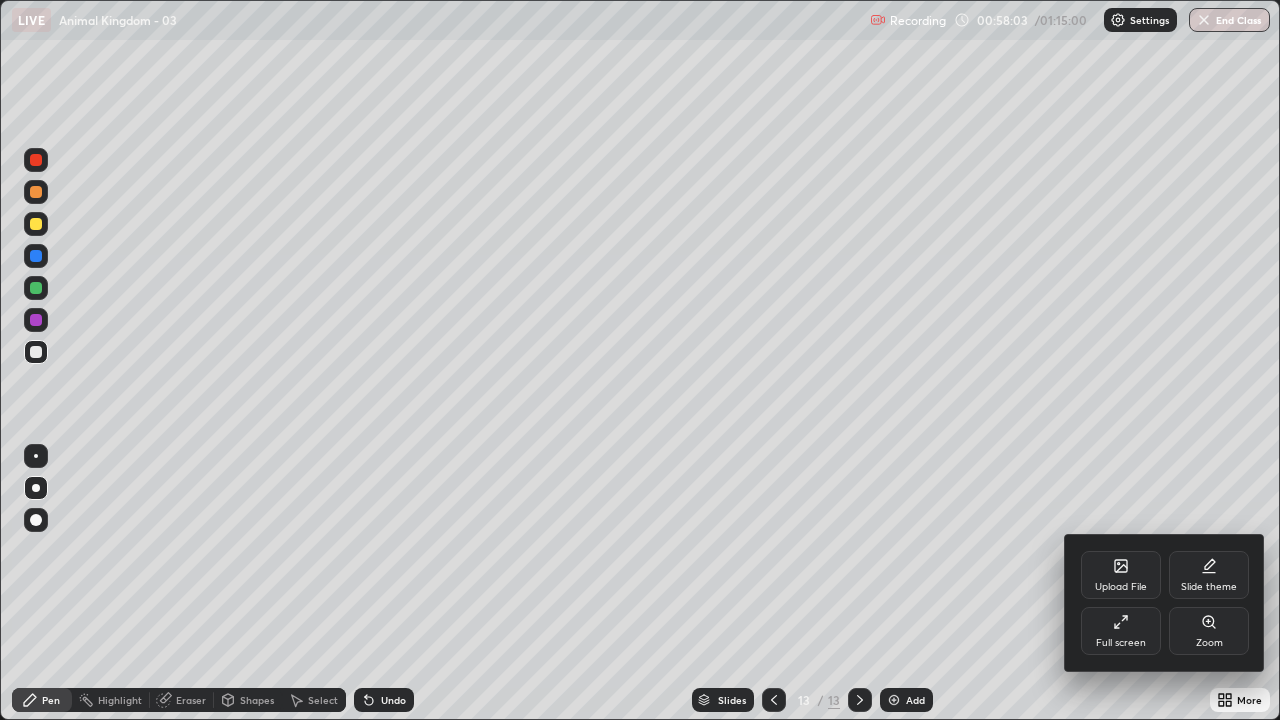 click on "Full screen" at bounding box center [1121, 643] 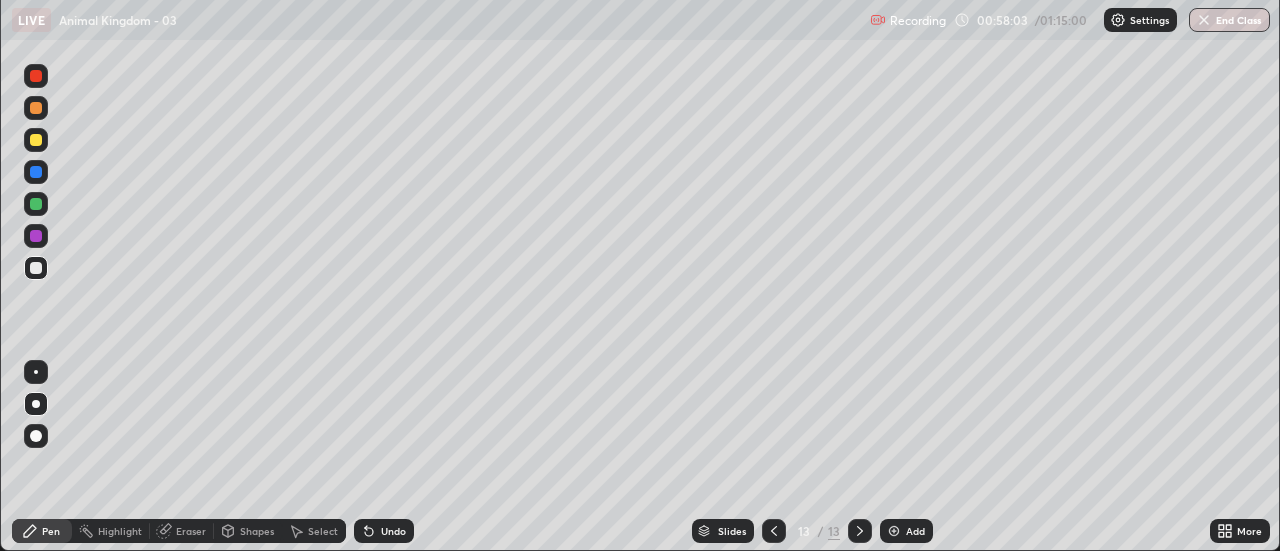 scroll, scrollTop: 551, scrollLeft: 1280, axis: both 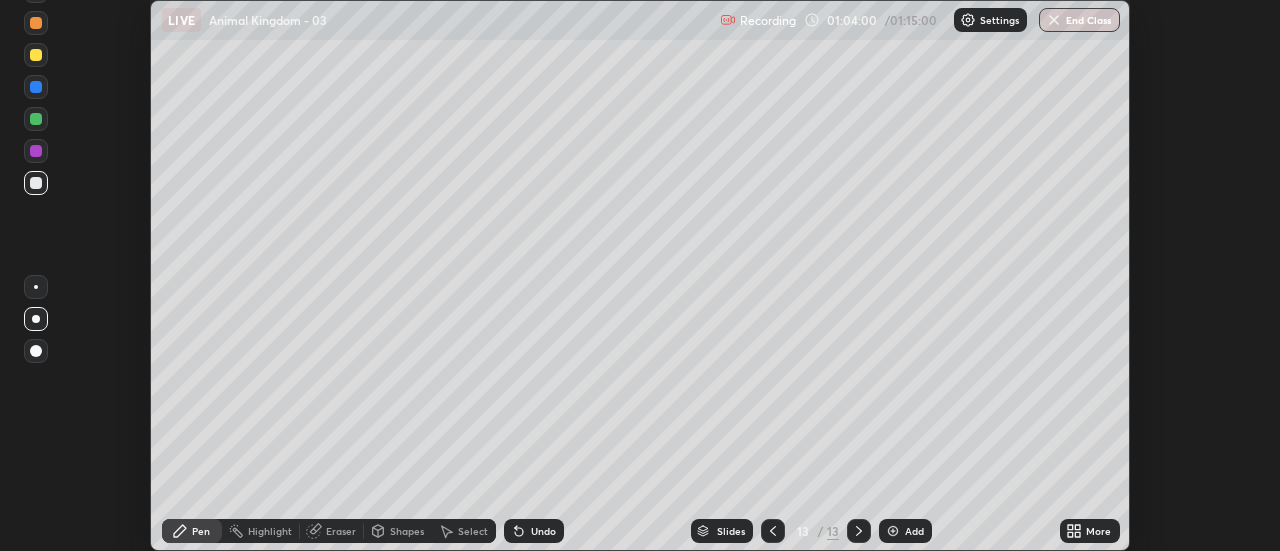 click 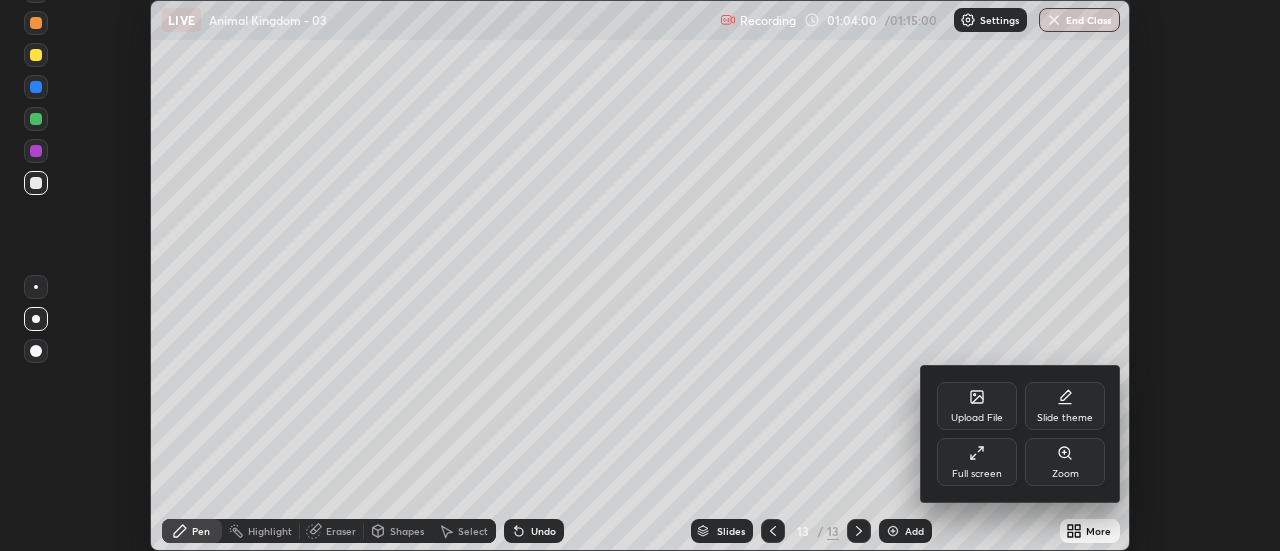 click on "Full screen" at bounding box center [977, 474] 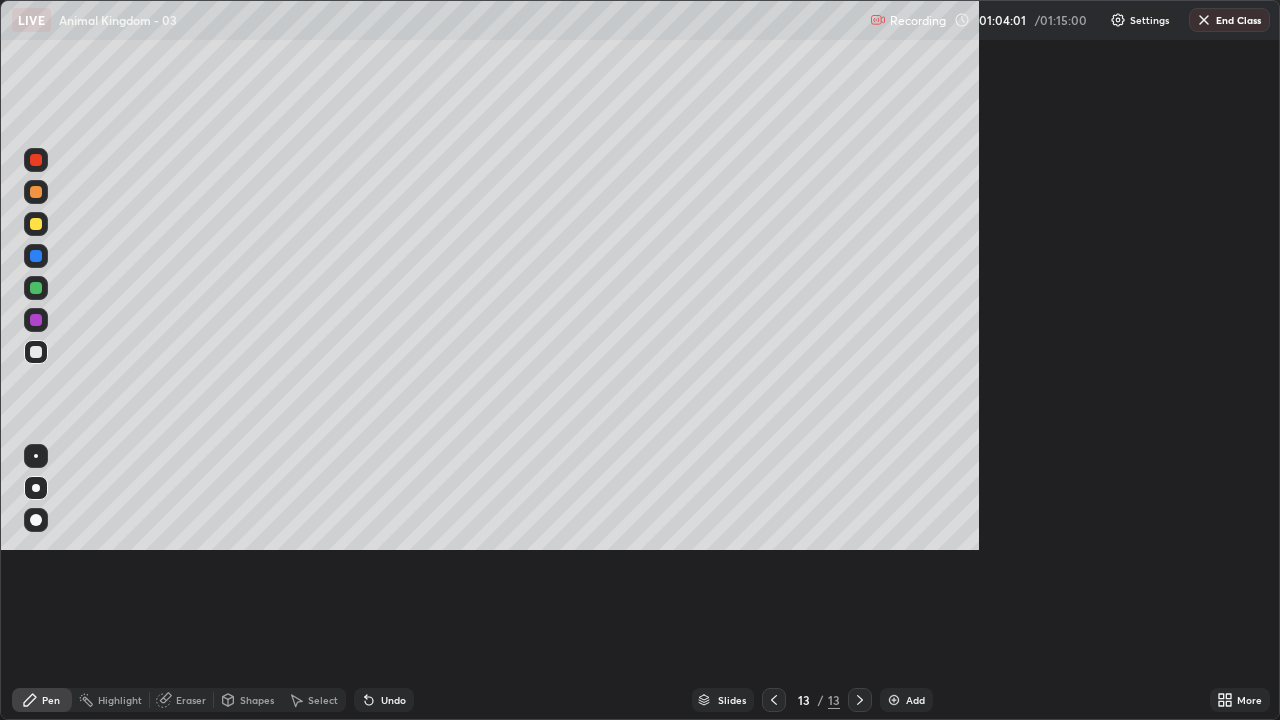 scroll, scrollTop: 99280, scrollLeft: 98720, axis: both 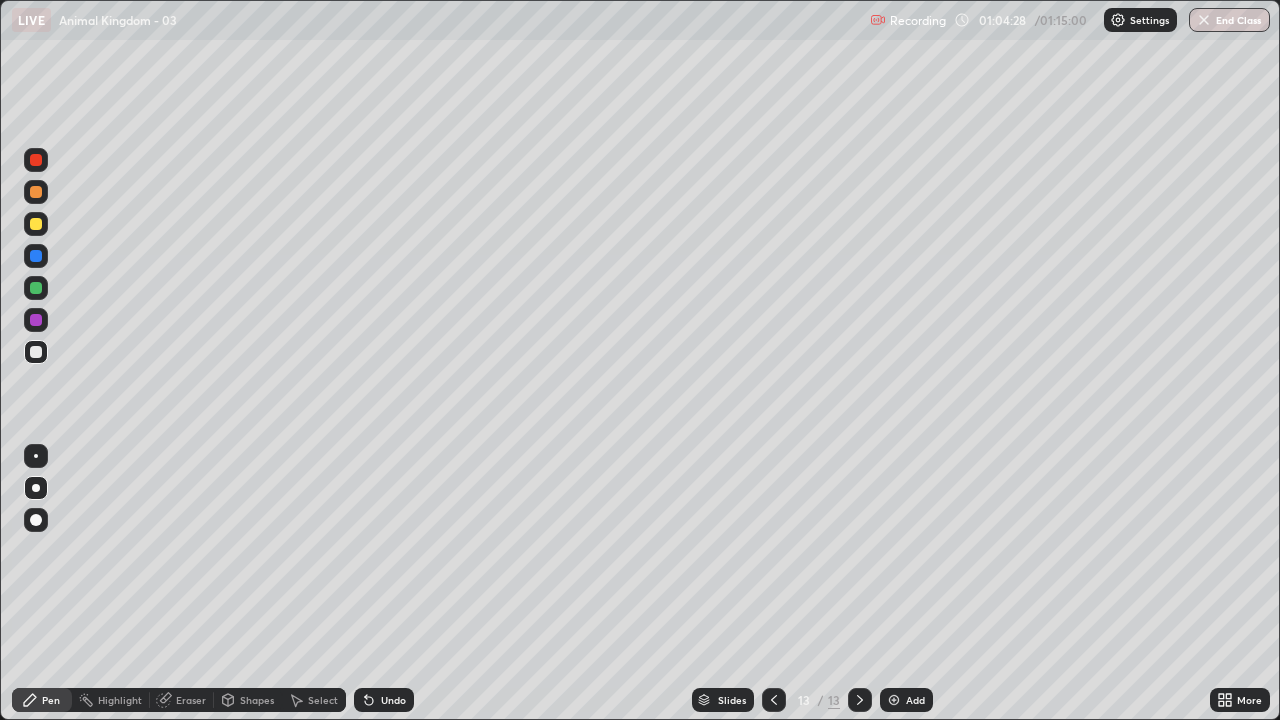 click 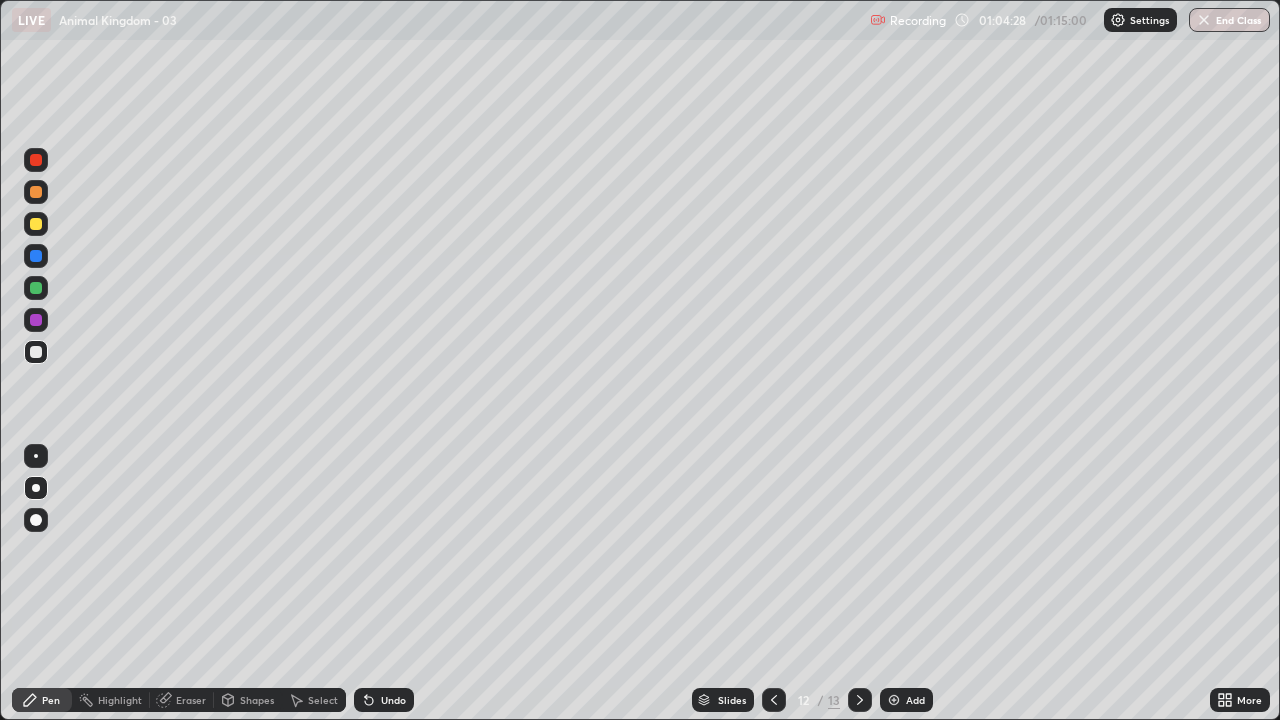 click 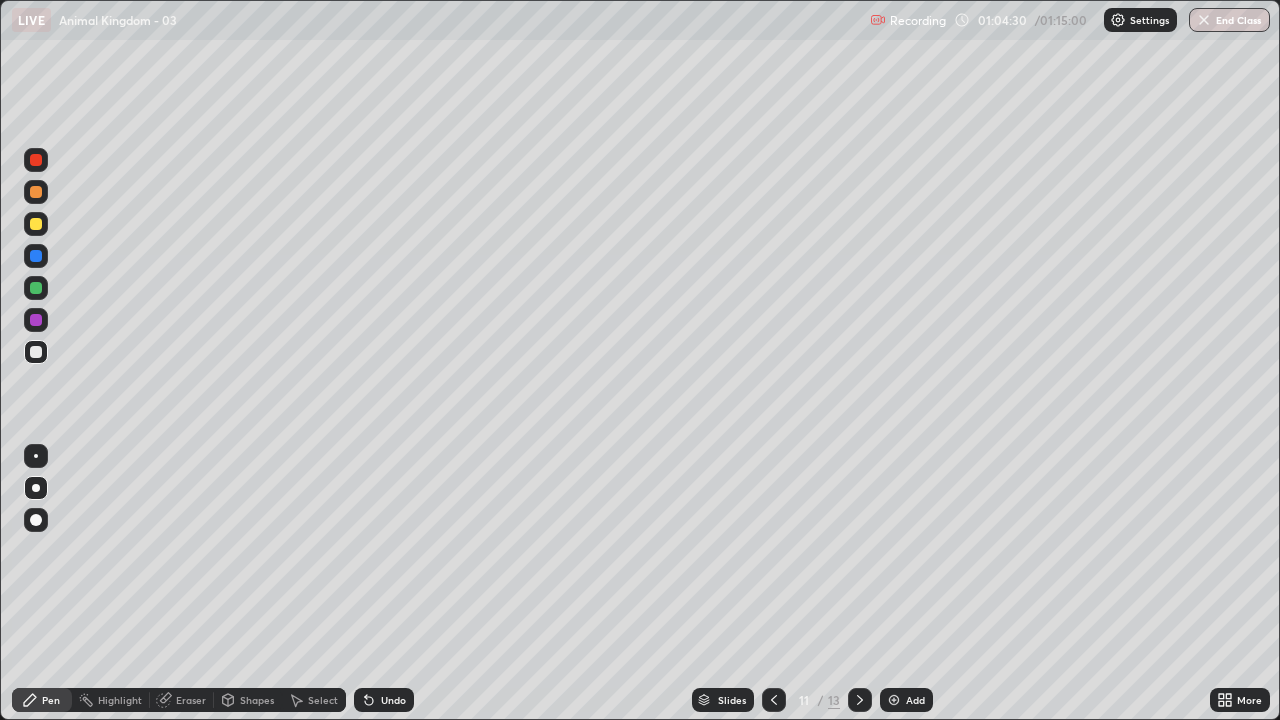 click 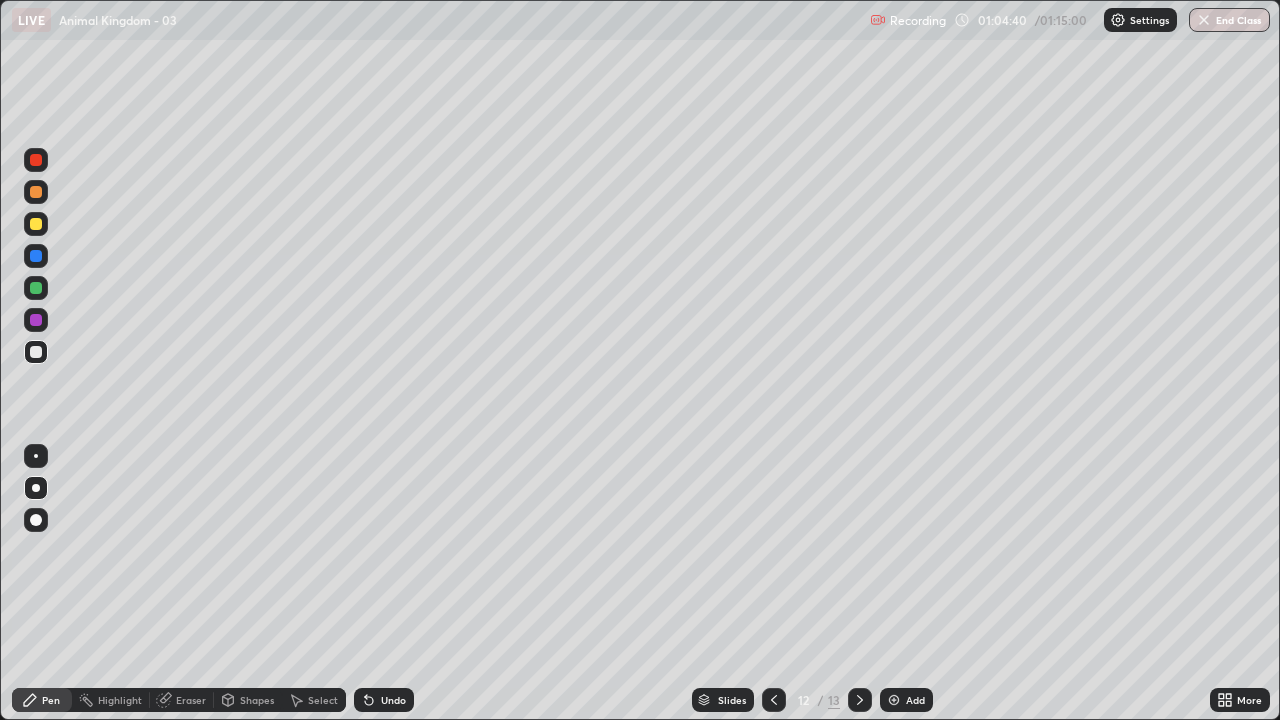 click 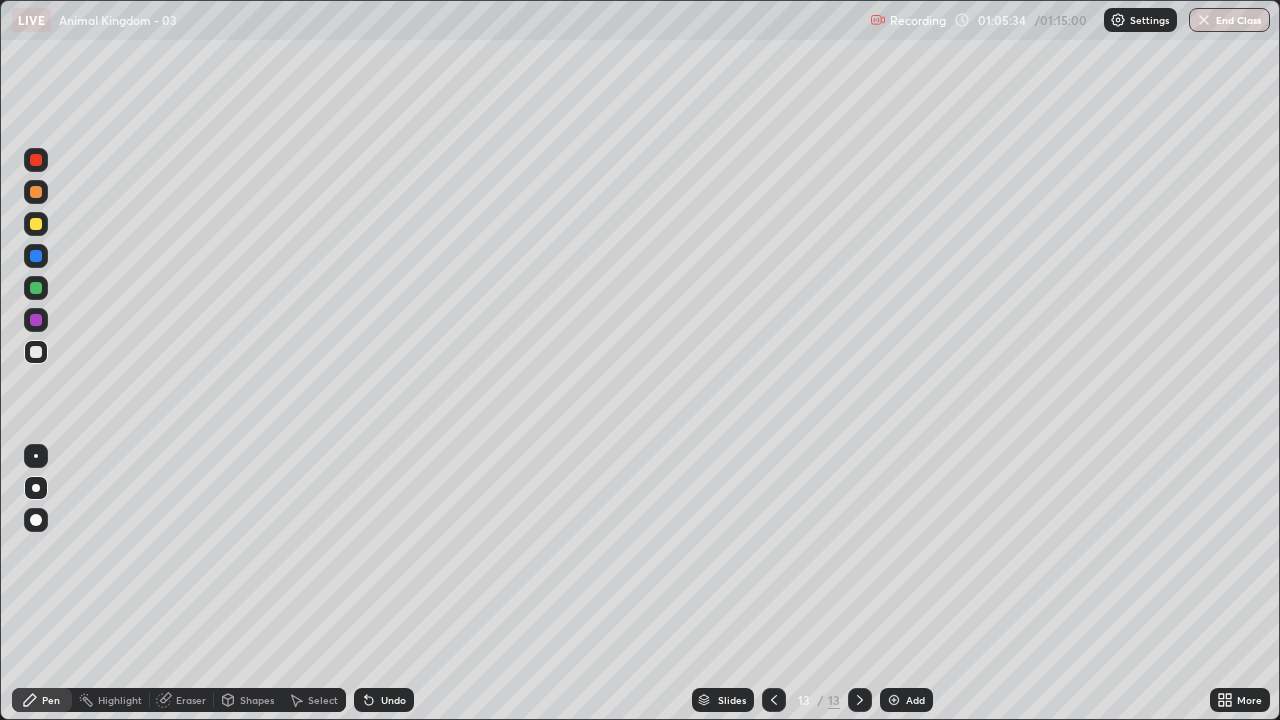 click on "End Class" at bounding box center [1229, 20] 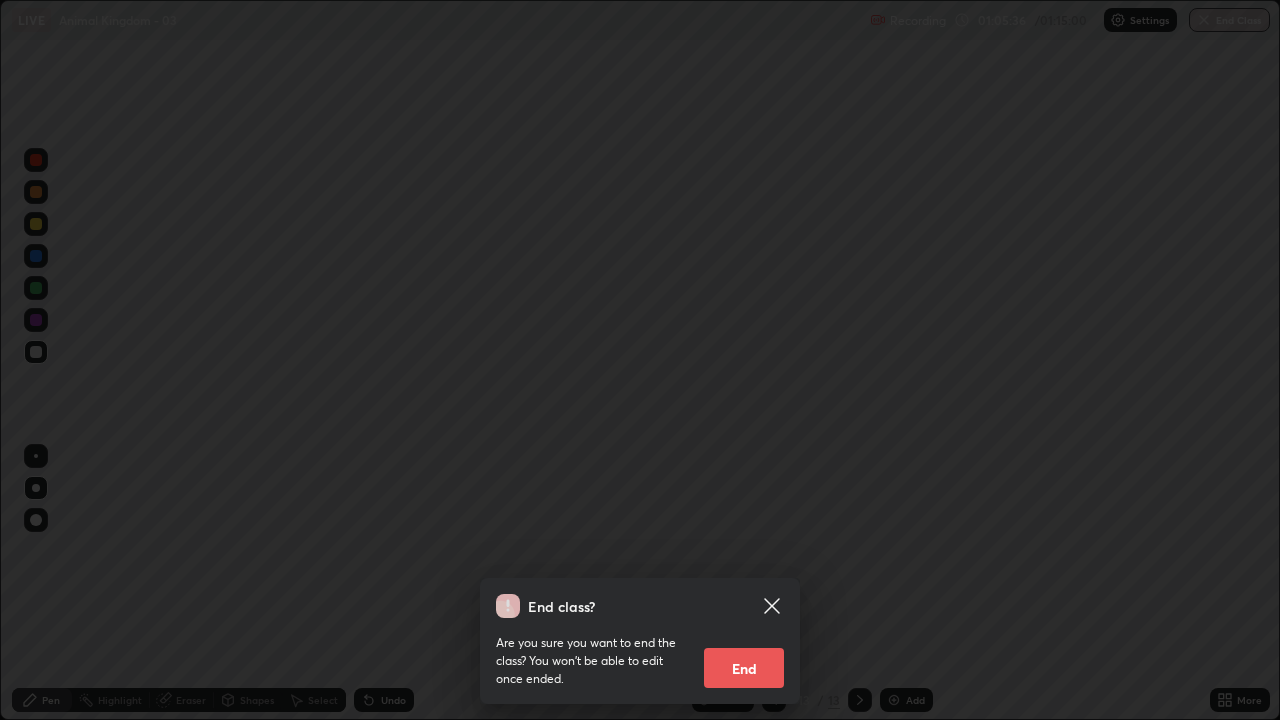 click on "End" at bounding box center (744, 668) 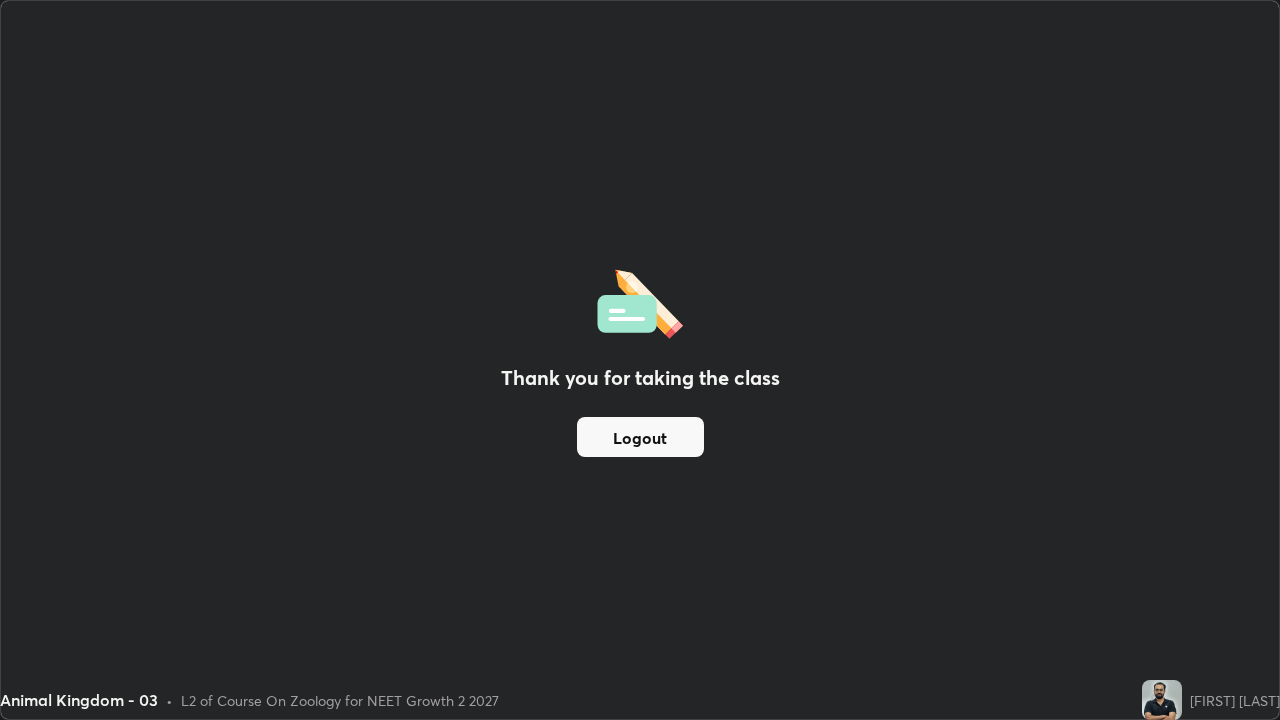 click on "Thank you for taking the class Logout" at bounding box center [640, 360] 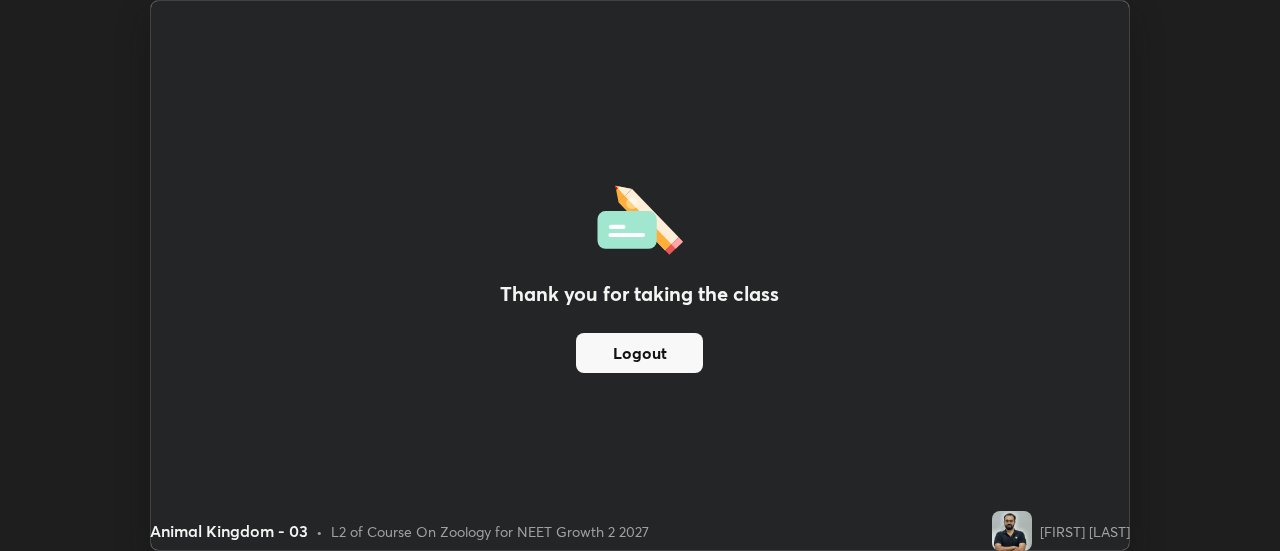 scroll, scrollTop: 551, scrollLeft: 1280, axis: both 